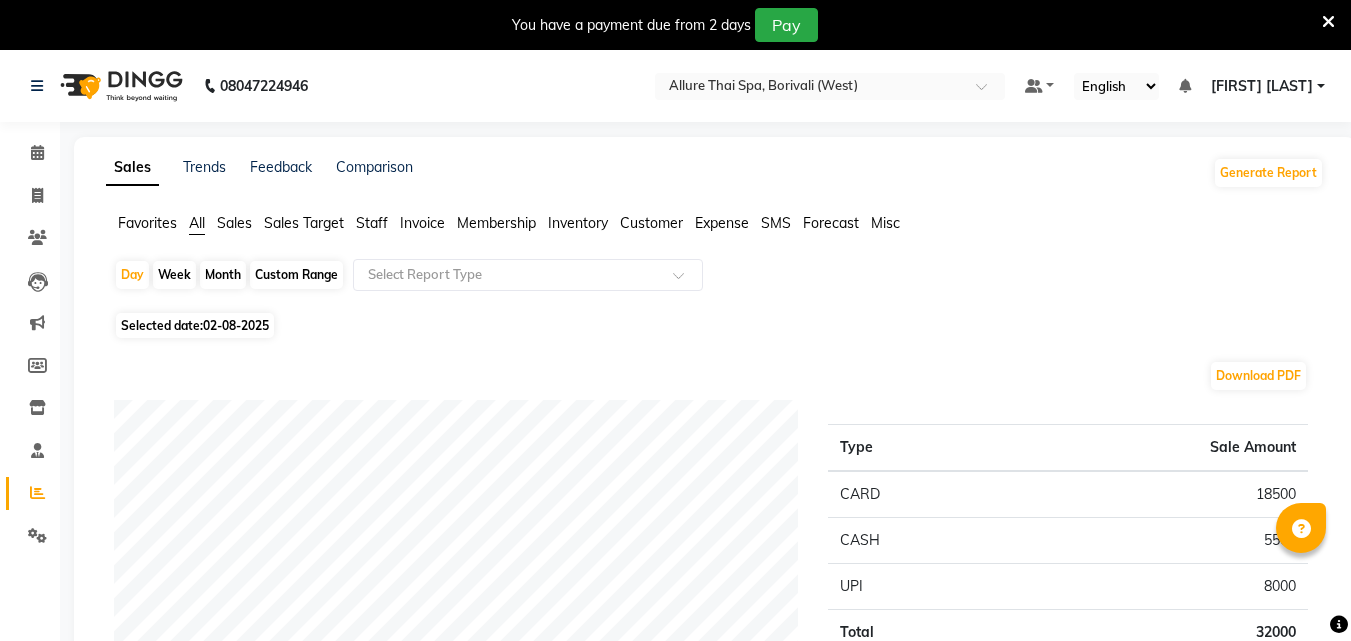 scroll, scrollTop: 158, scrollLeft: 0, axis: vertical 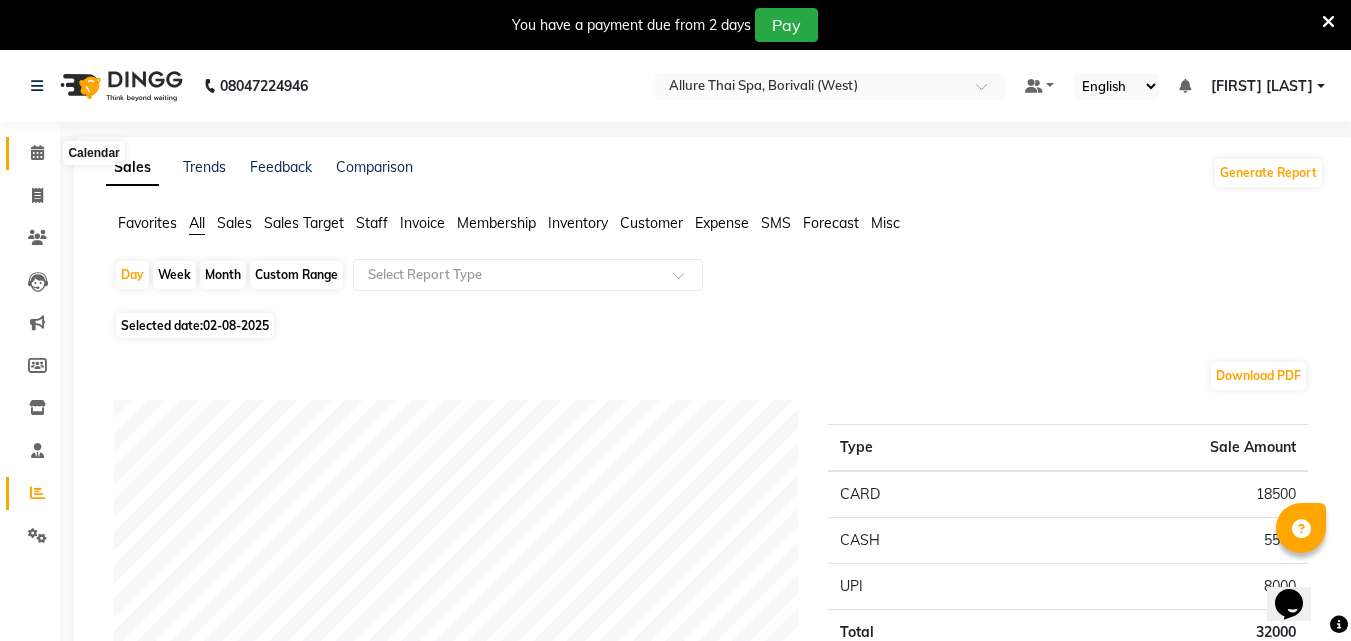 click 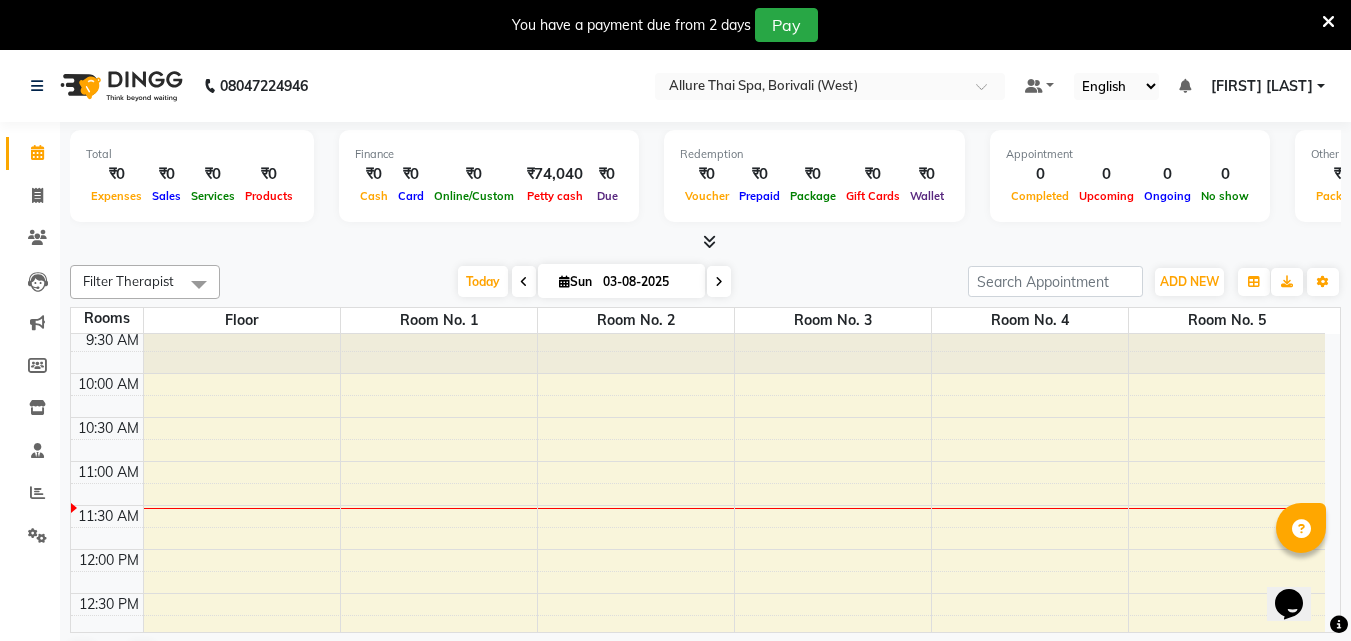 scroll, scrollTop: 49, scrollLeft: 0, axis: vertical 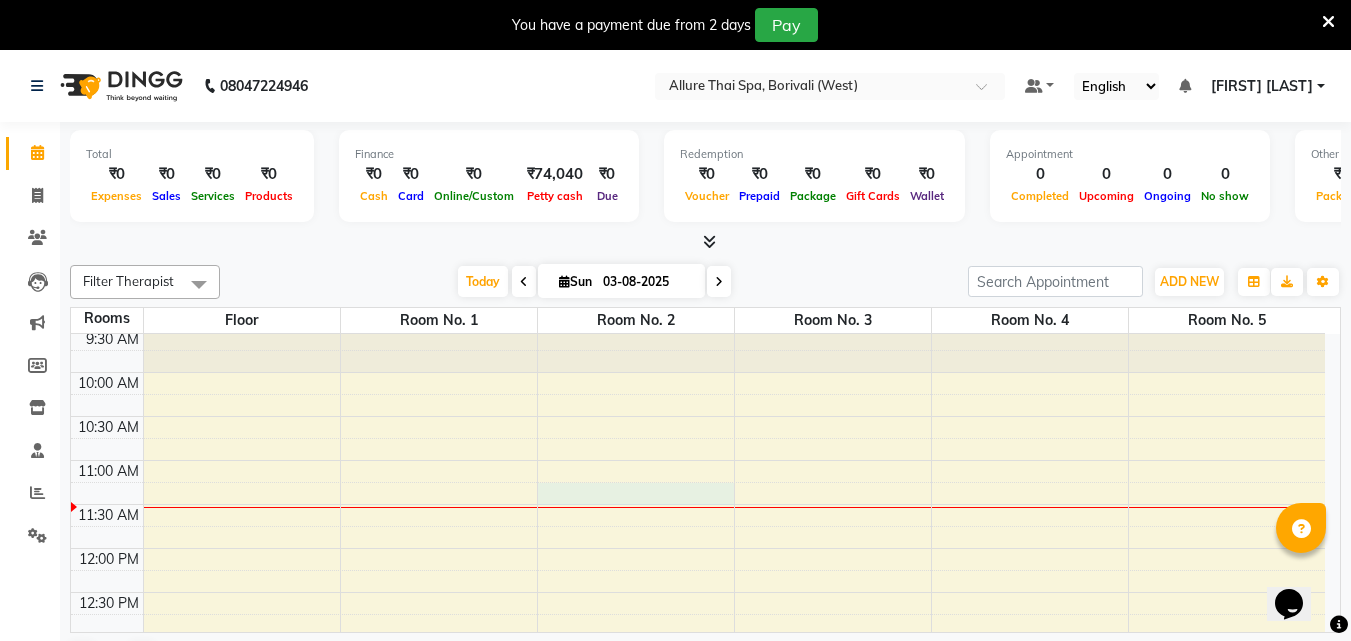 click on "9:00 AM 9:30 AM 10:00 AM 10:30 AM 11:00 AM 11:30 AM 12:00 PM 12:30 PM 1:00 PM 1:30 PM 2:00 PM 2:30 PM 3:00 PM 3:30 PM 4:00 PM 4:30 PM 5:00 PM 5:30 PM 6:00 PM 6:30 PM 7:00 PM 7:30 PM 8:00 PM 8:30 PM 9:00 PM 9:30 PM 10:00 PM 10:30 PM 11:00 PM 11:30 PM" at bounding box center (698, 944) 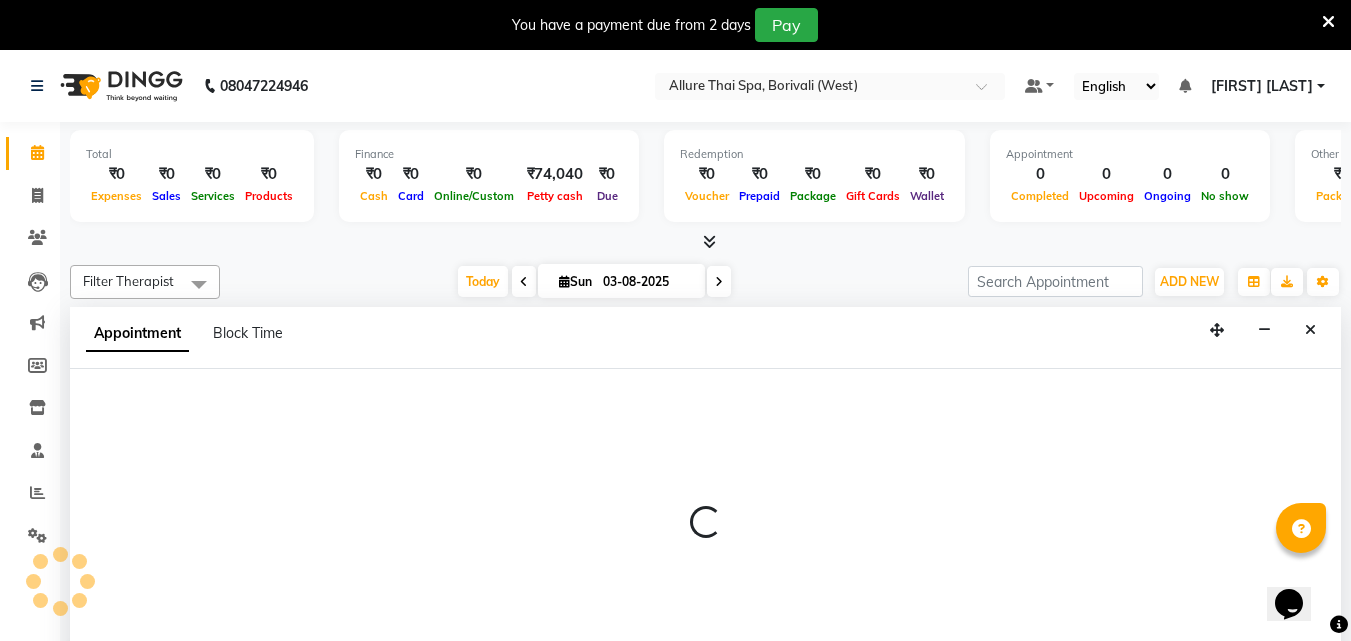 select on "675" 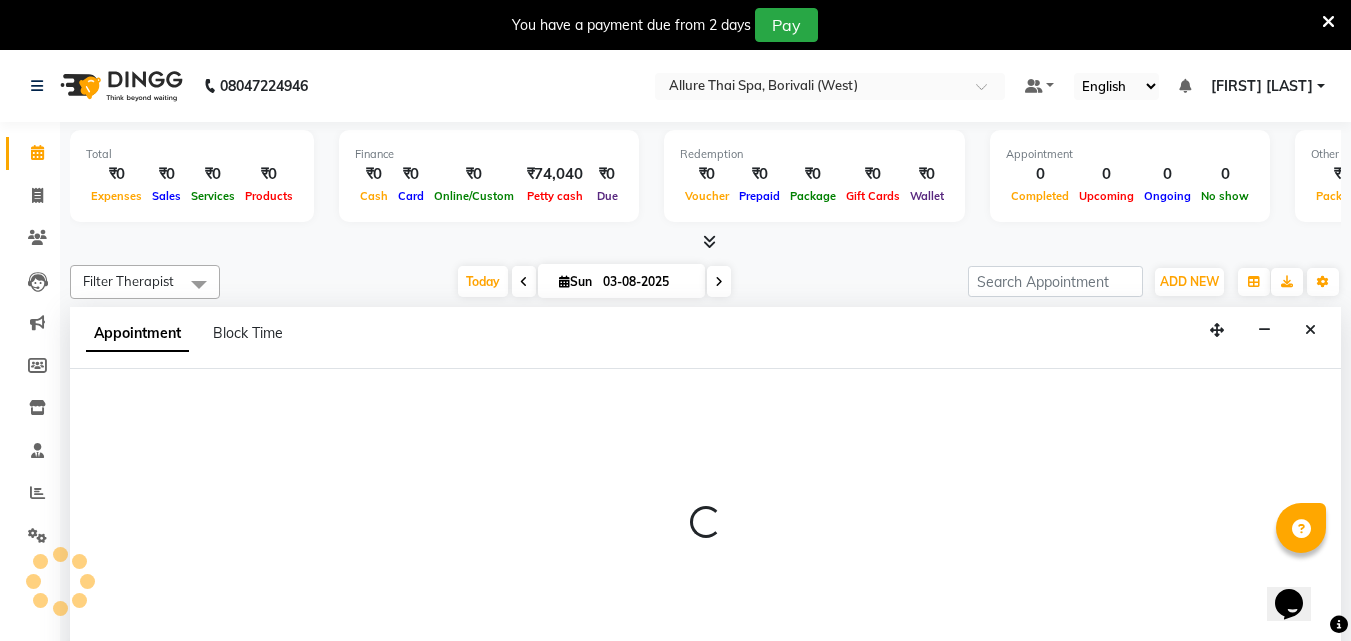 select on "tentative" 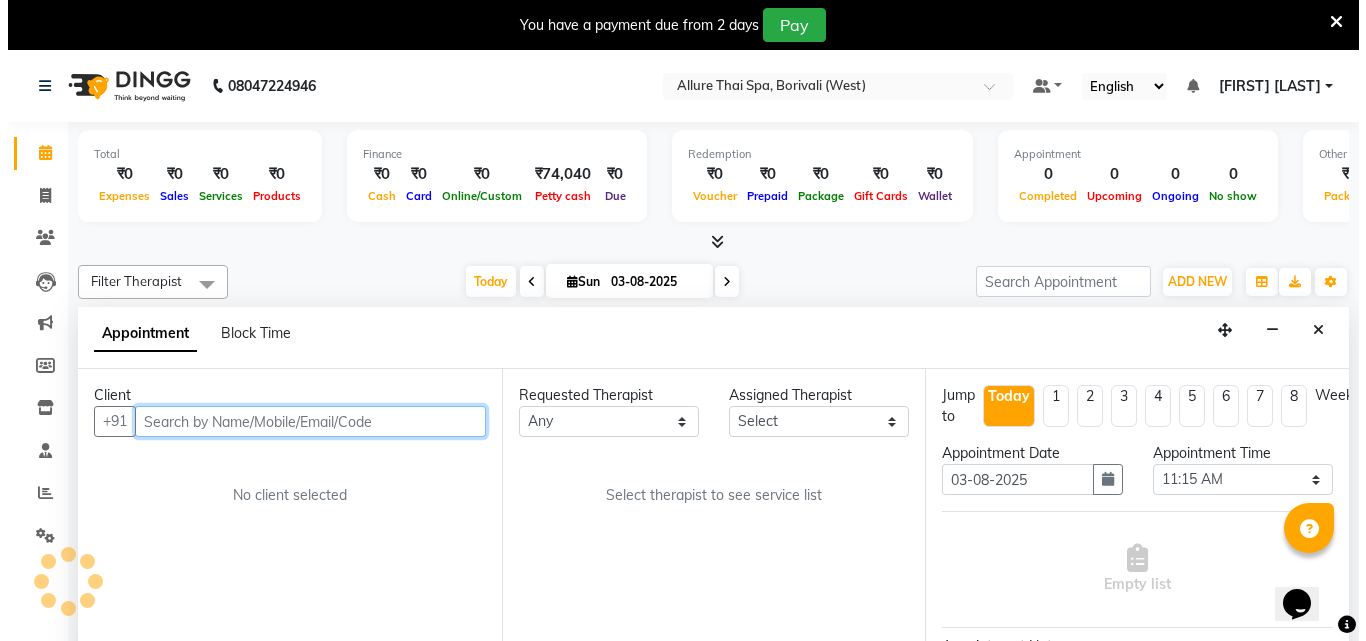 scroll, scrollTop: 51, scrollLeft: 0, axis: vertical 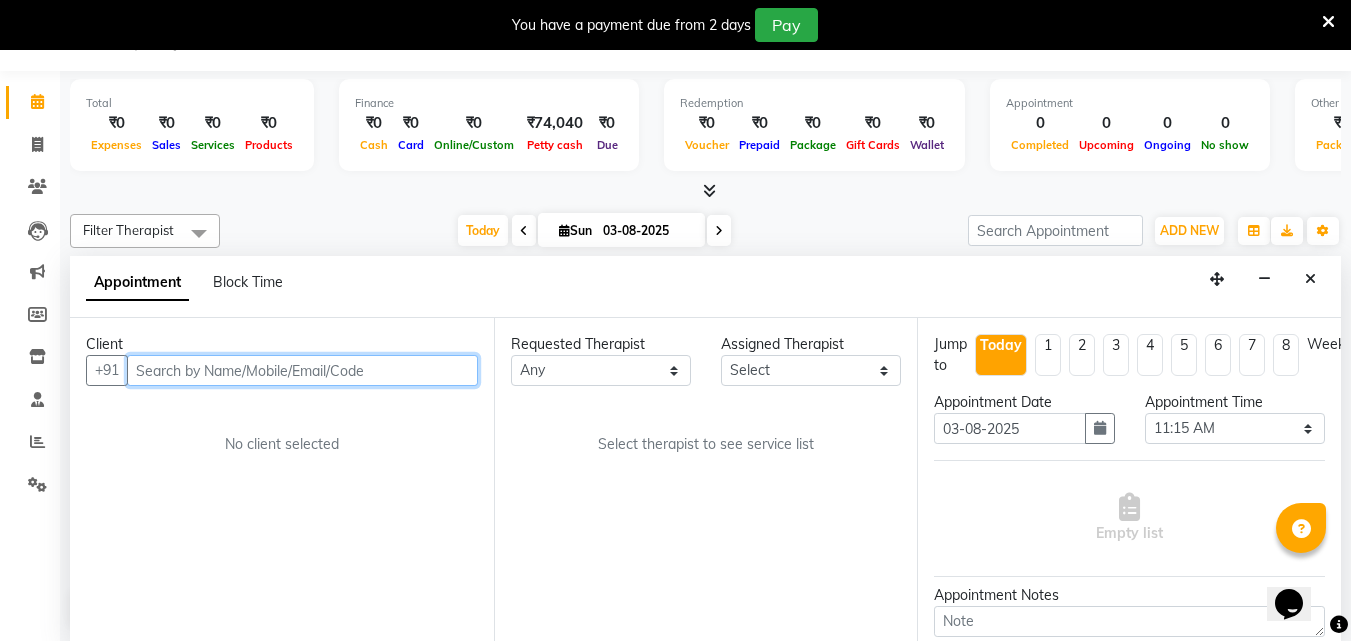 paste on "[PHONE]" 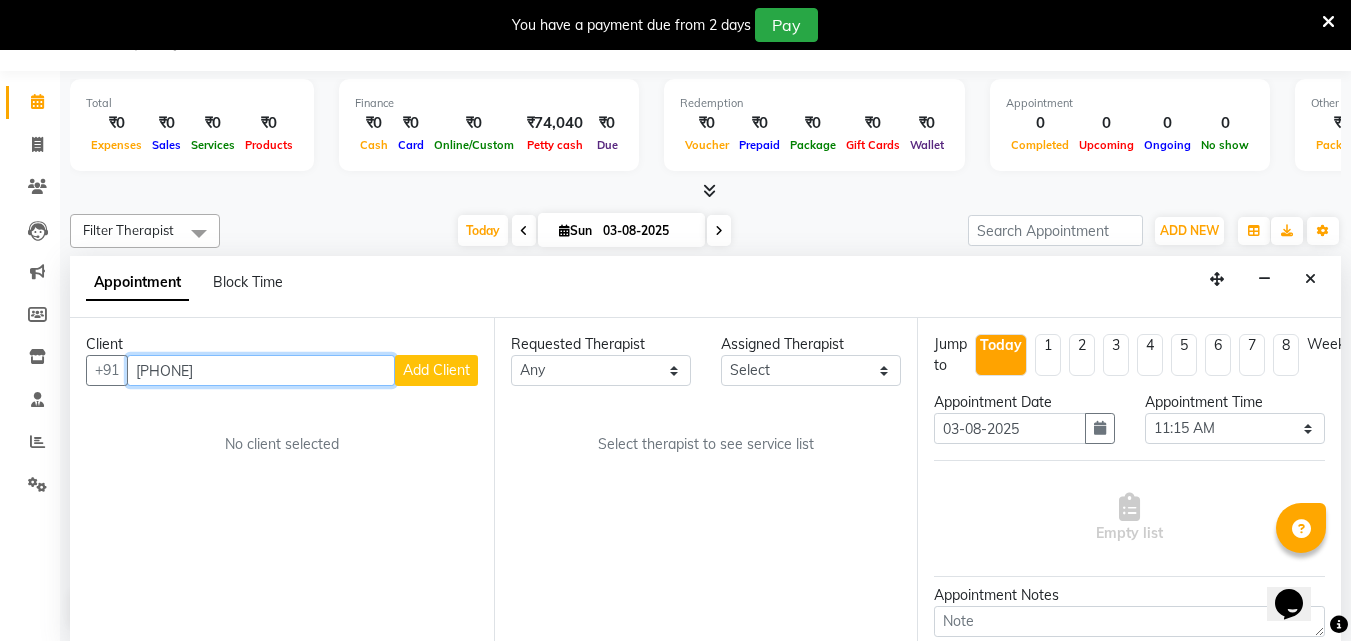 click on "[PHONE]" at bounding box center [261, 370] 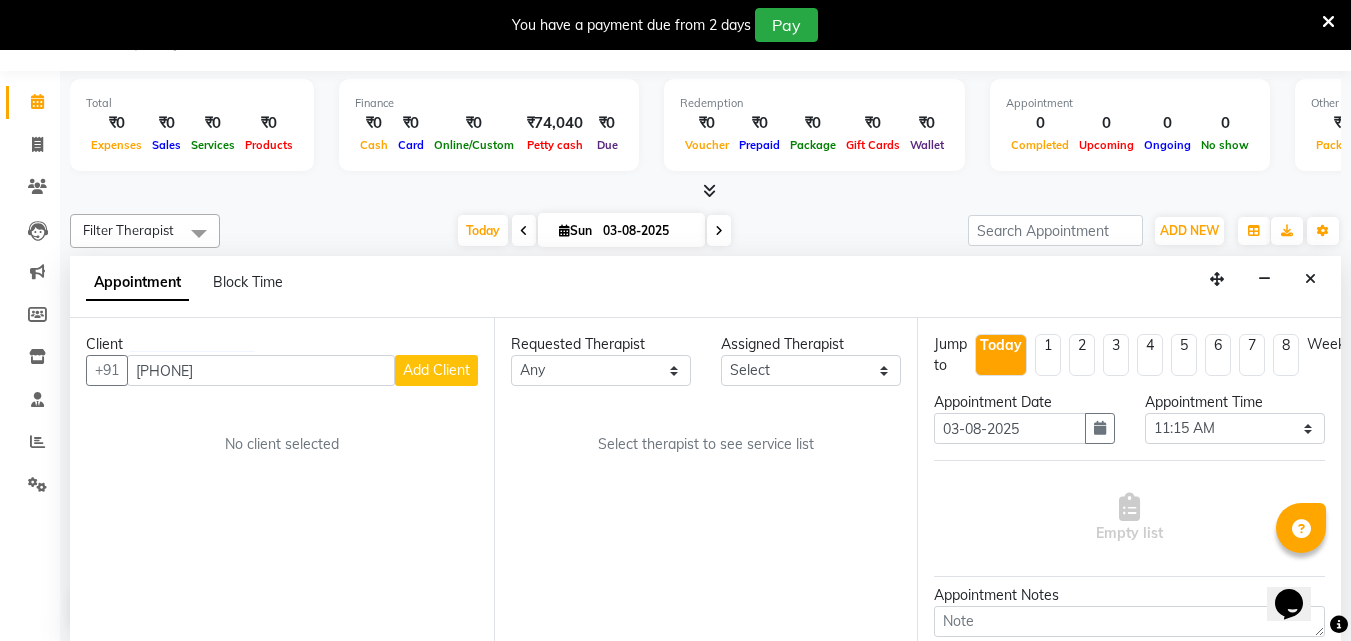click on "Add Client" at bounding box center (436, 370) 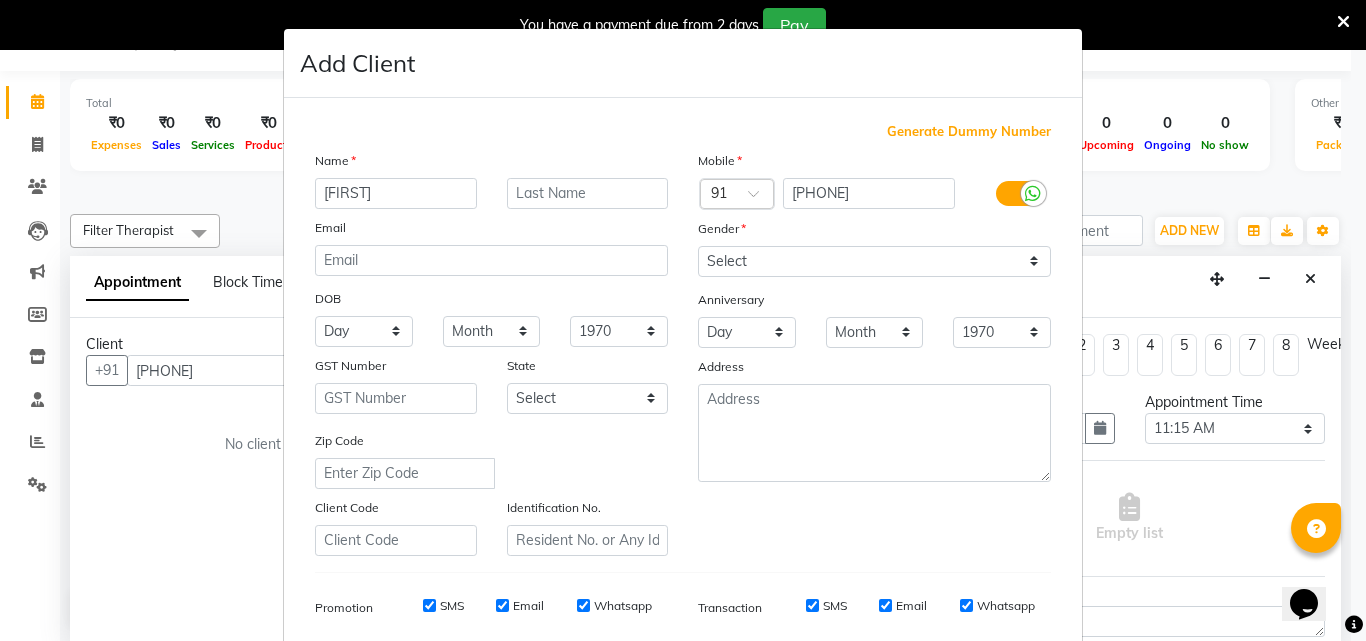 type on "[FIRST]" 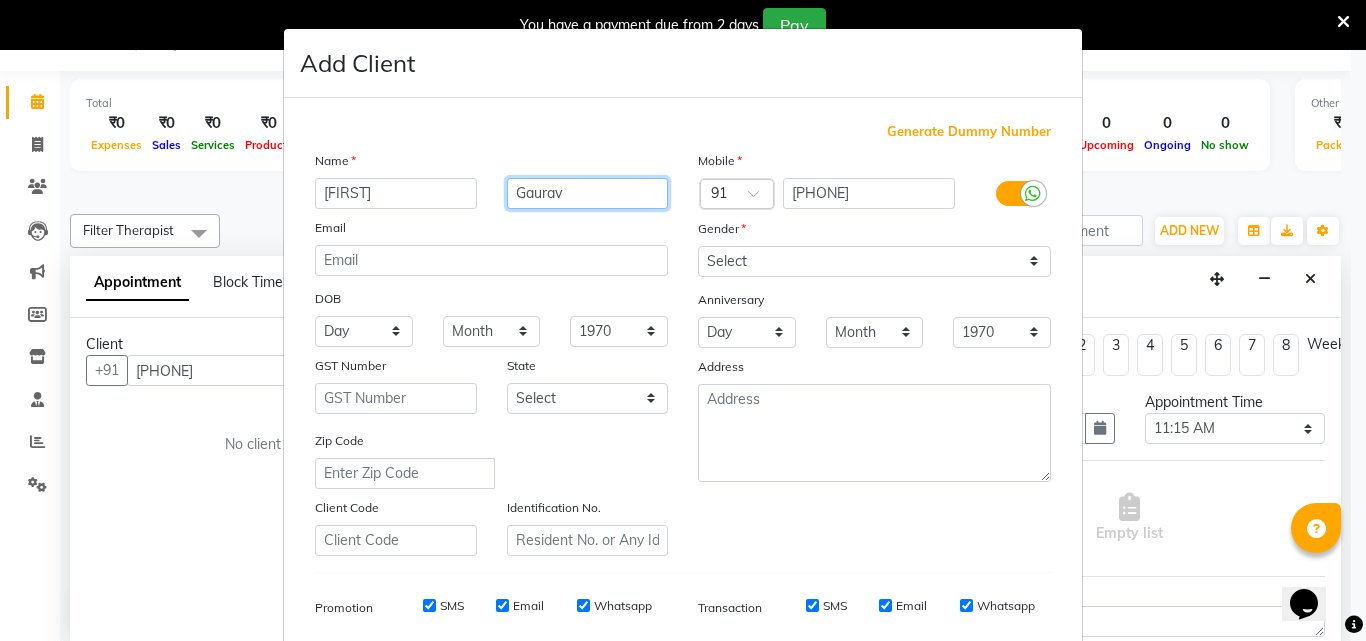 type on "Gaurav" 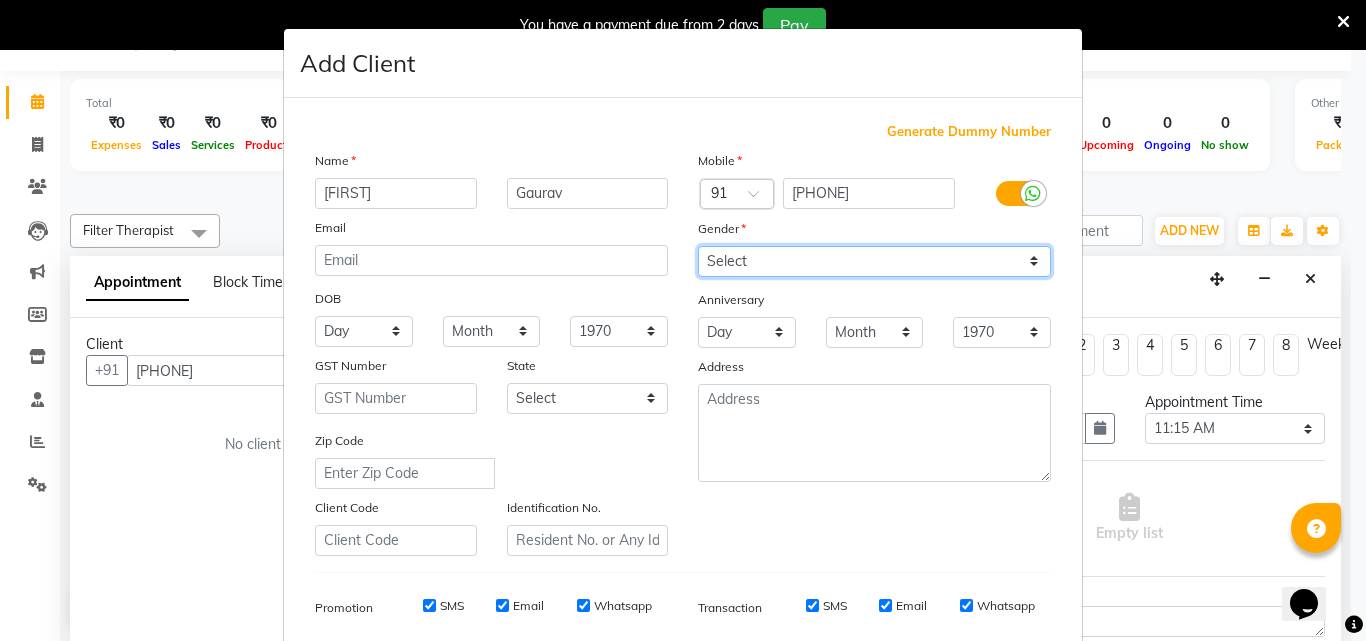 click on "Select Male Female Other Prefer Not To Say" at bounding box center (874, 261) 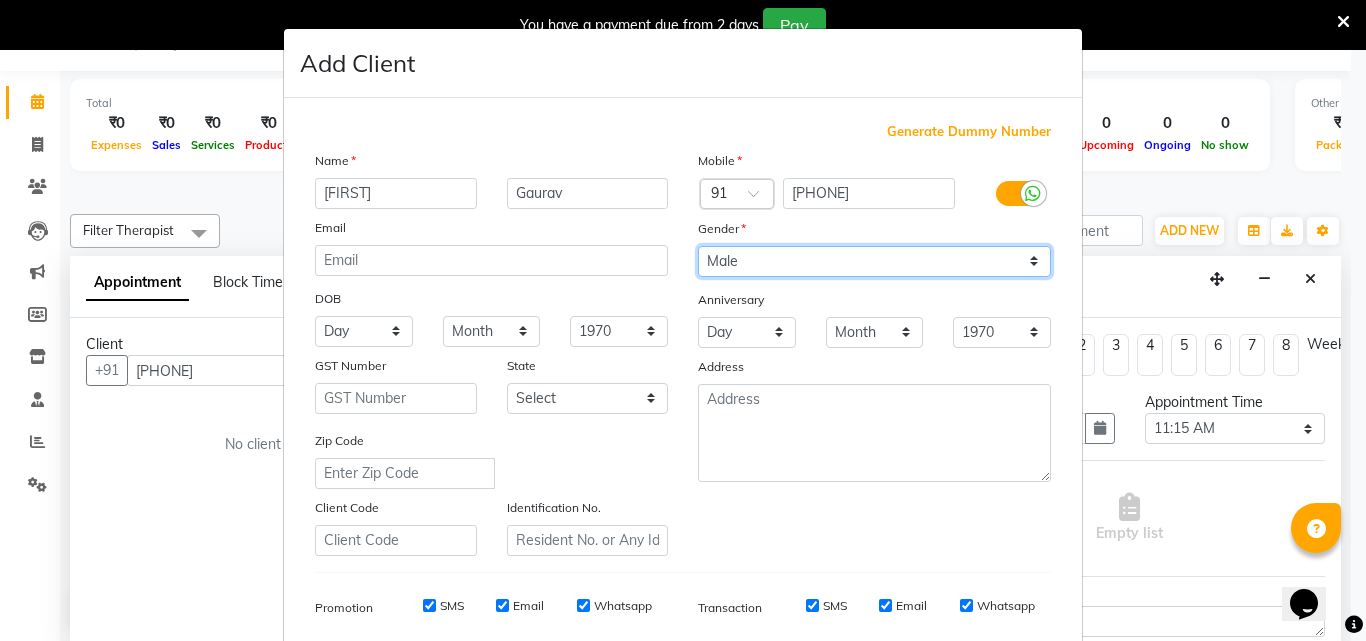 click on "Select Male Female Other Prefer Not To Say" at bounding box center [874, 261] 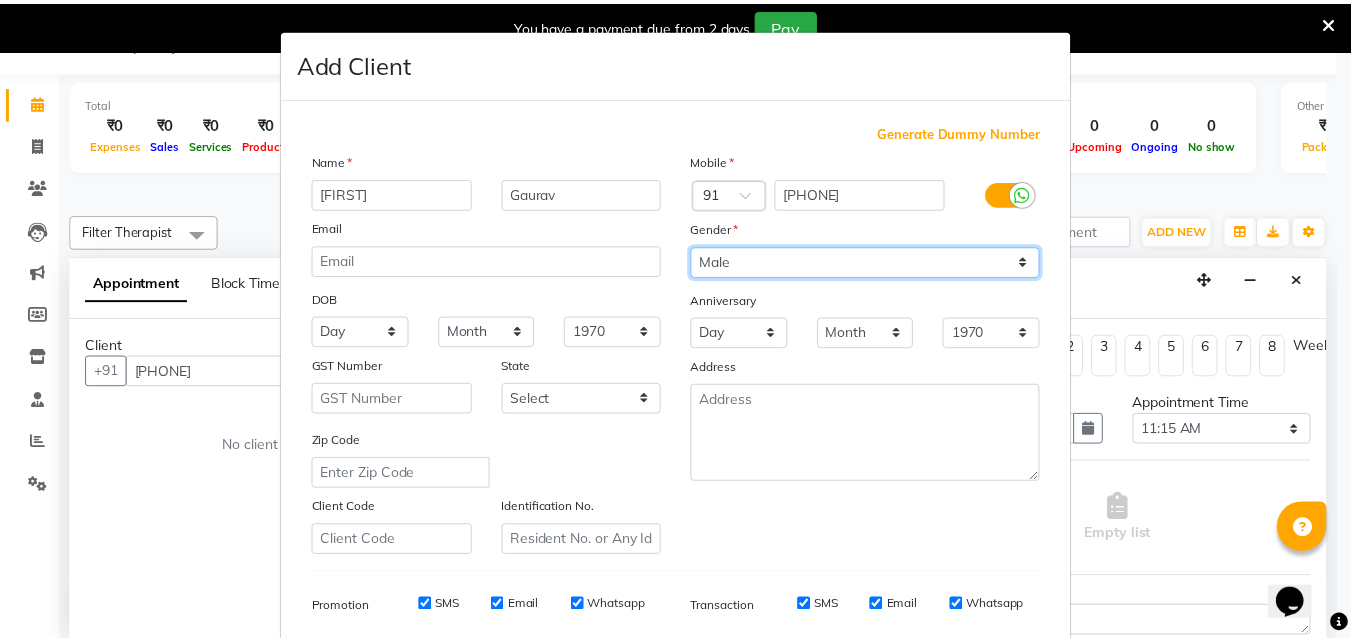 scroll, scrollTop: 282, scrollLeft: 0, axis: vertical 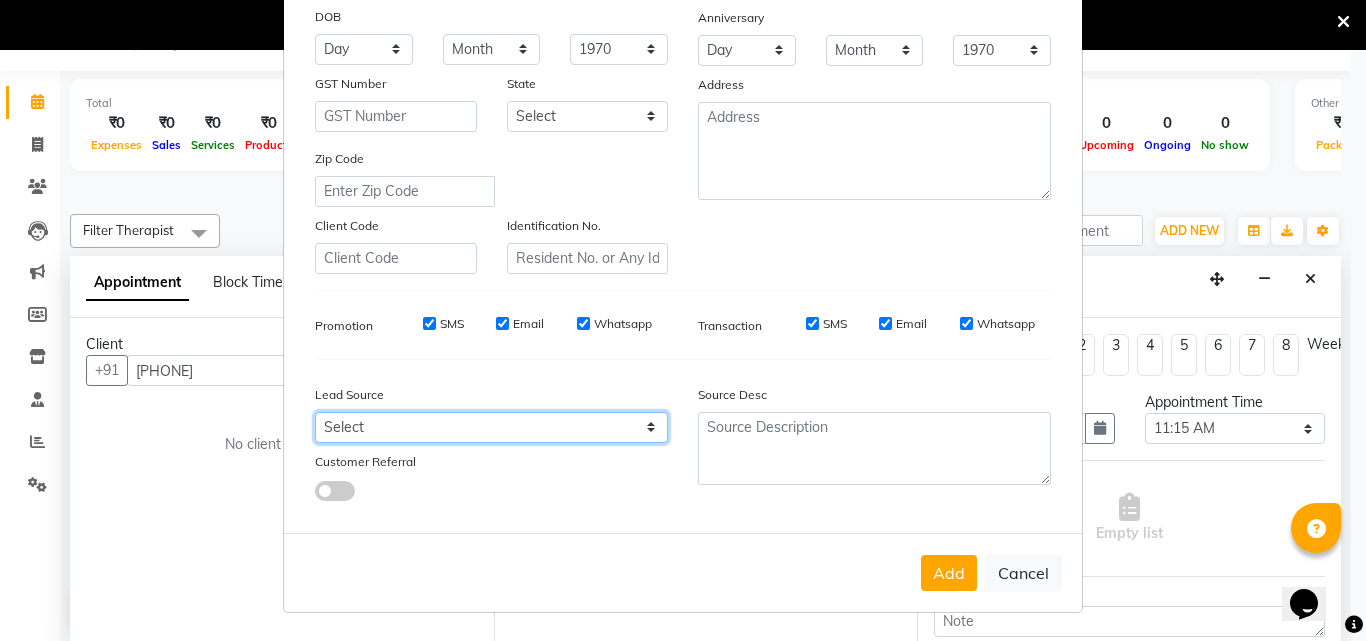 click on "Select Walk-in Referral Friend Advertisement Facebook JustDial Google Other Website Repeat Luzo Nearbuy Google Ads Galabox Followup SMS Campaign Cabin Crew Tieups" at bounding box center [491, 427] 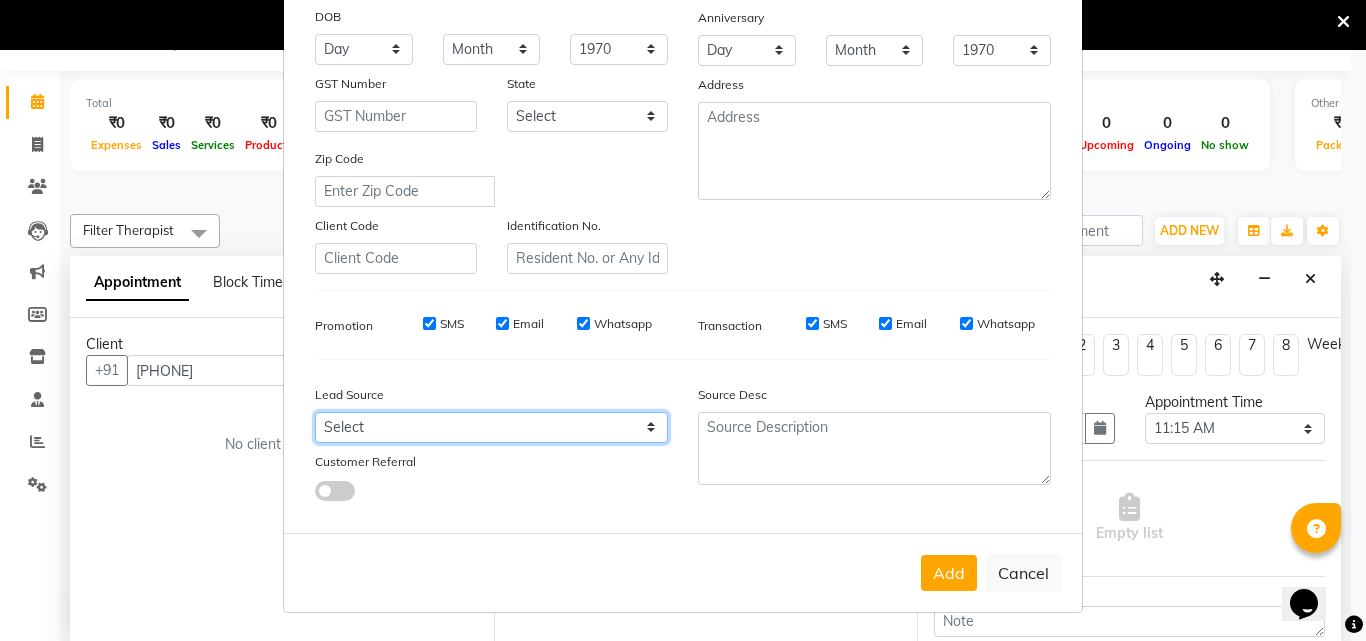 select on "[ZIP]" 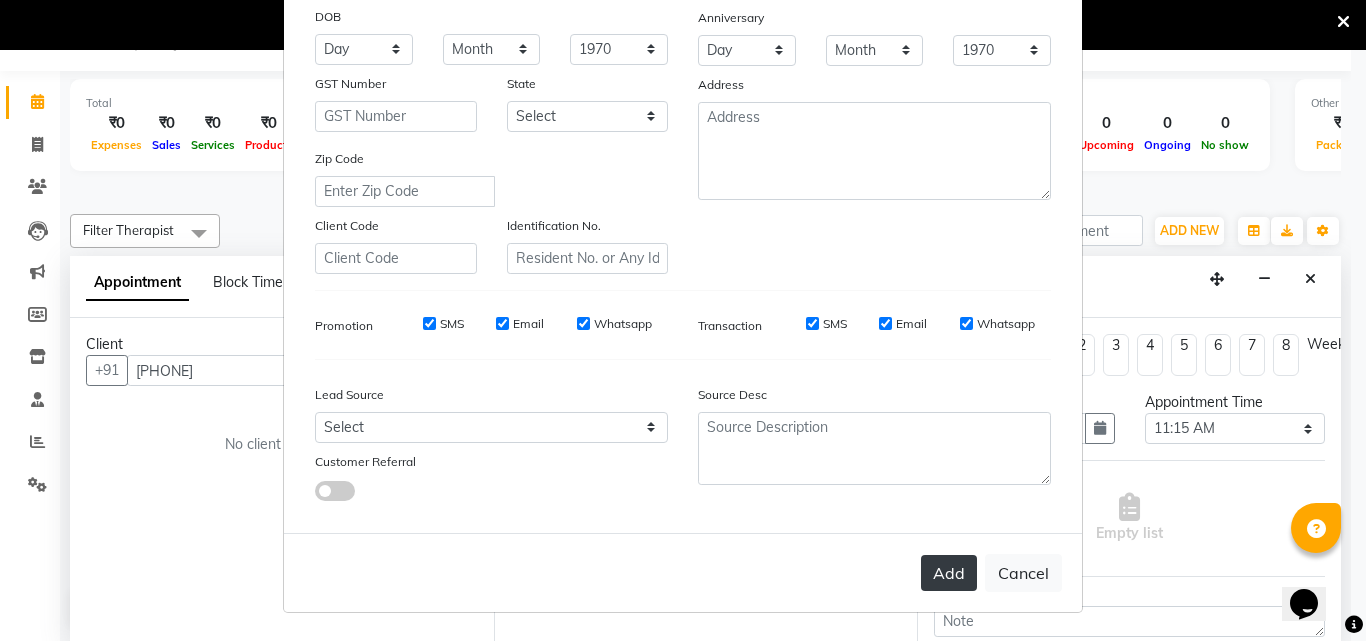 click on "Add" at bounding box center (949, 573) 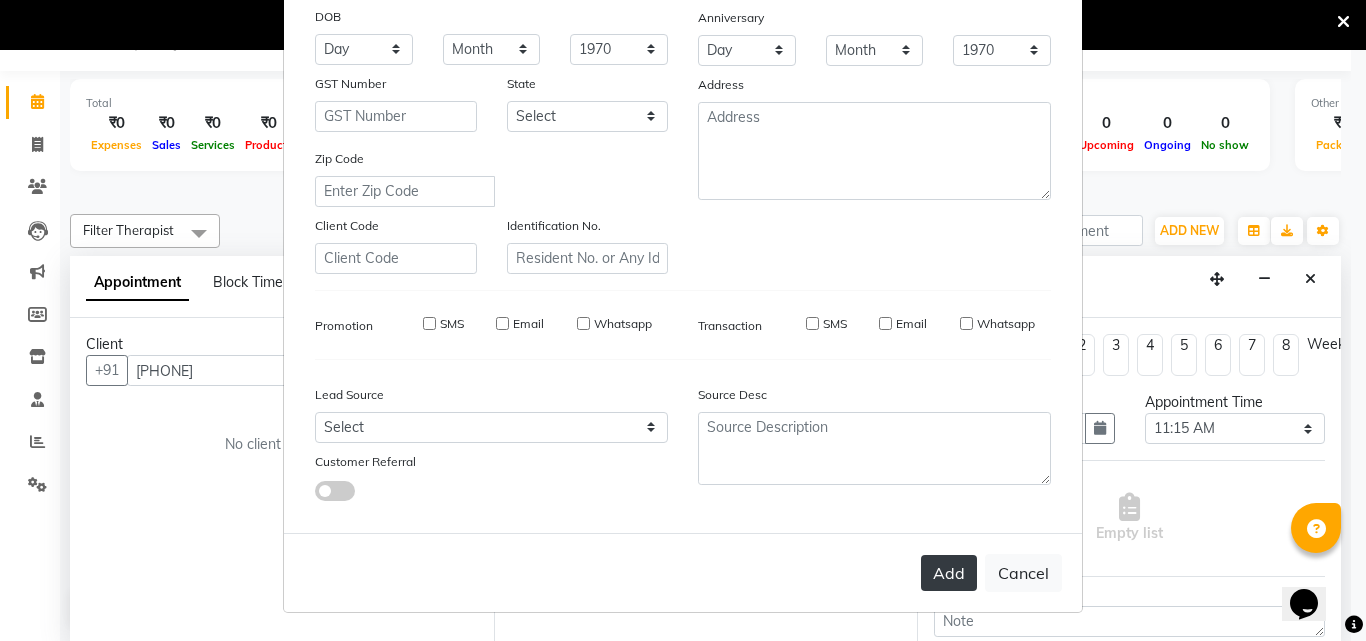 type 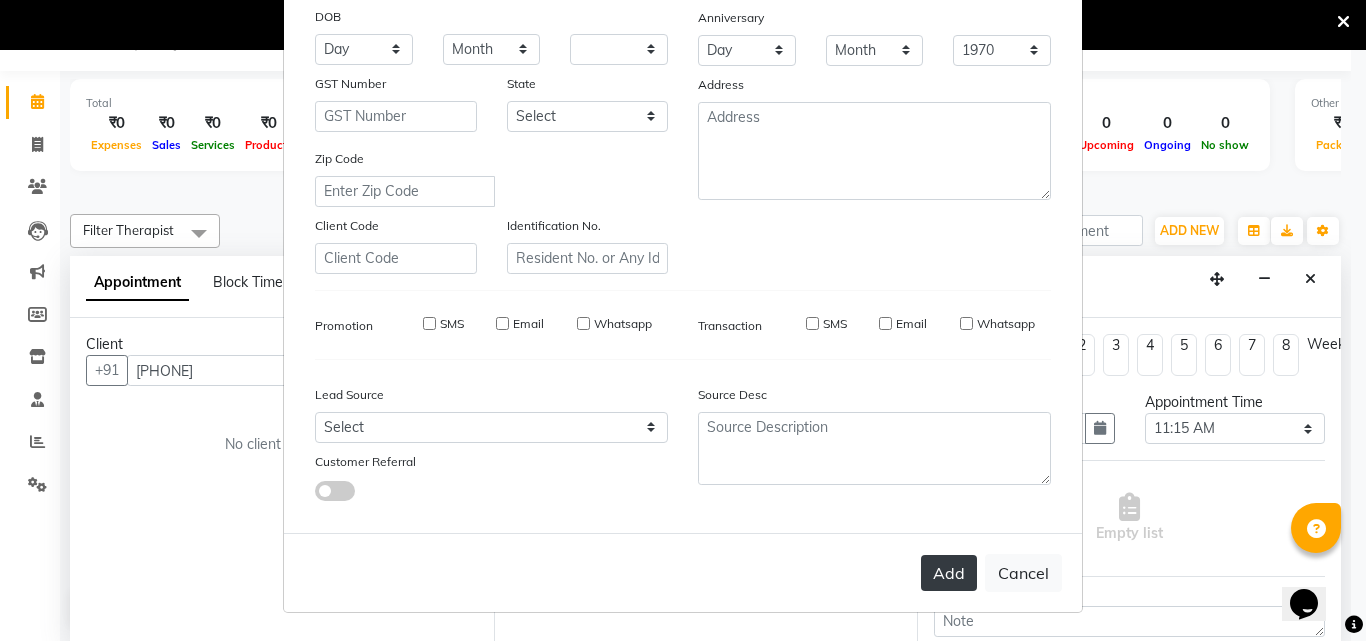 select 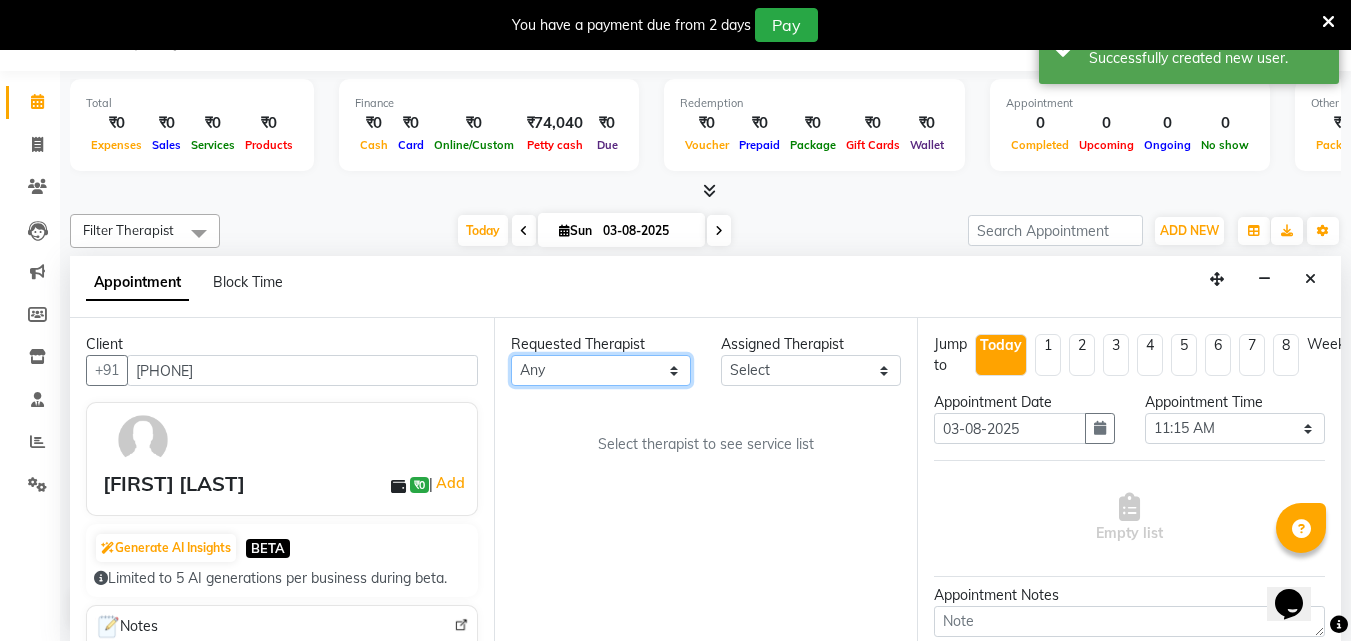 click on "Any [FIRST] [LAST] [FIRST] [LAST] [FIRST] [LAST] [FIRST] [LAST]" at bounding box center [601, 370] 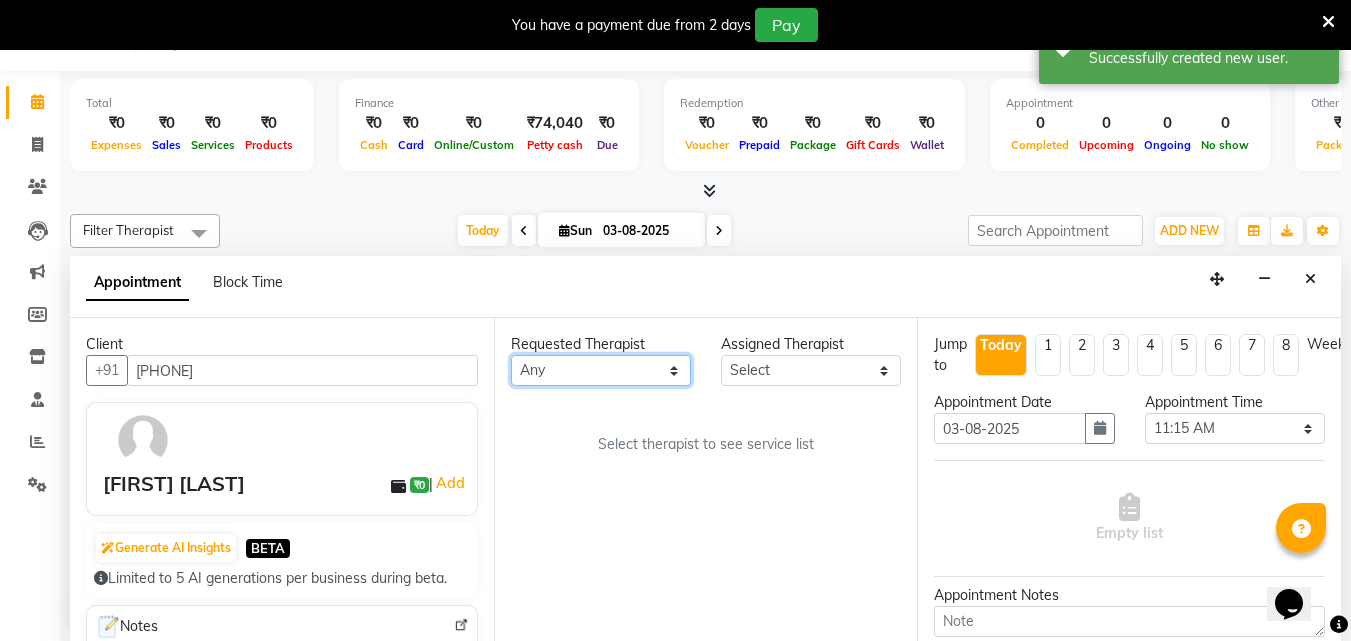 select on "79062" 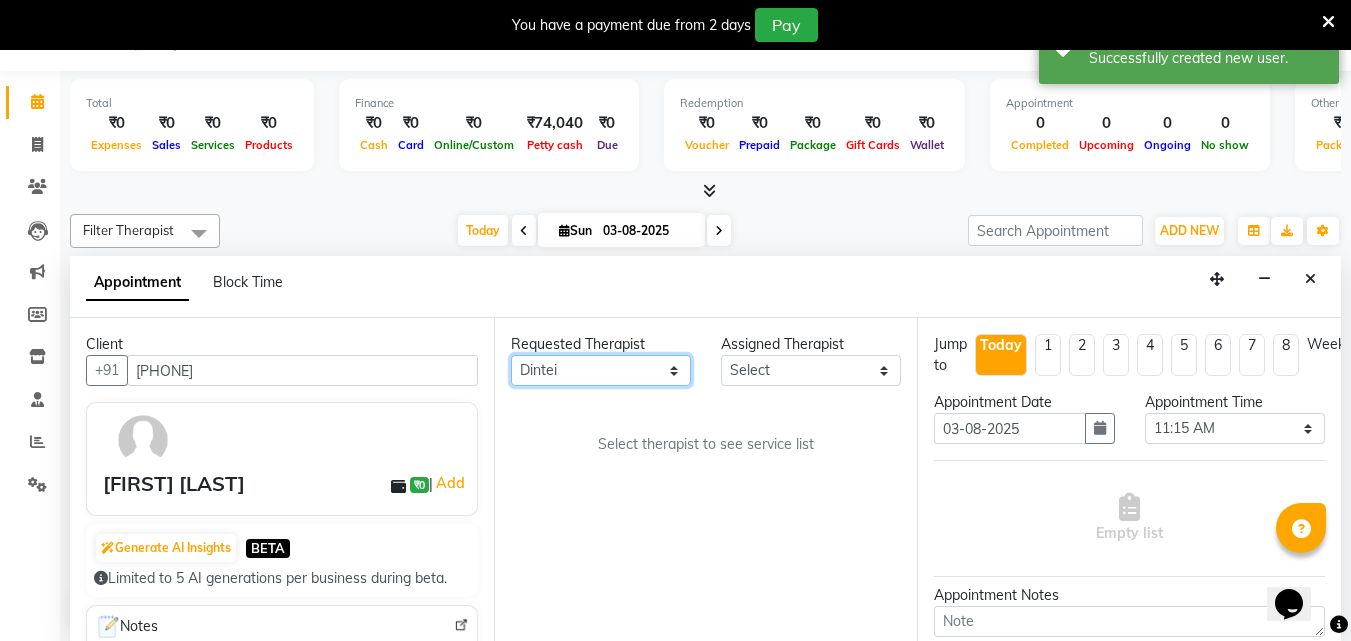 click on "Any [FIRST] [LAST] [FIRST] [LAST] [FIRST] [LAST] [FIRST] [LAST]" at bounding box center [601, 370] 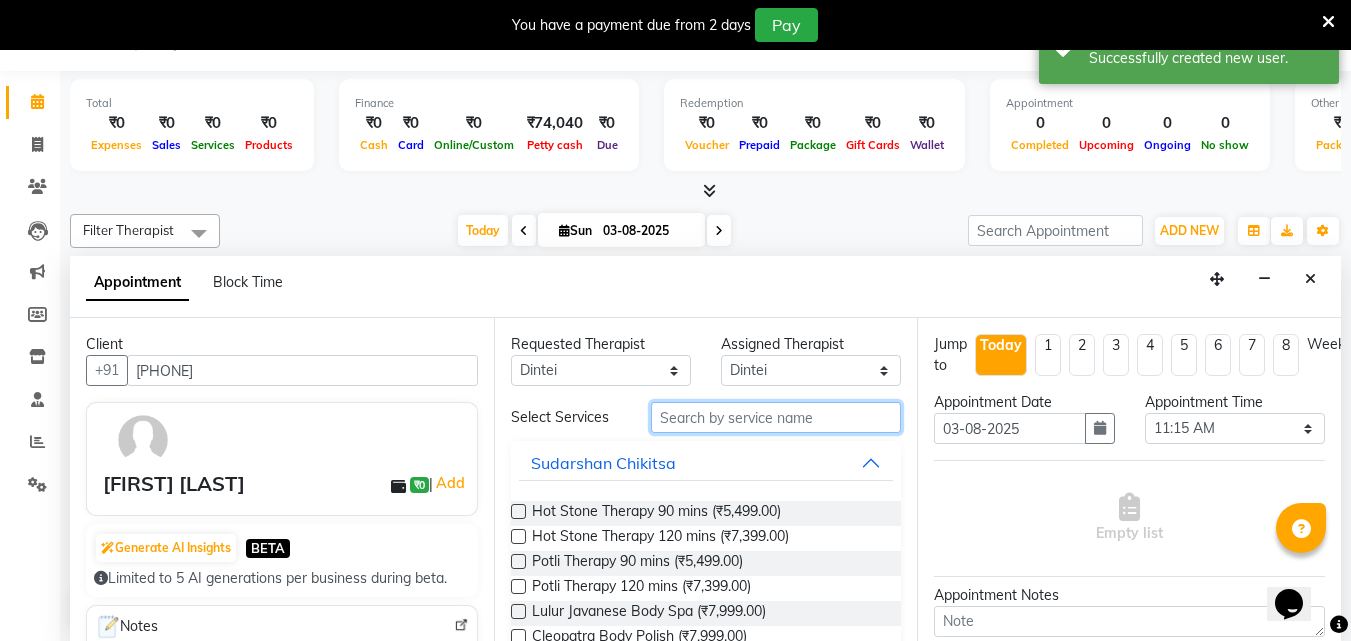 click at bounding box center [776, 417] 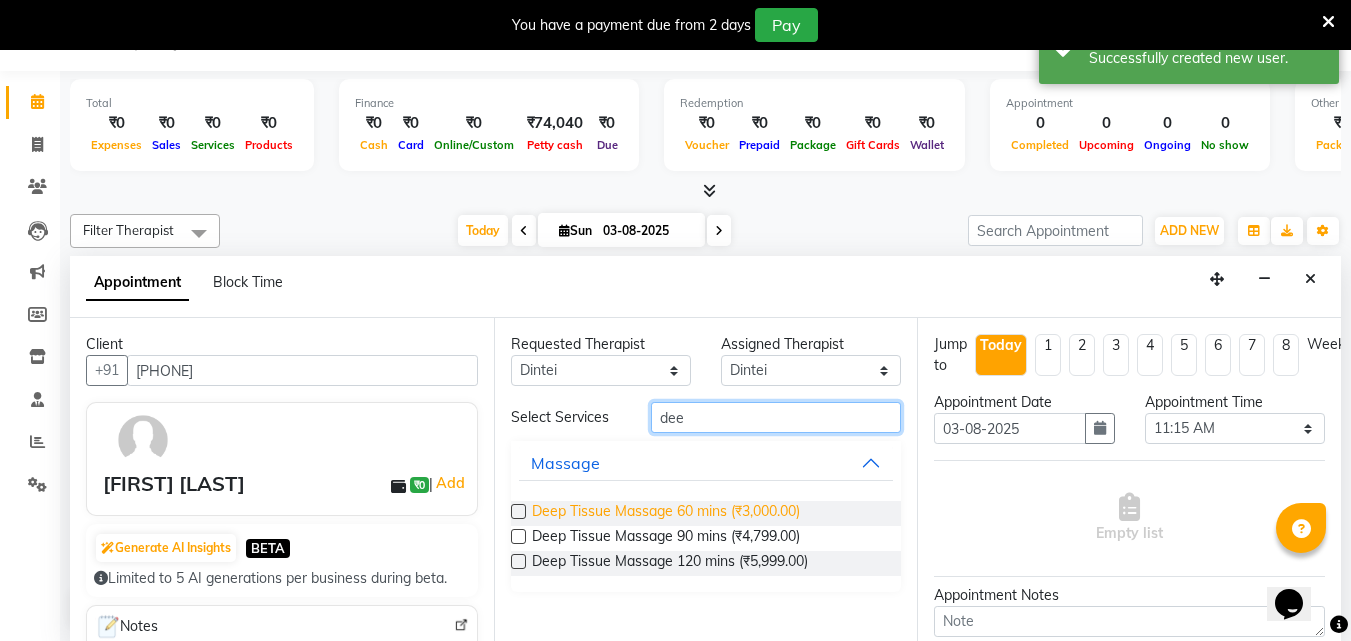 type on "dee" 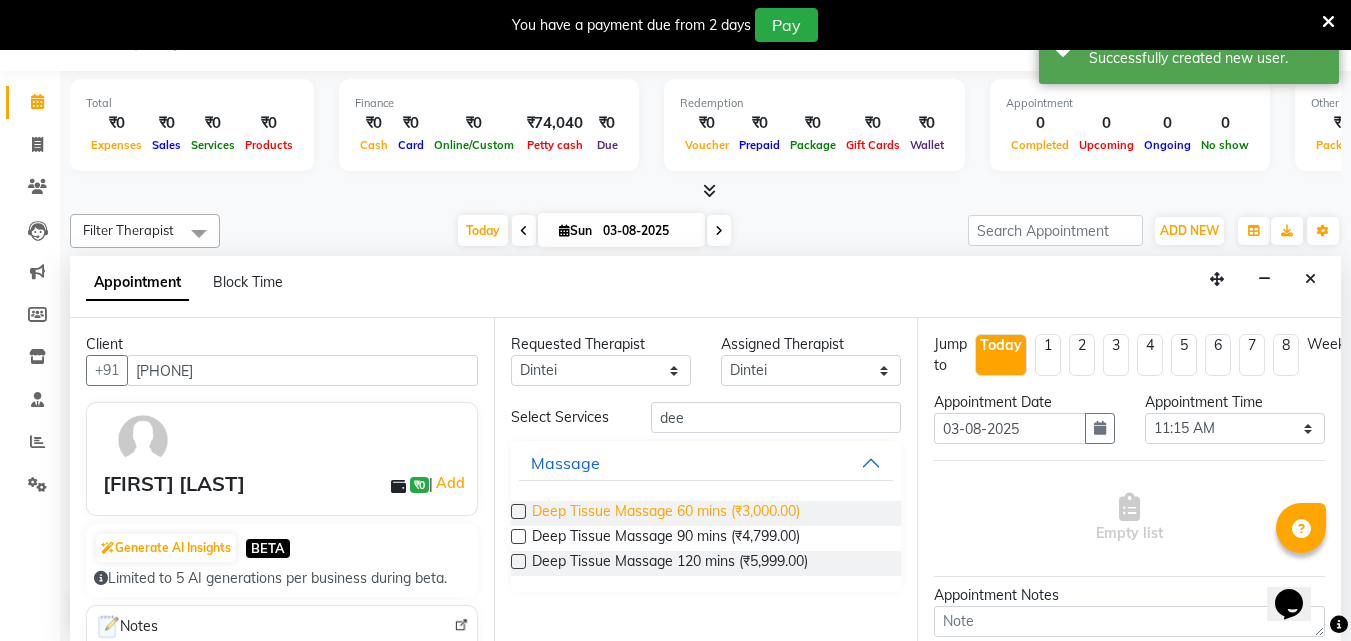 click on "Deep Tissue Massage 60 mins (₹3,000.00)" at bounding box center (666, 513) 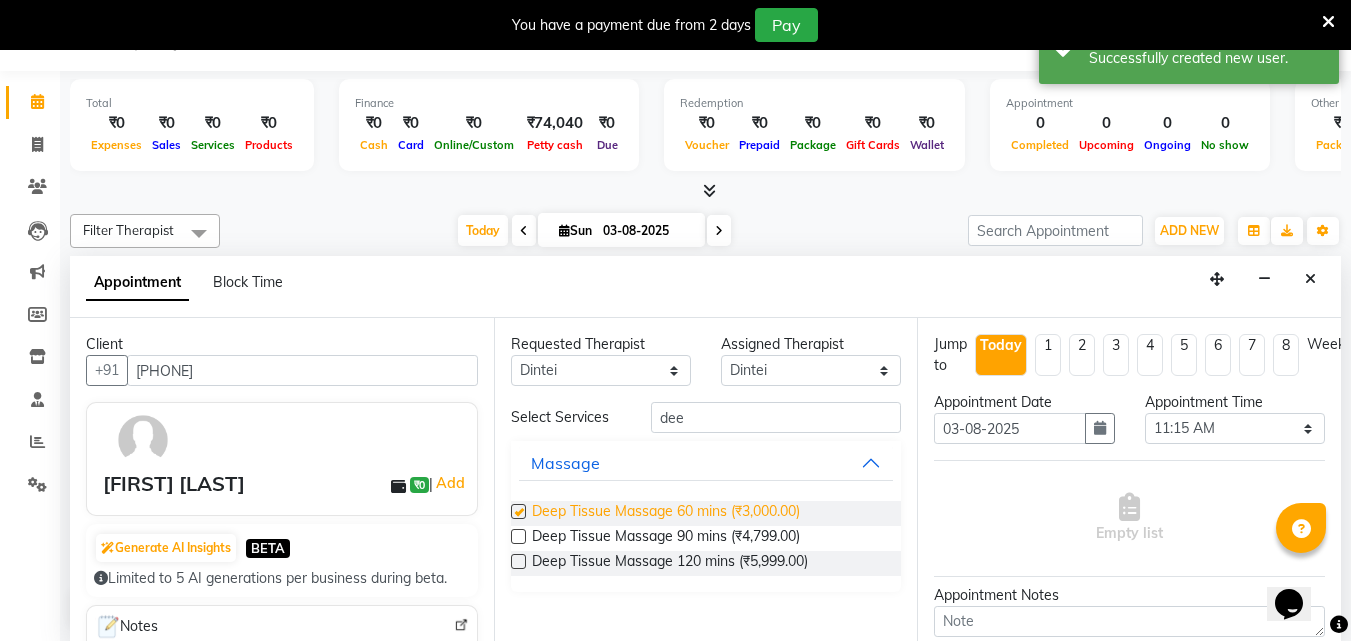 checkbox on "true" 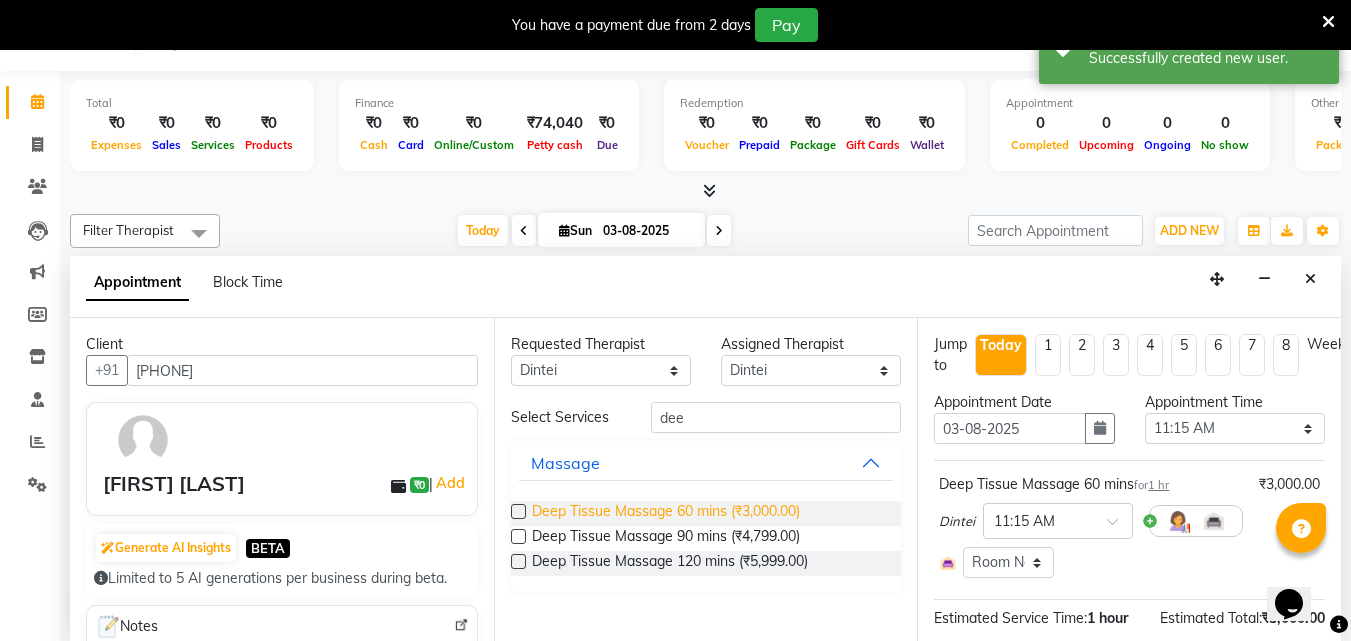 checkbox on "false" 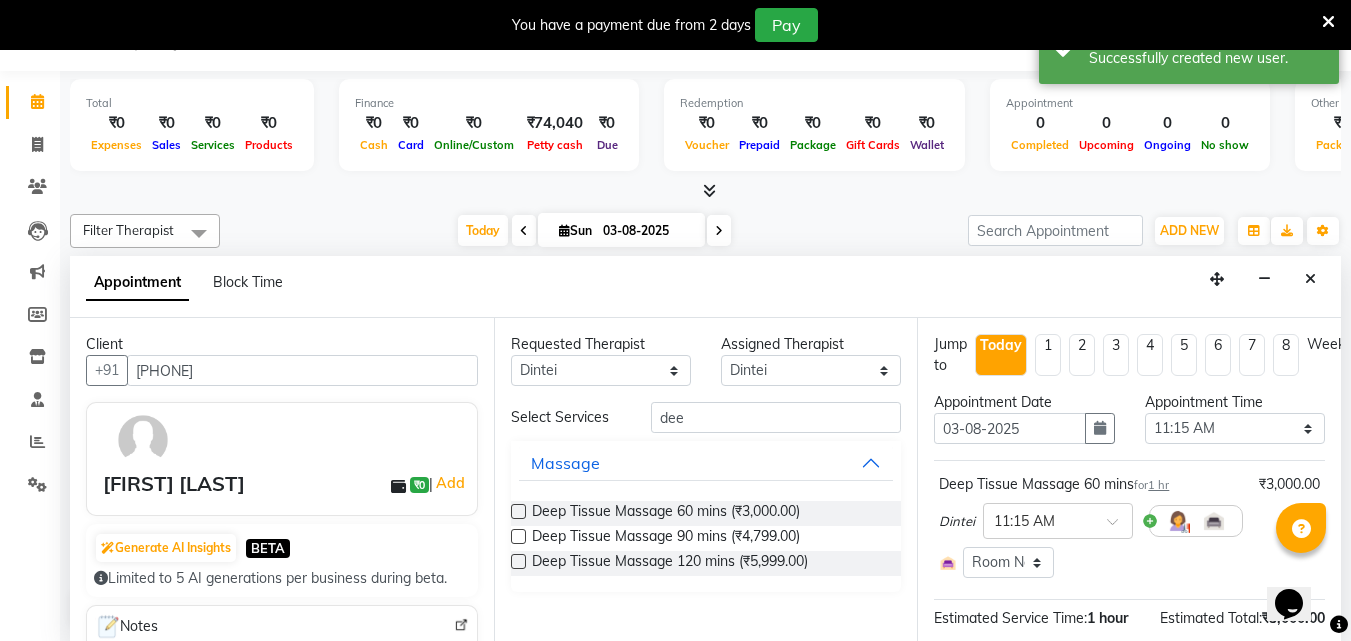 scroll, scrollTop: 249, scrollLeft: 0, axis: vertical 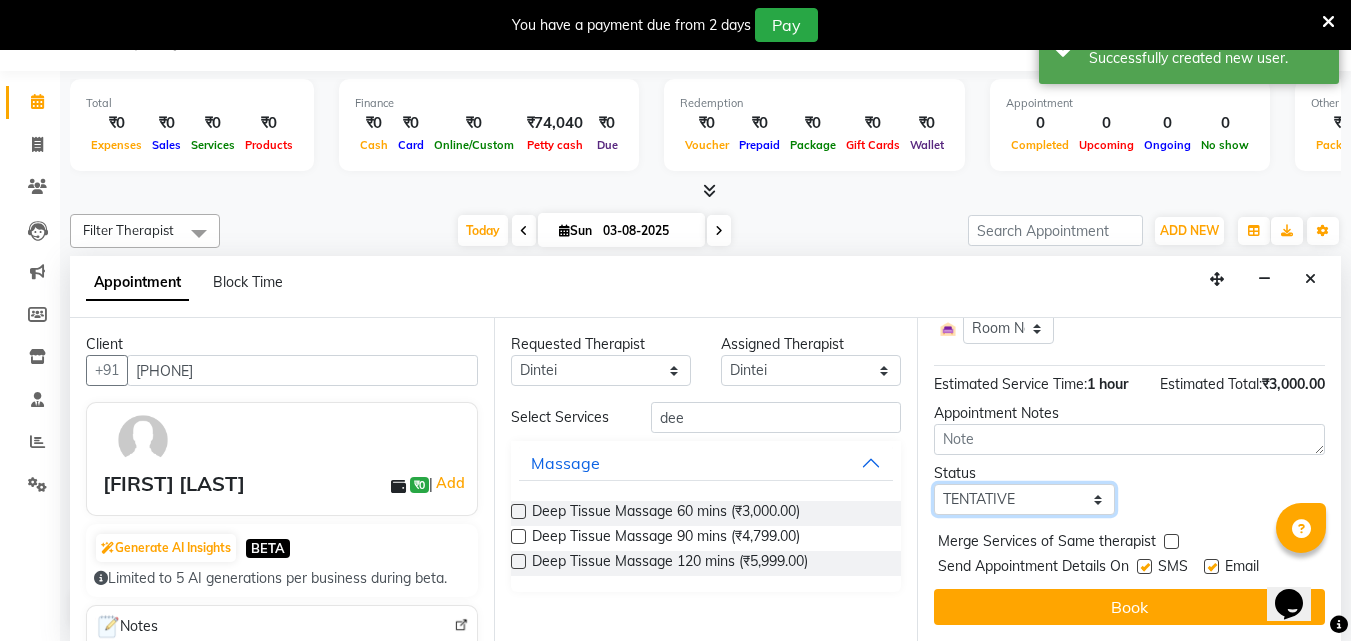 click on "Select TENTATIVE CONFIRM CHECK-IN UPCOMING" at bounding box center [1024, 499] 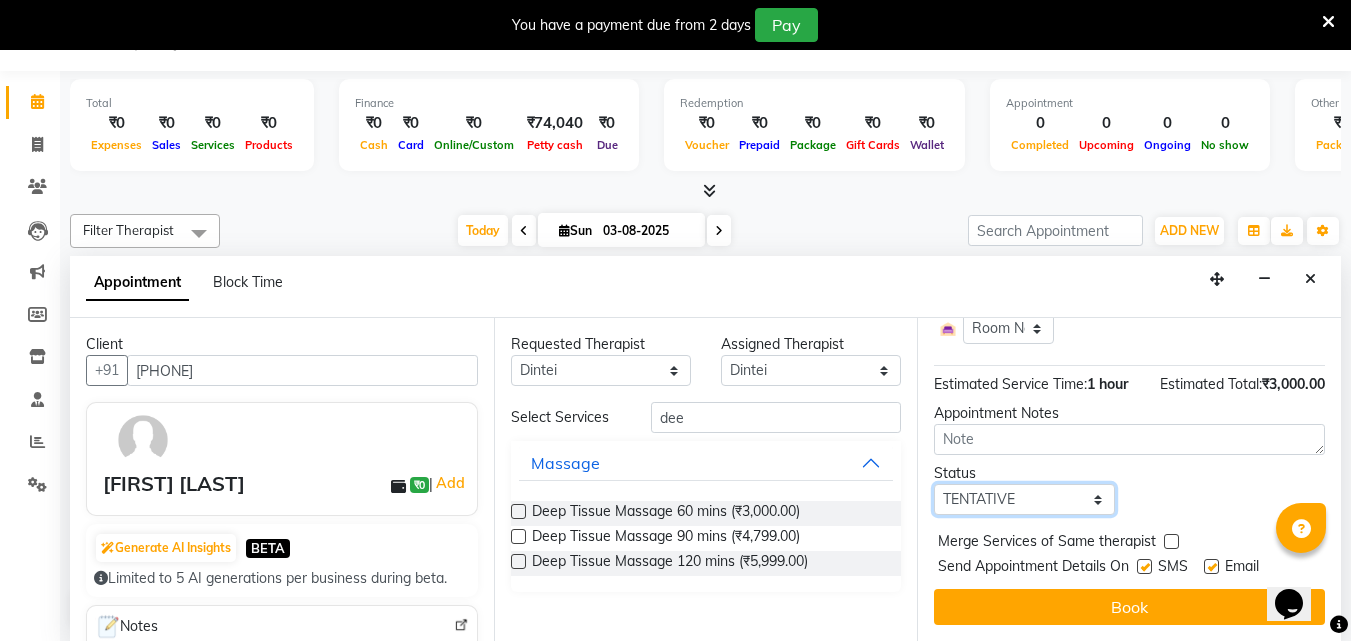 select on "check-in" 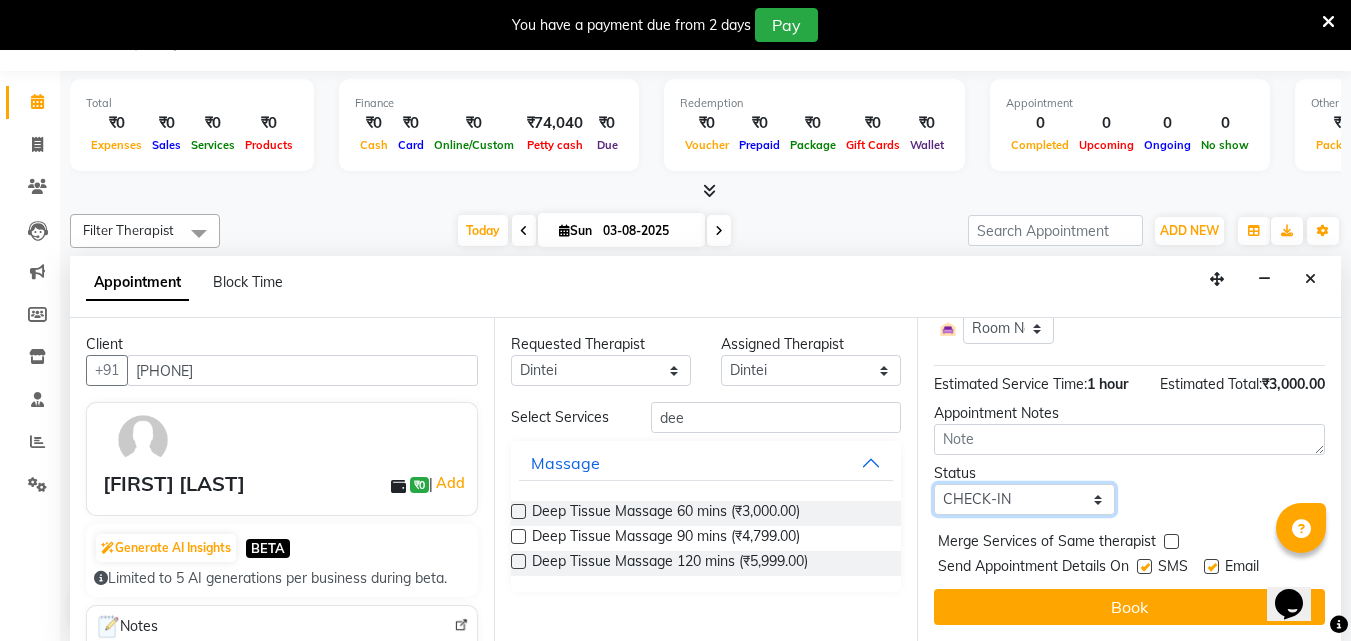 click on "Select TENTATIVE CONFIRM CHECK-IN UPCOMING" at bounding box center (1024, 499) 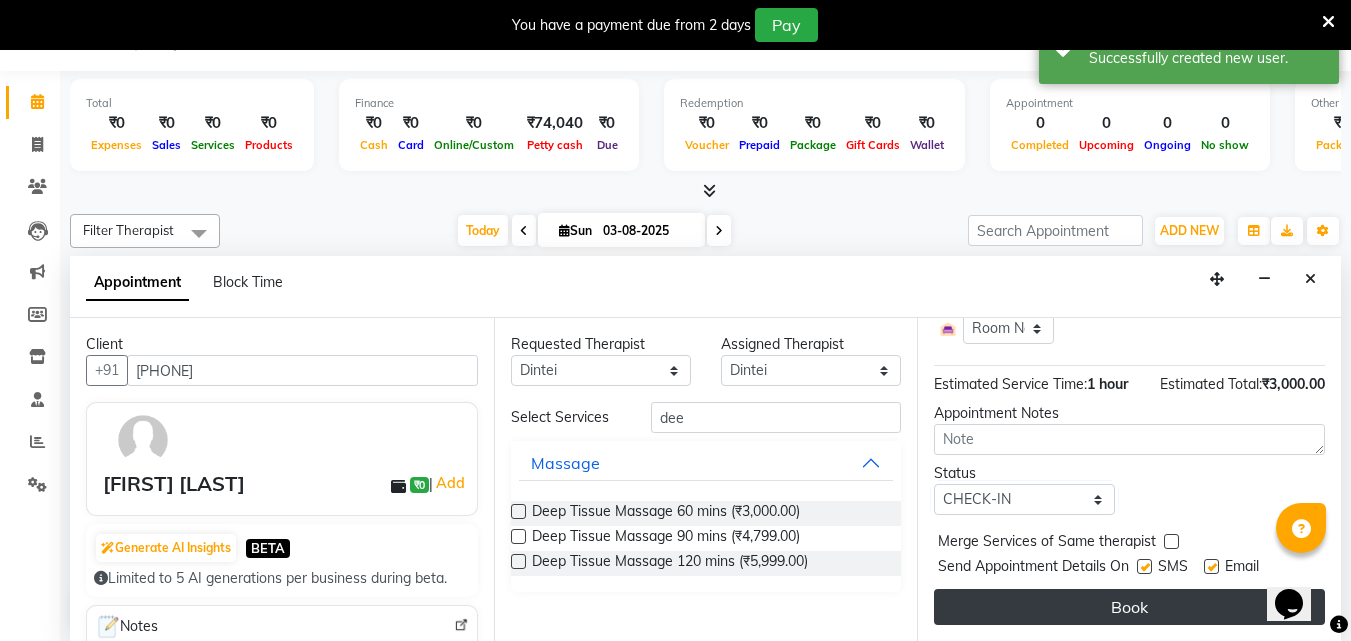 click on "Book" at bounding box center [1129, 607] 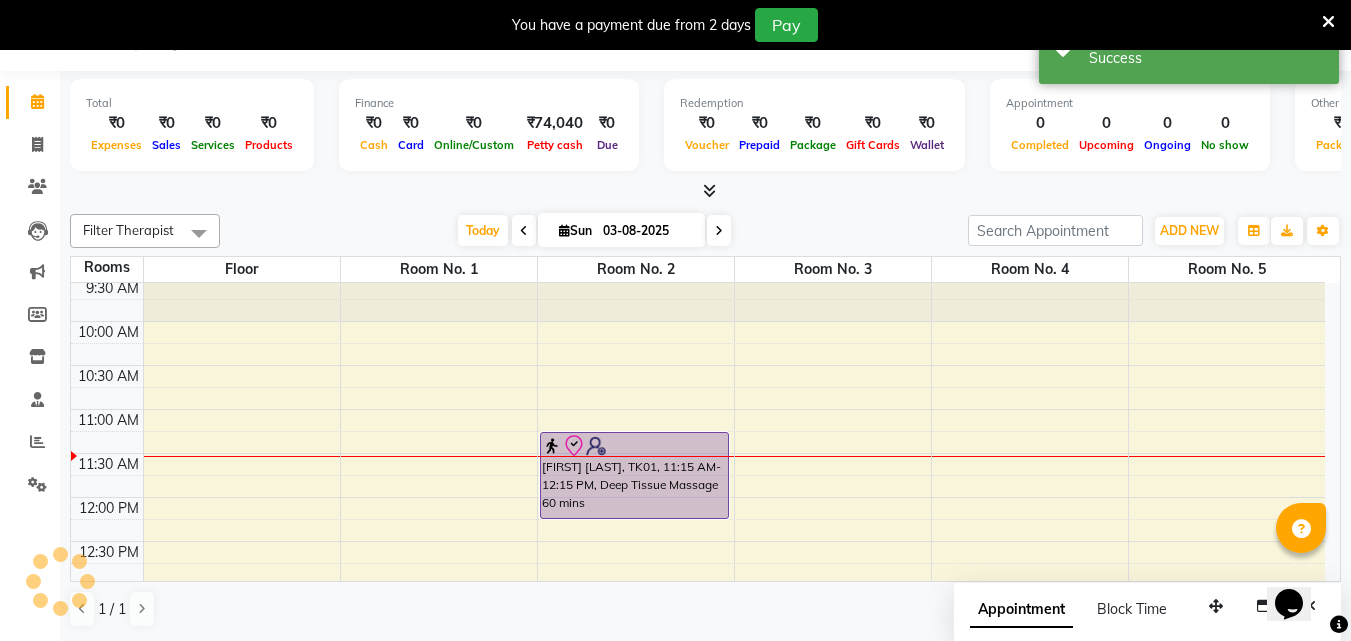 scroll, scrollTop: 0, scrollLeft: 0, axis: both 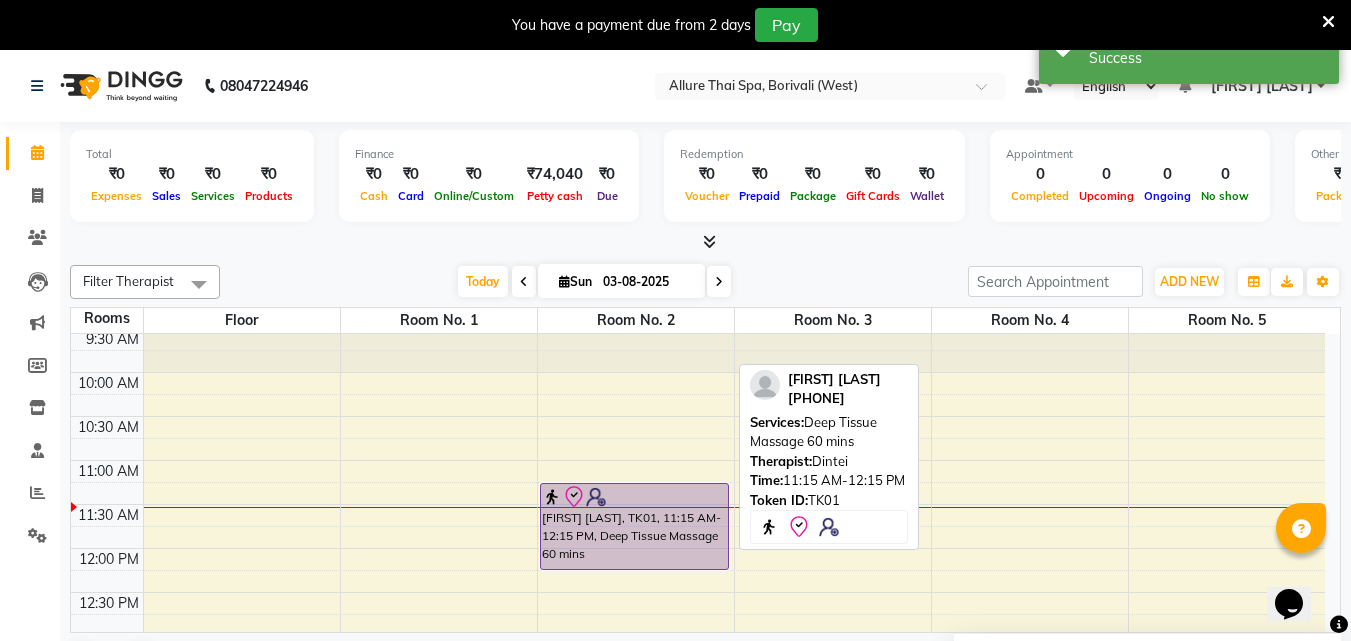 click on "[FIRST] [LAST], TK01, 11:15 AM-12:15 PM, Deep Tissue Massage 60 mins" at bounding box center [634, 526] 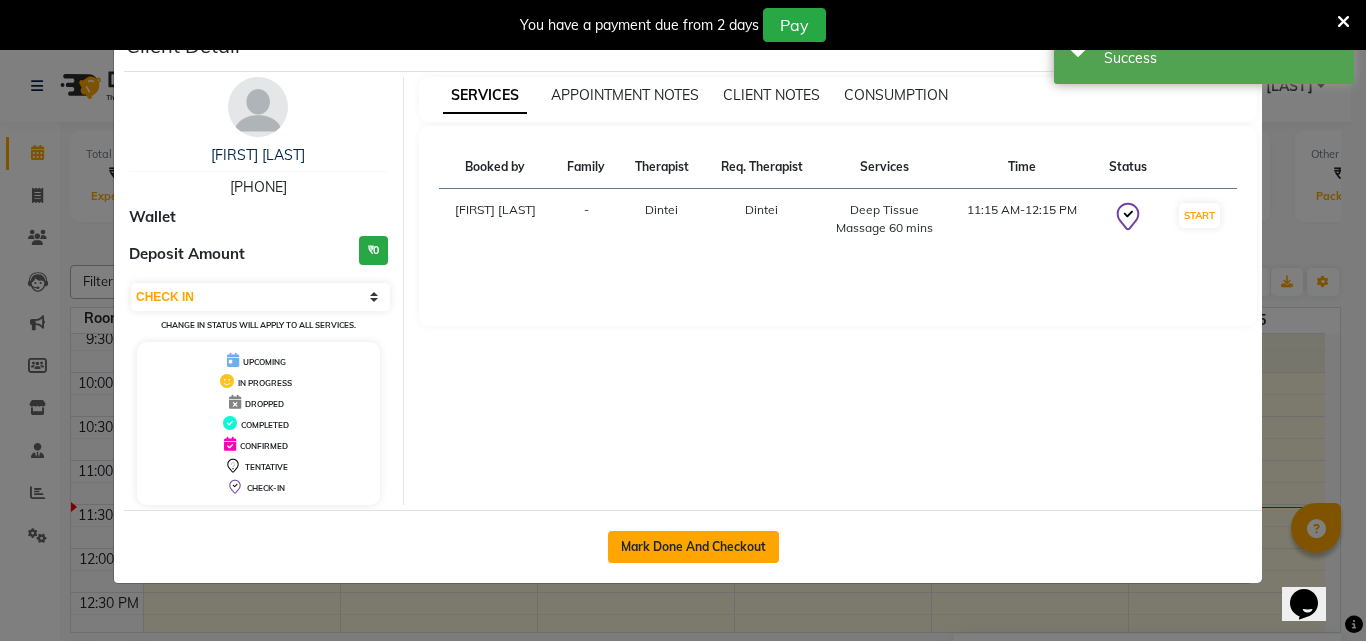 click on "Mark Done And Checkout" 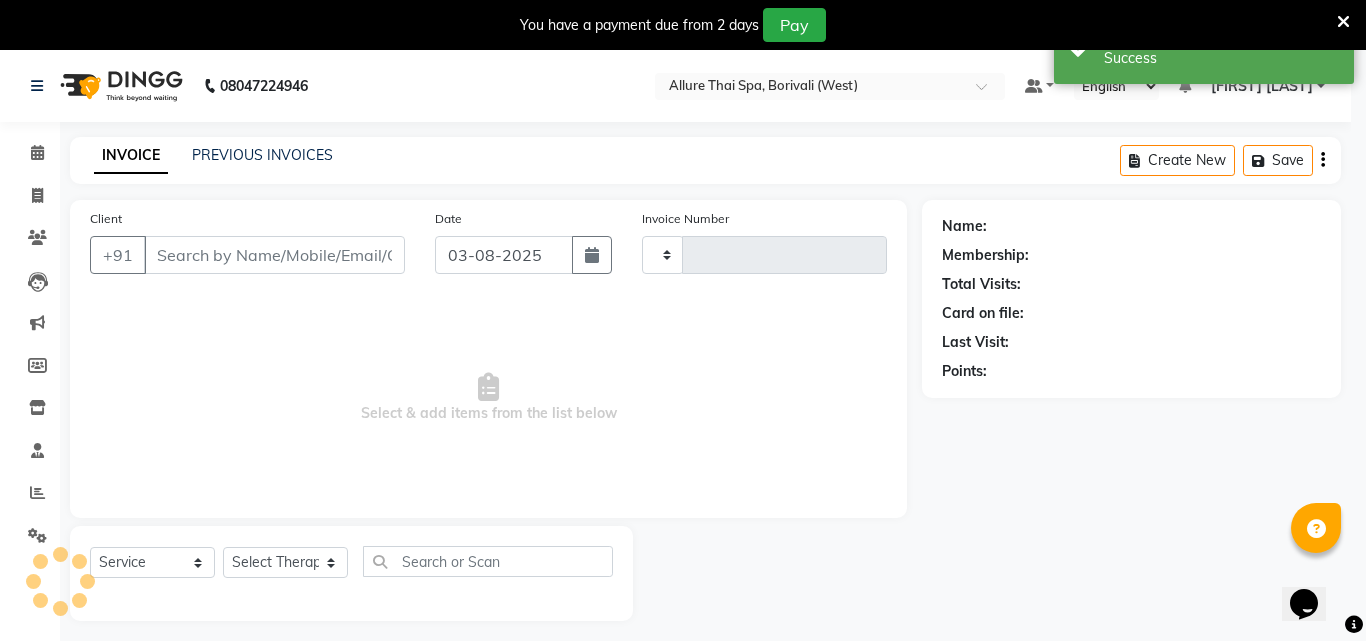 type on "0797" 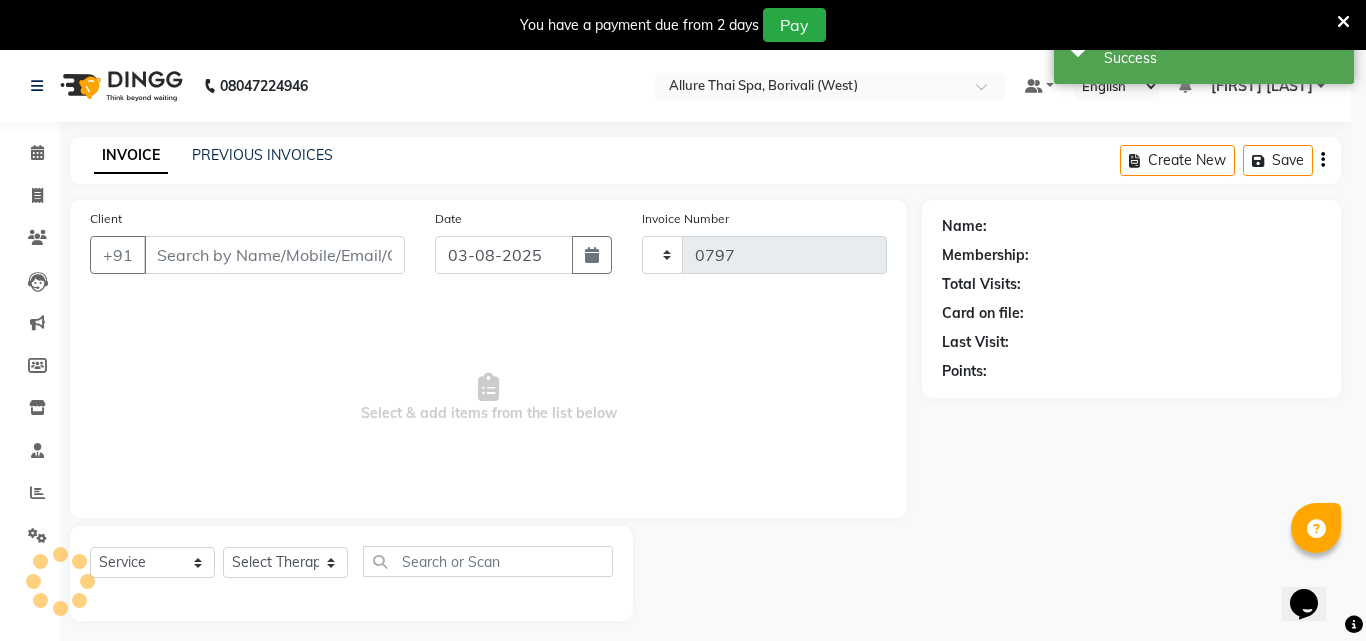 select on "6772" 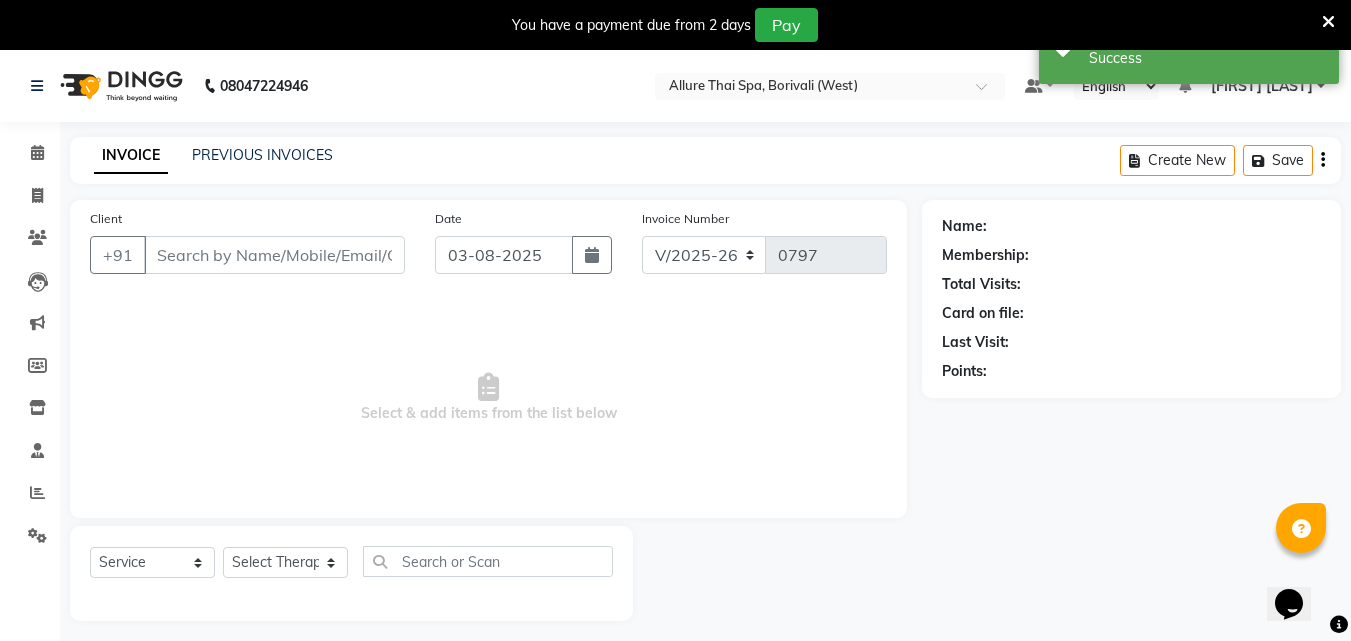 type on "[PHONE]" 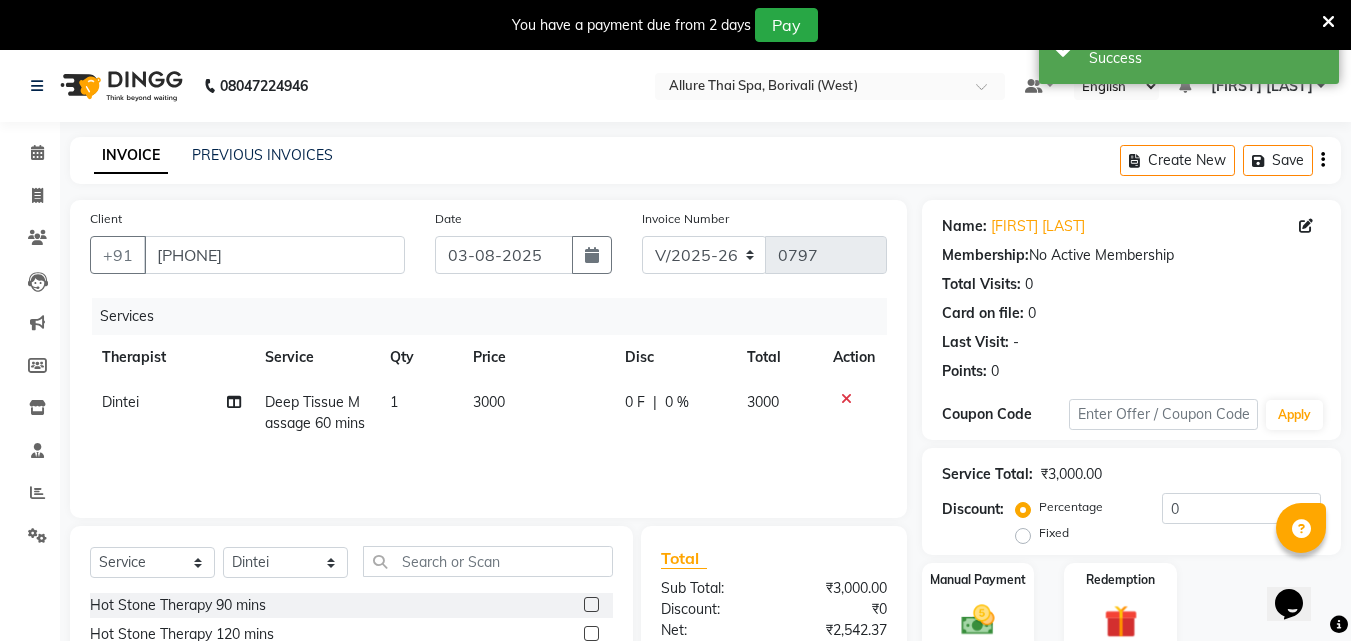 click on "Fixed" 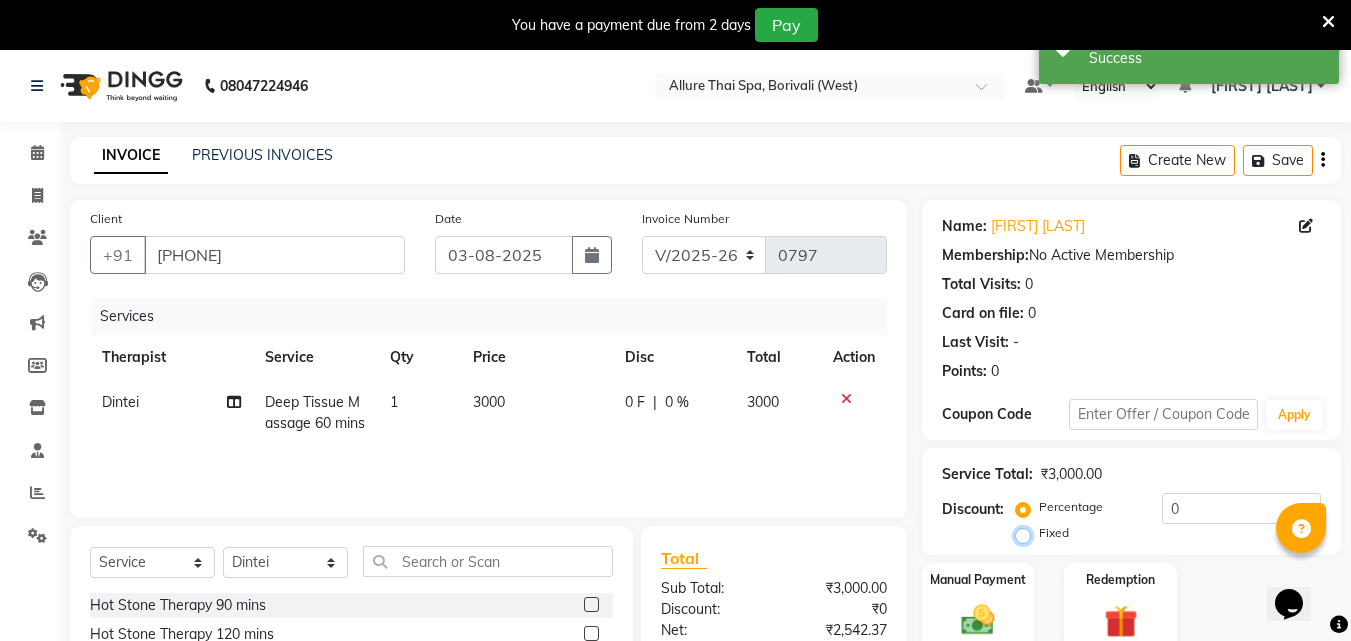 click on "Fixed" at bounding box center [1027, 533] 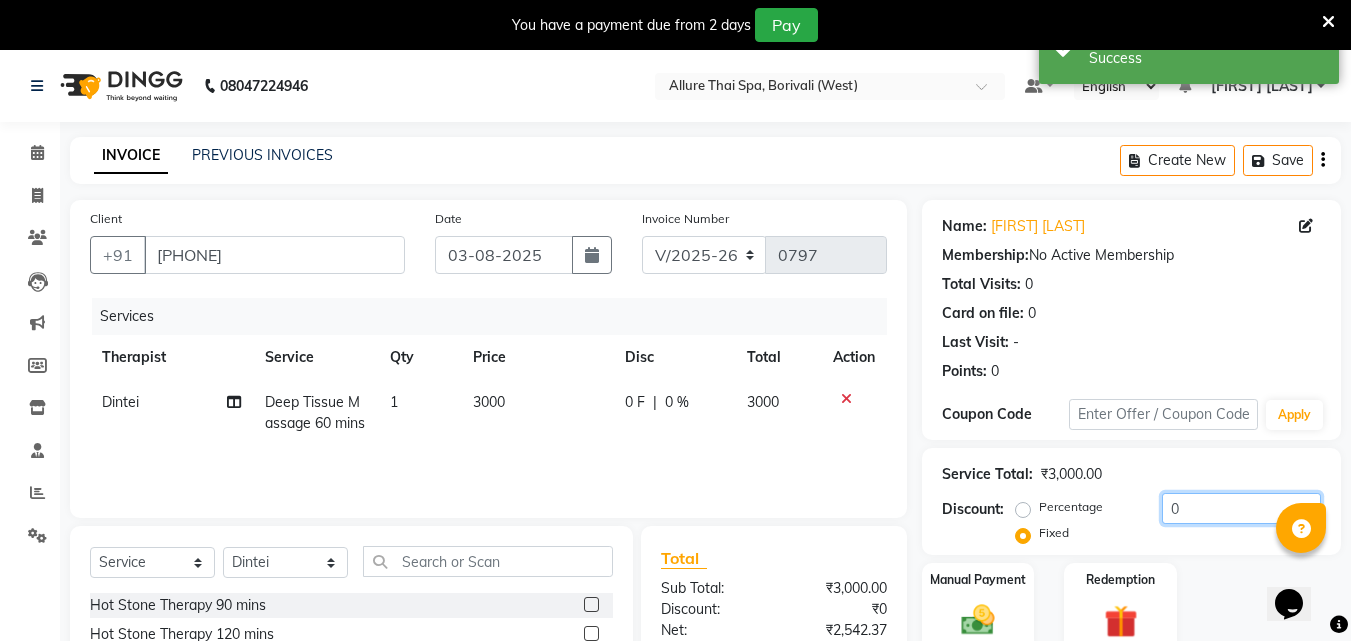 click on "0" 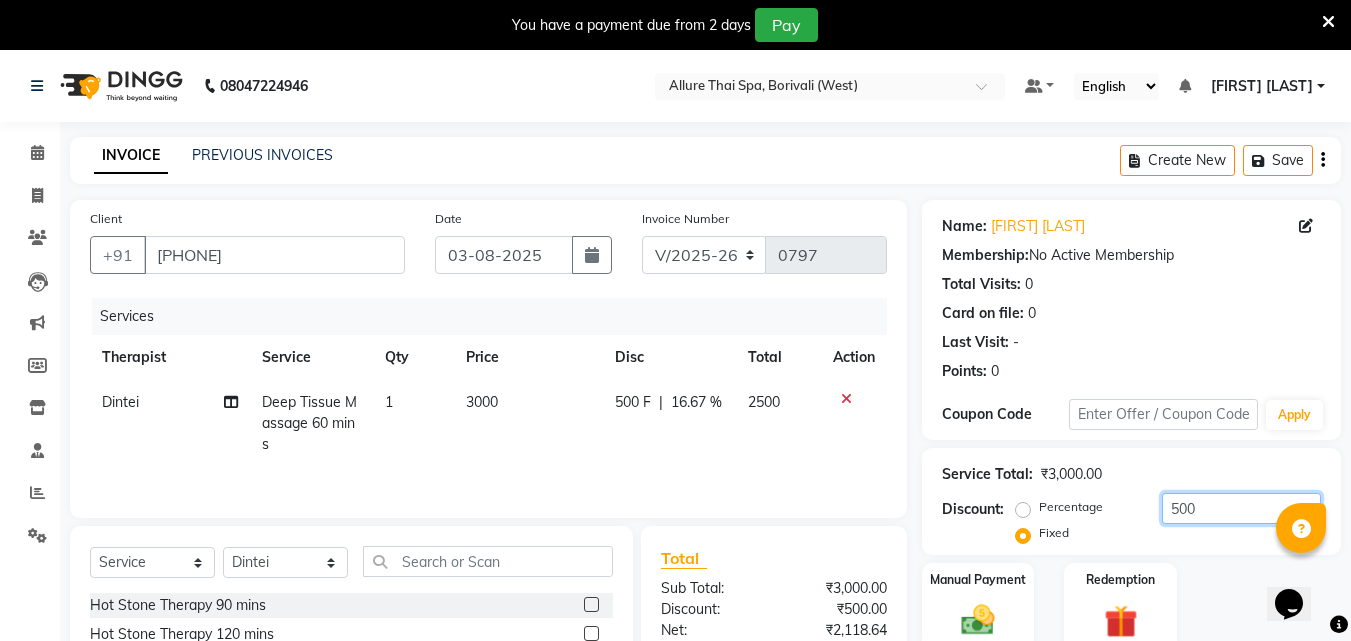 scroll, scrollTop: 210, scrollLeft: 0, axis: vertical 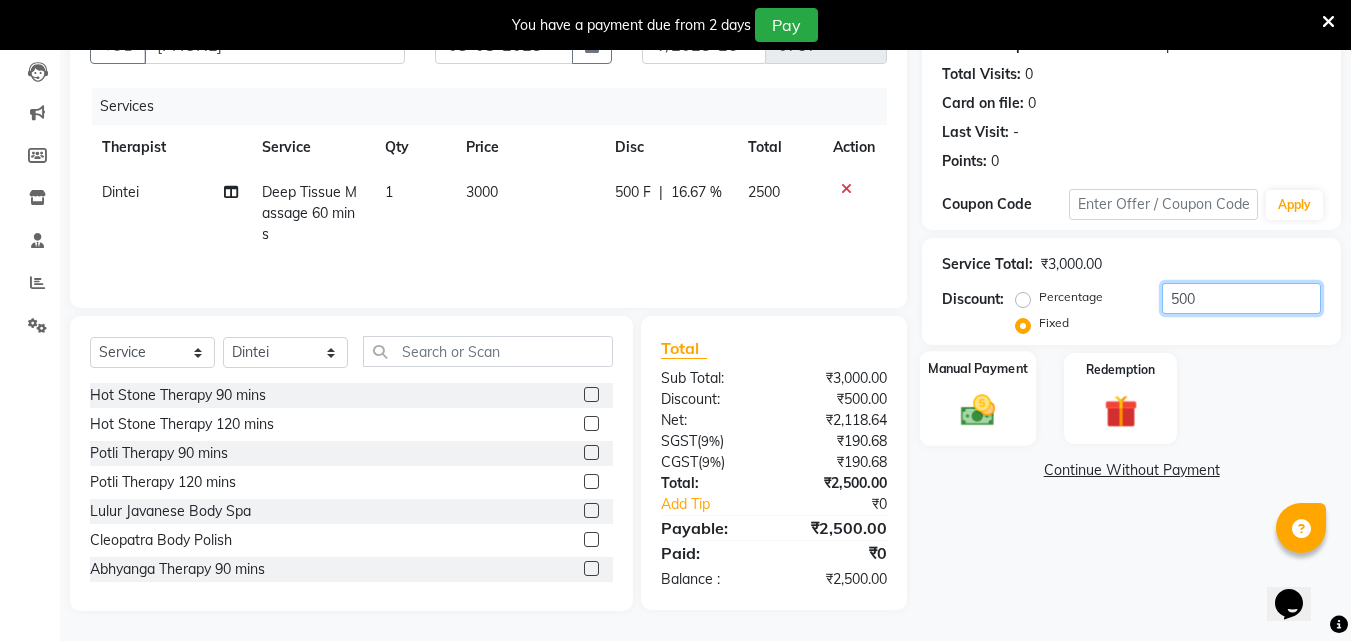 type on "500" 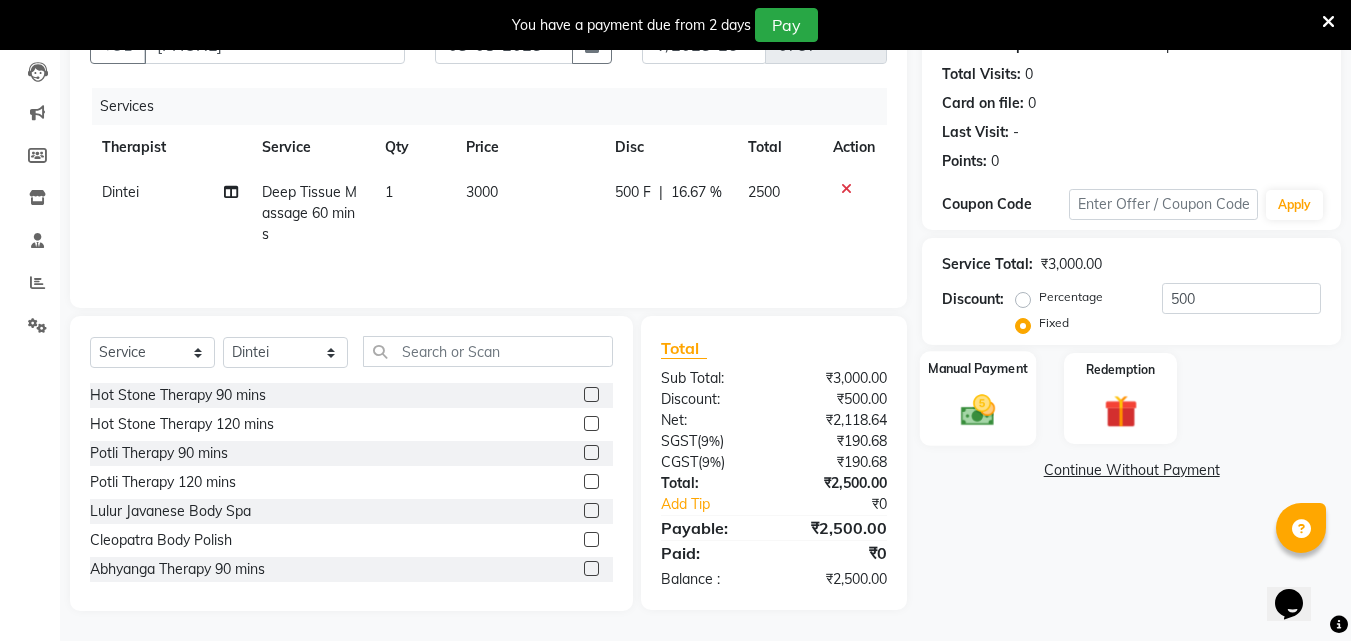 click 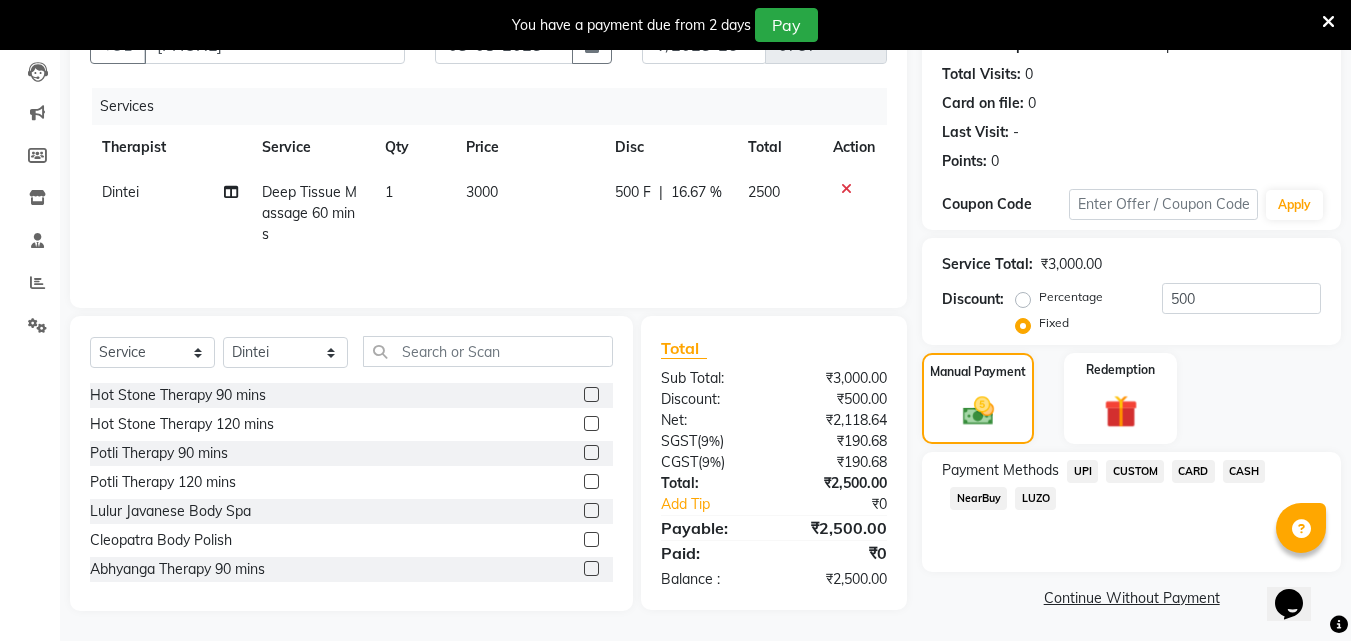 click on "CARD" 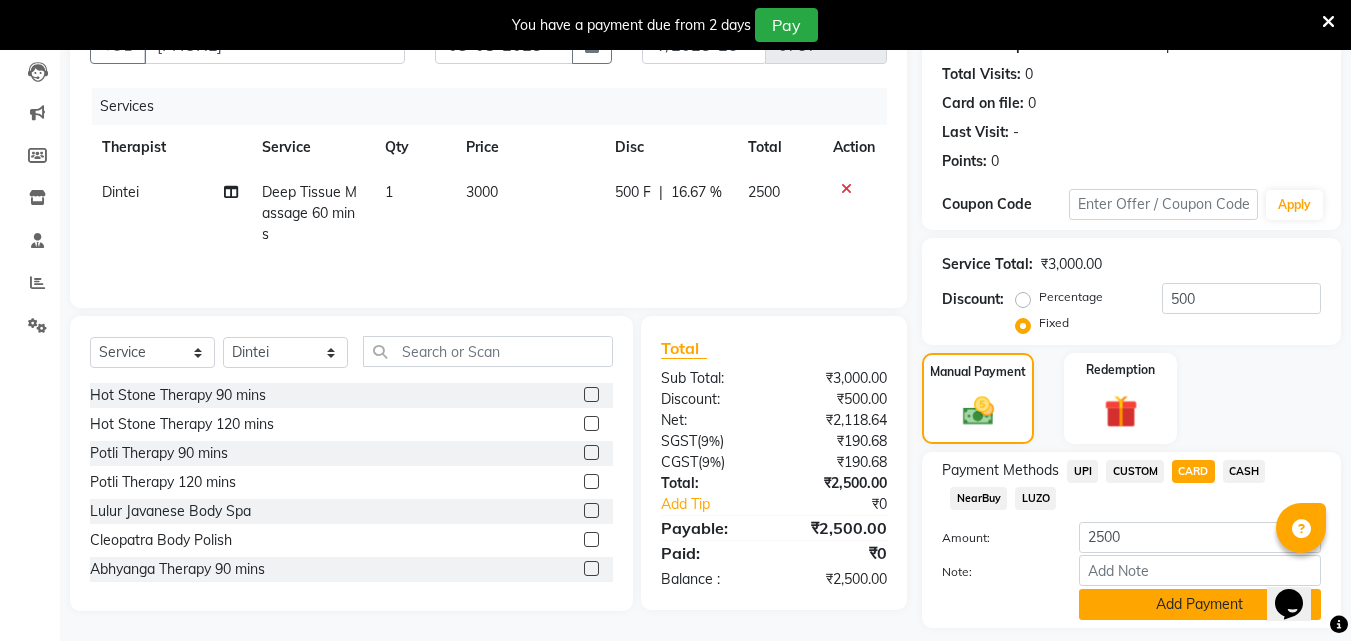 click on "Add Payment" 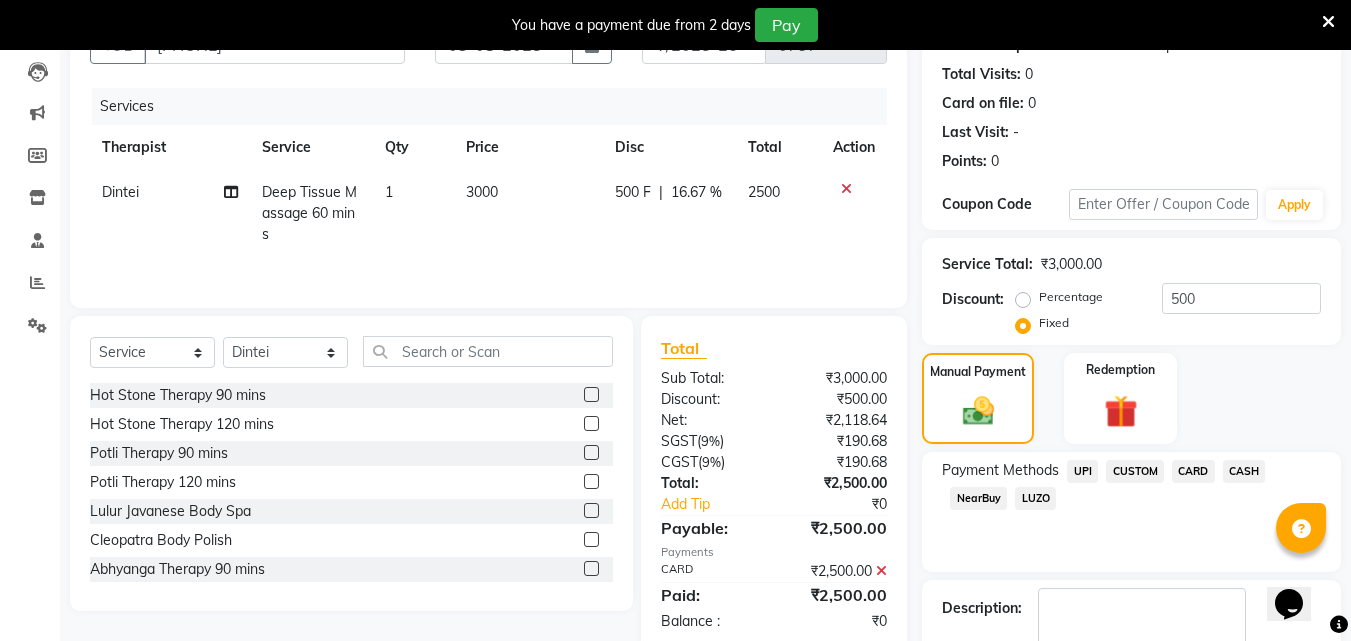 scroll, scrollTop: 325, scrollLeft: 0, axis: vertical 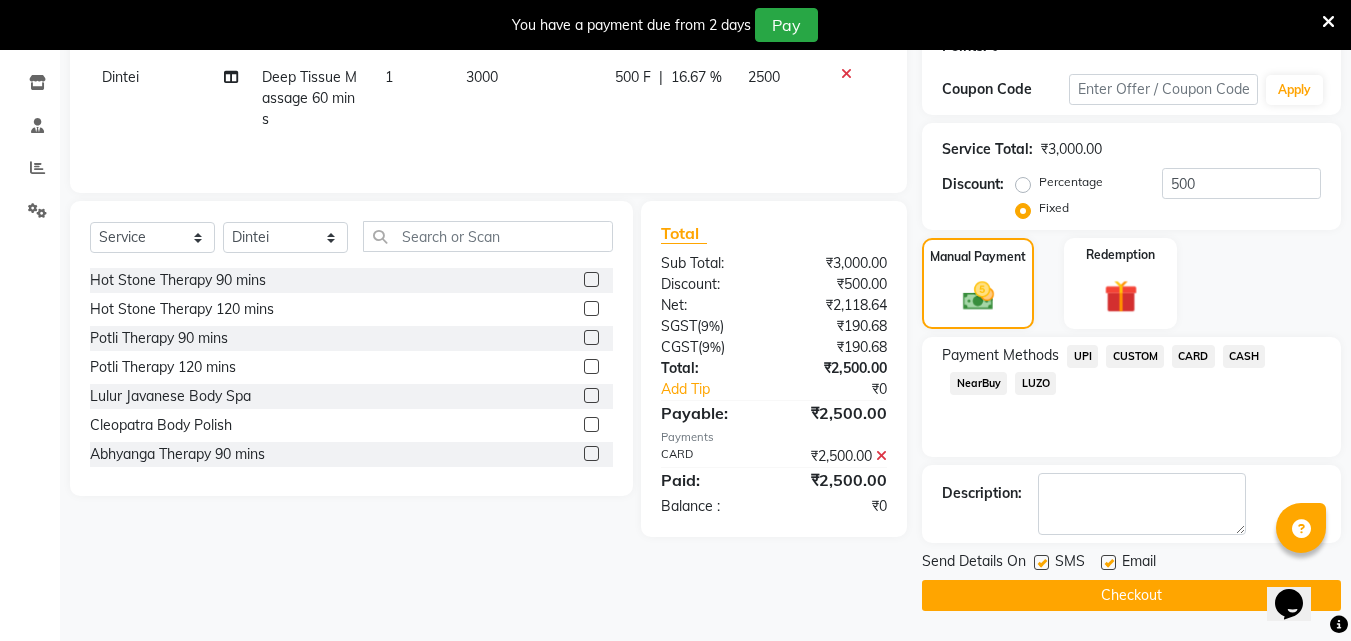 click on "Checkout" 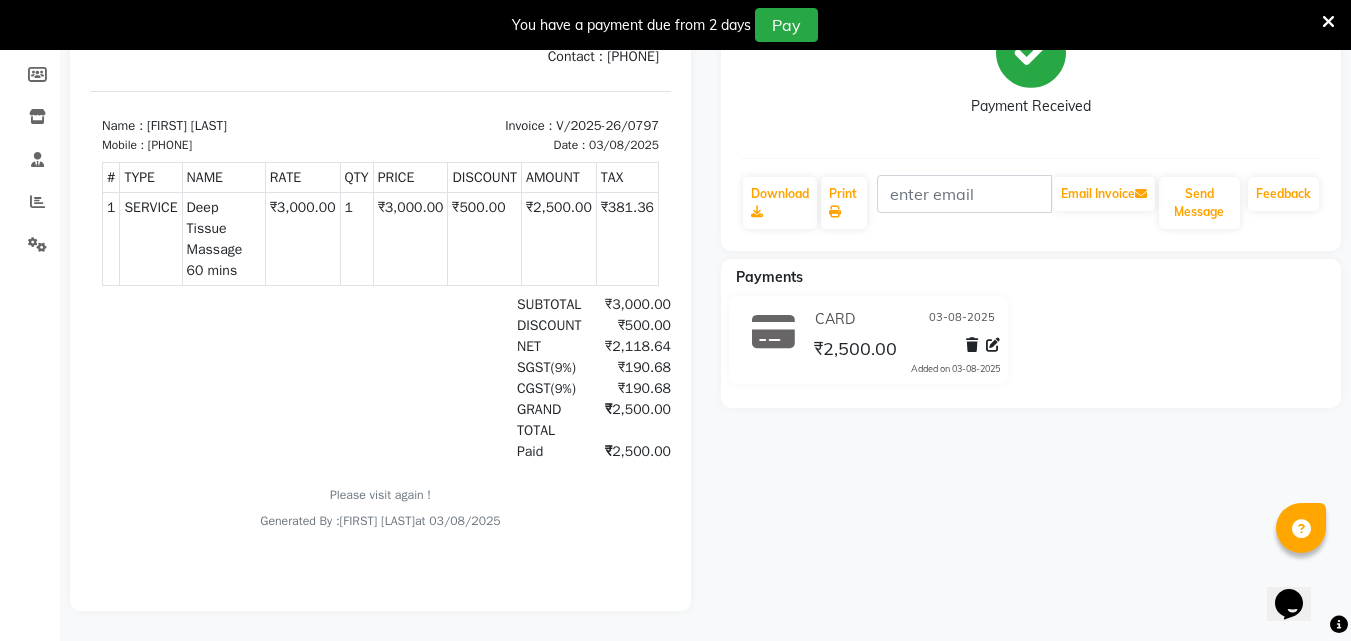 scroll, scrollTop: 0, scrollLeft: 0, axis: both 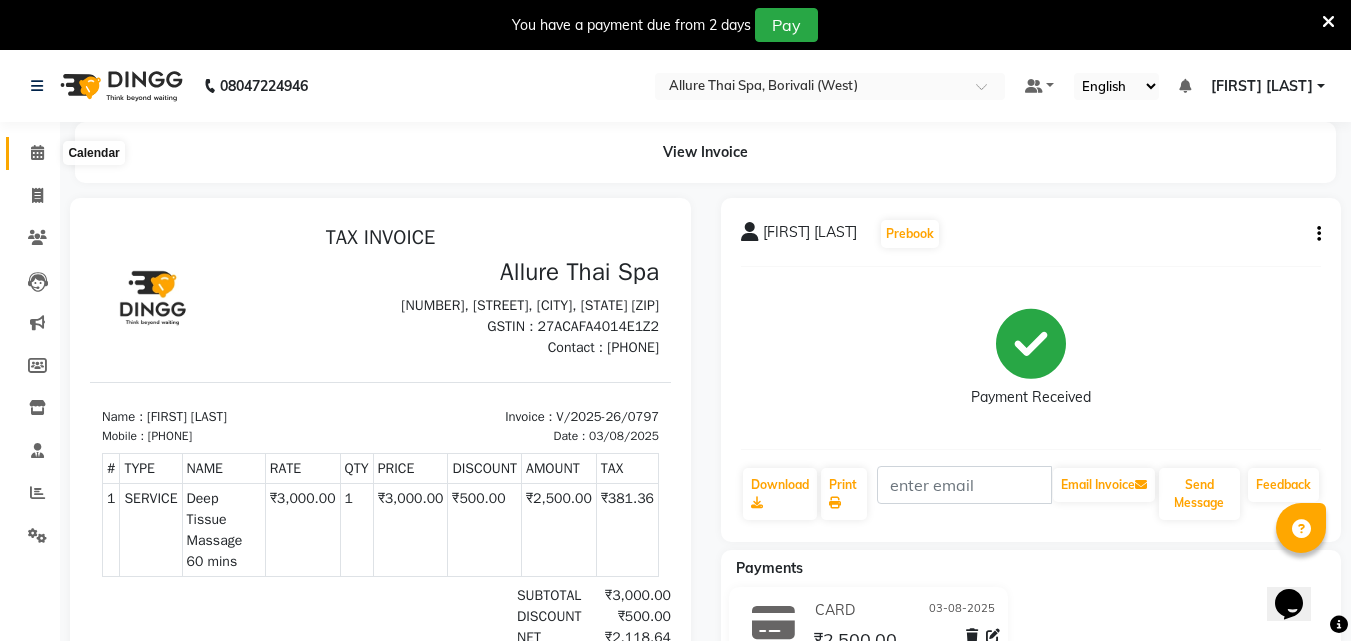 click 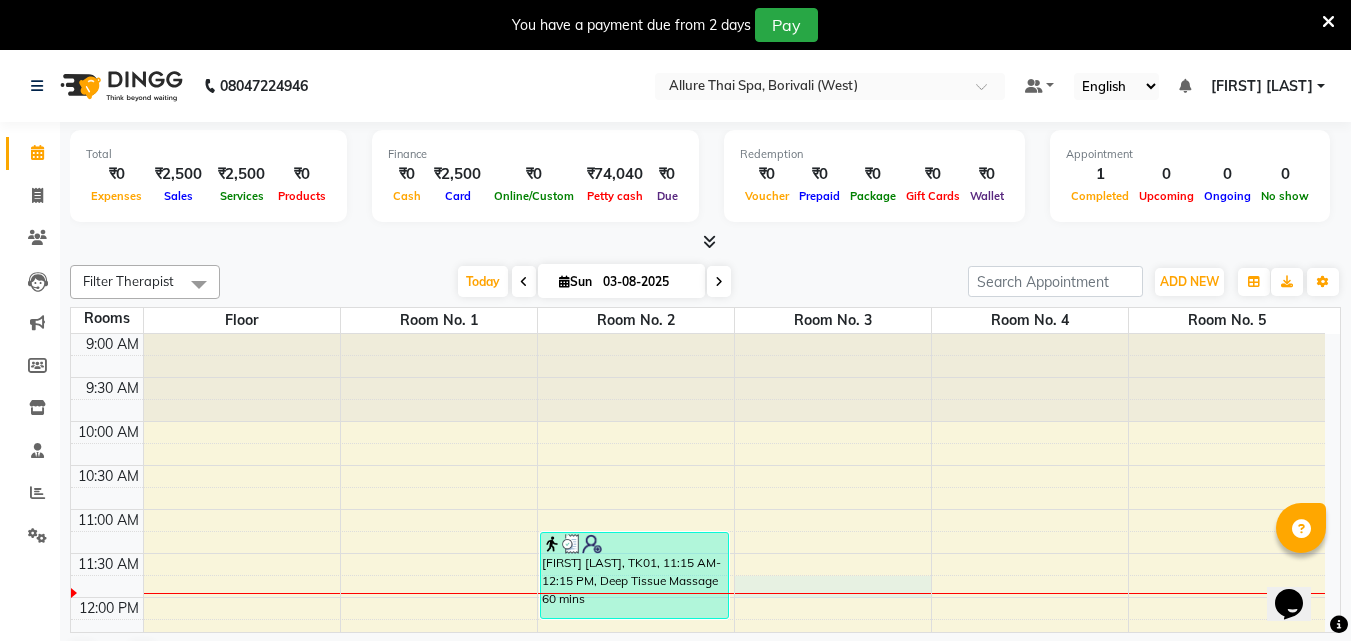 click on "11:15 AM-12:15 PM, Deep Tissue Massage 60 mins" at bounding box center (698, 993) 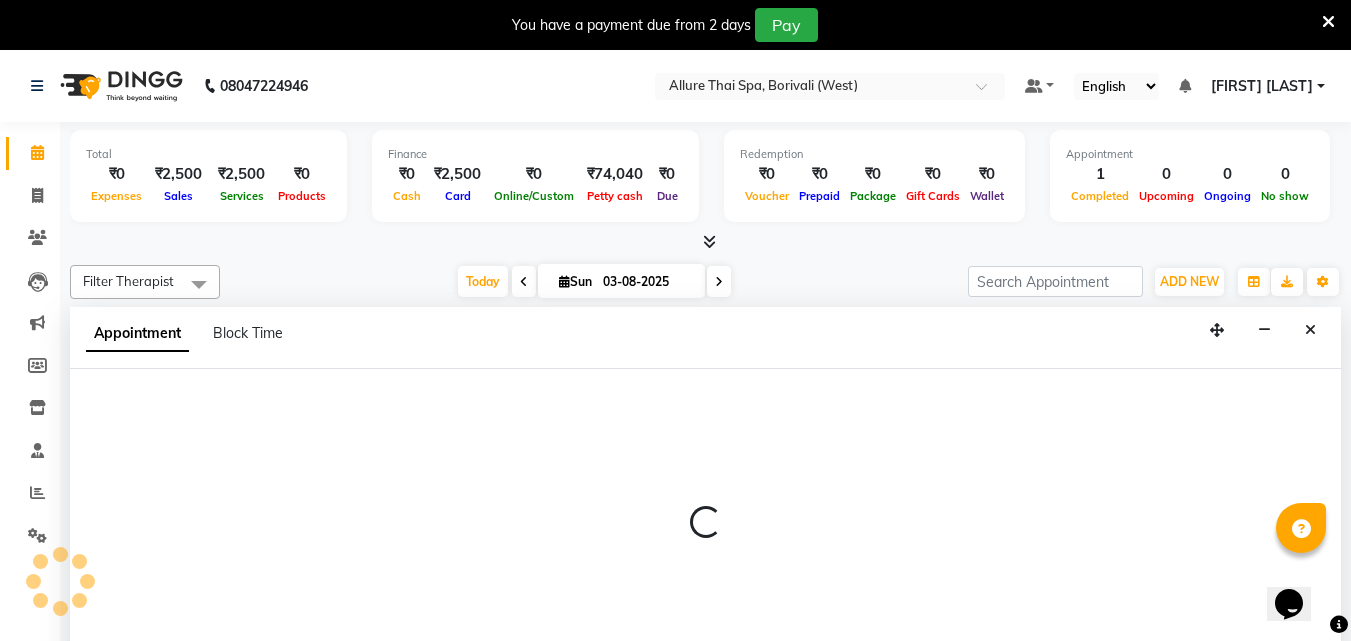 scroll, scrollTop: 51, scrollLeft: 0, axis: vertical 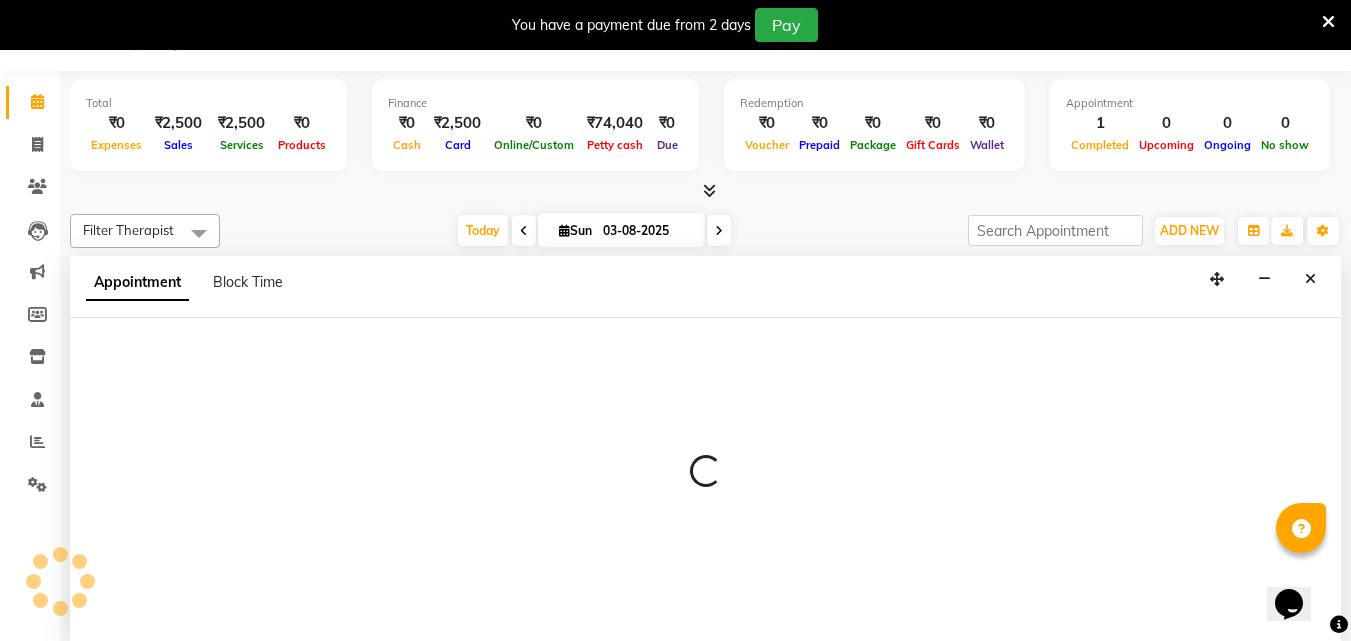 select on "tentative" 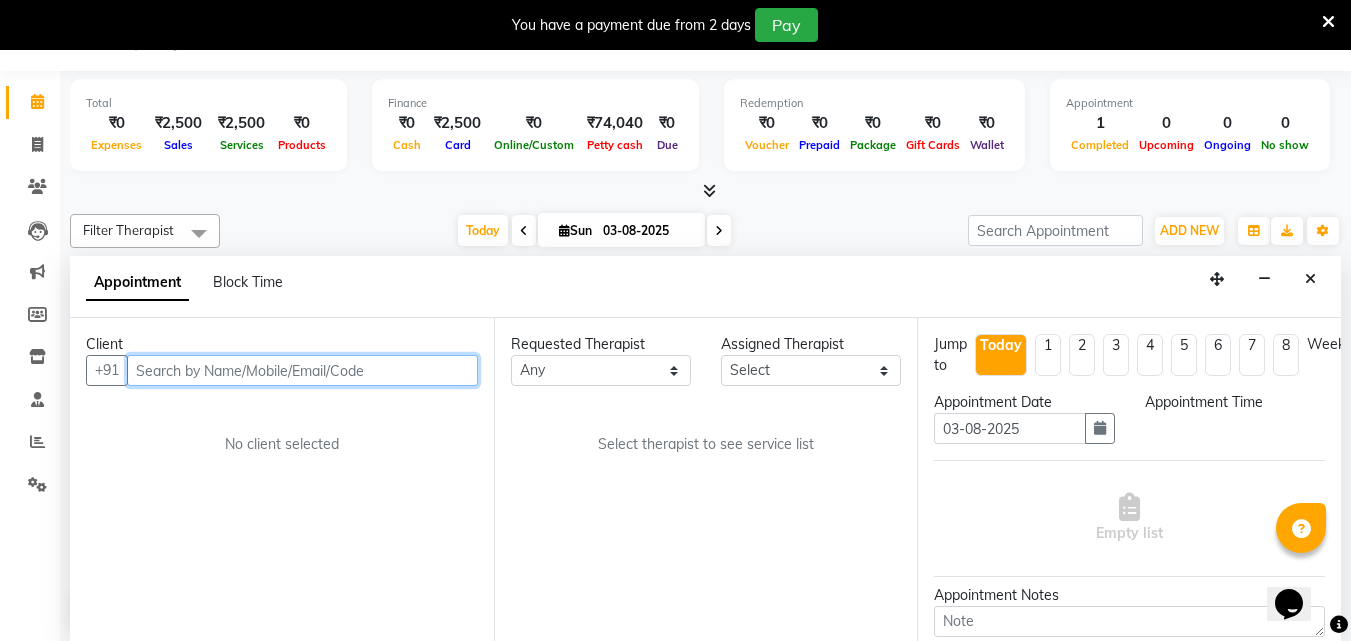 select on "705" 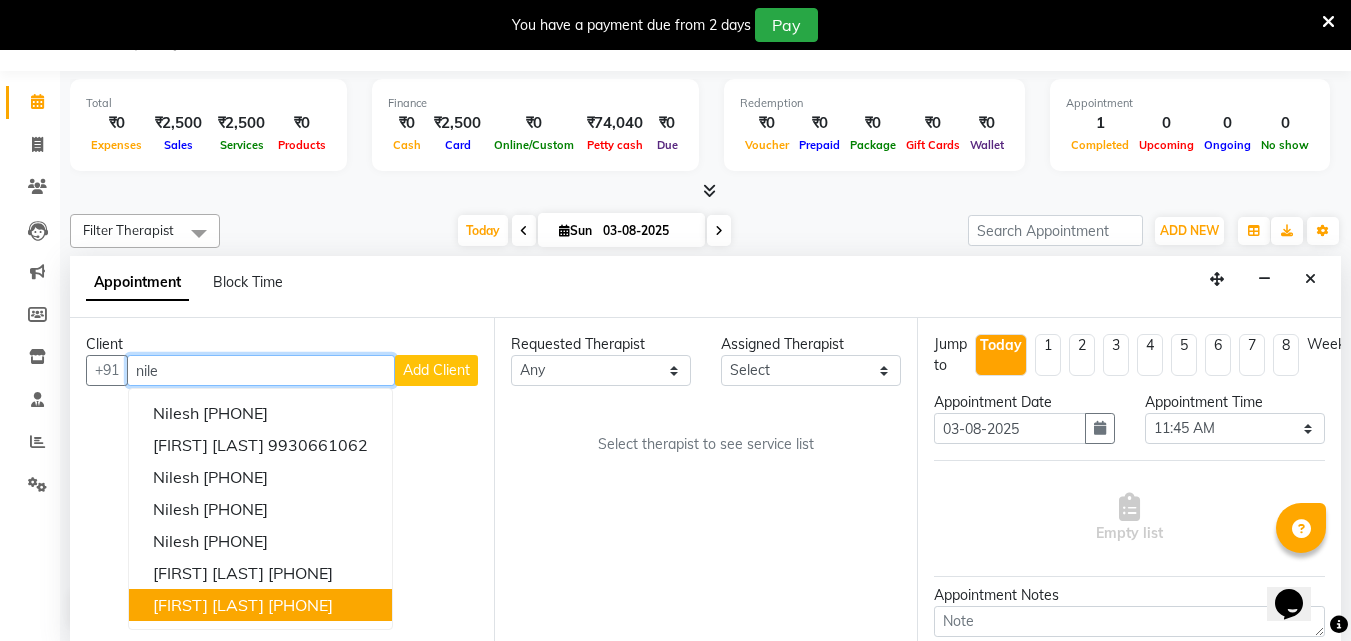 click on "[FIRST] [LAST] [PHONE]" at bounding box center (260, 605) 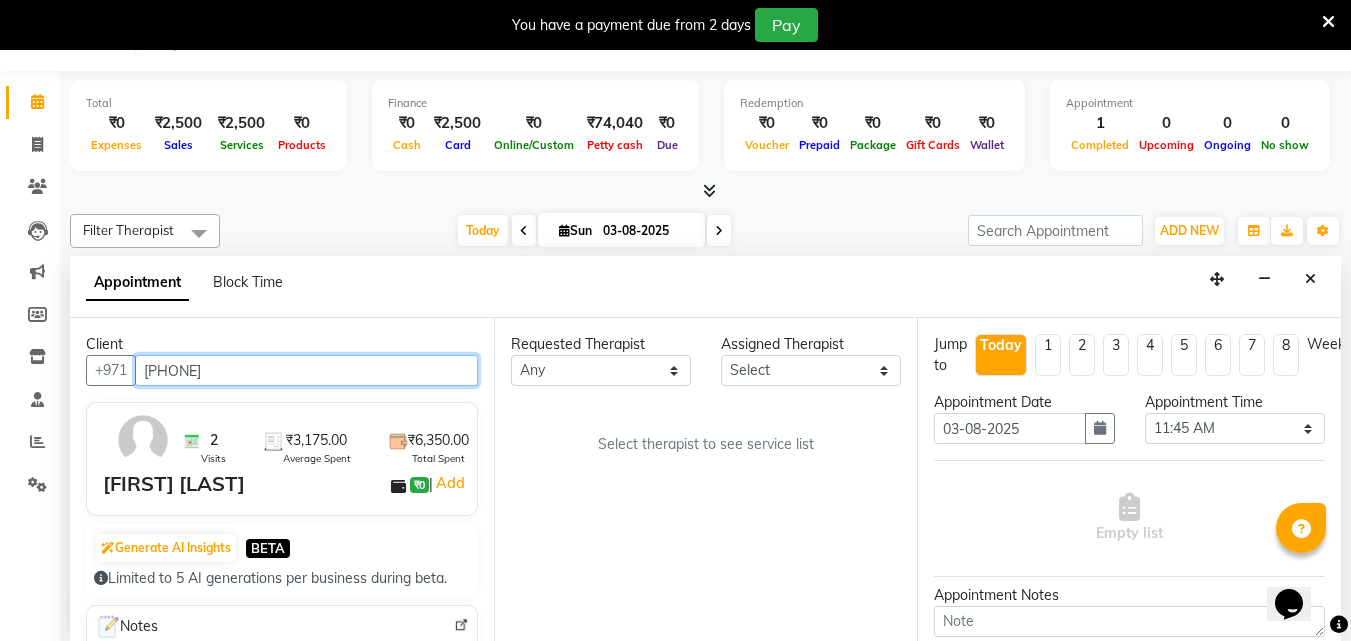 type on "[PHONE]" 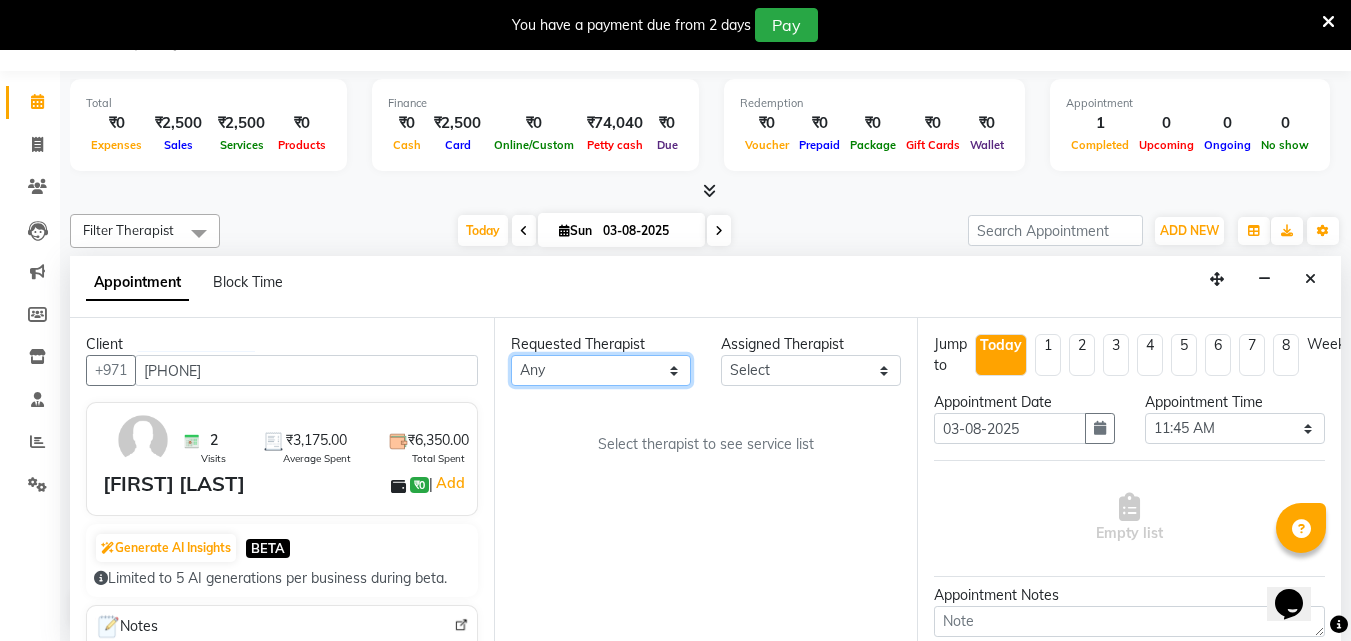 click on "Any [FIRST] [LAST] [FIRST] [LAST] [FIRST] [LAST] [FIRST] [LAST]" at bounding box center [601, 370] 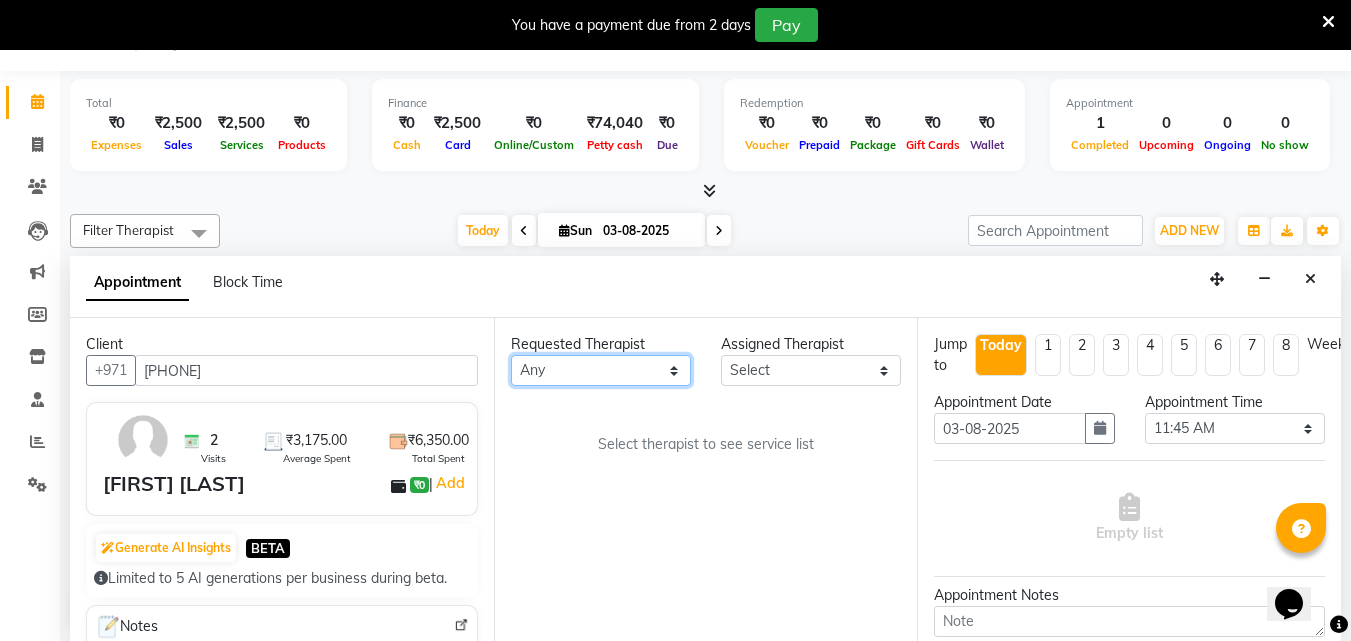 click on "Any [FIRST] [LAST] [FIRST] [LAST] [FIRST] [LAST] [FIRST] [LAST]" at bounding box center [601, 370] 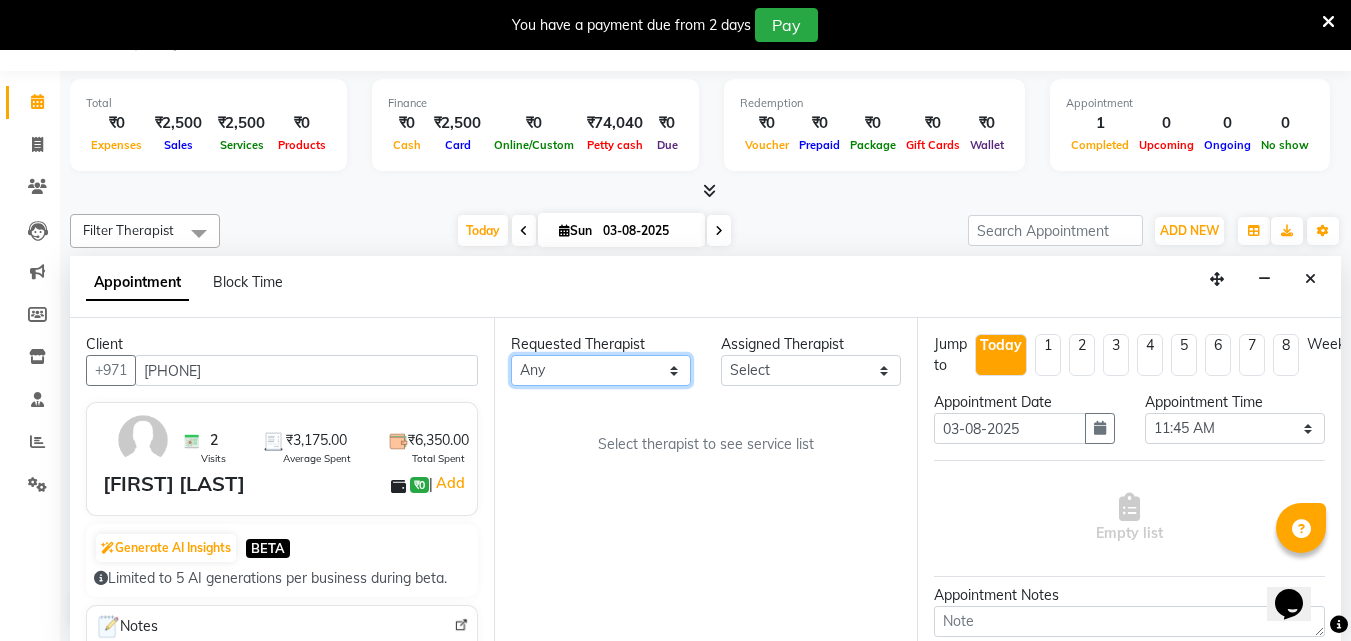 click on "Any [FIRST] [LAST] [FIRST] [LAST] [FIRST] [LAST] [FIRST] [LAST]" at bounding box center [601, 370] 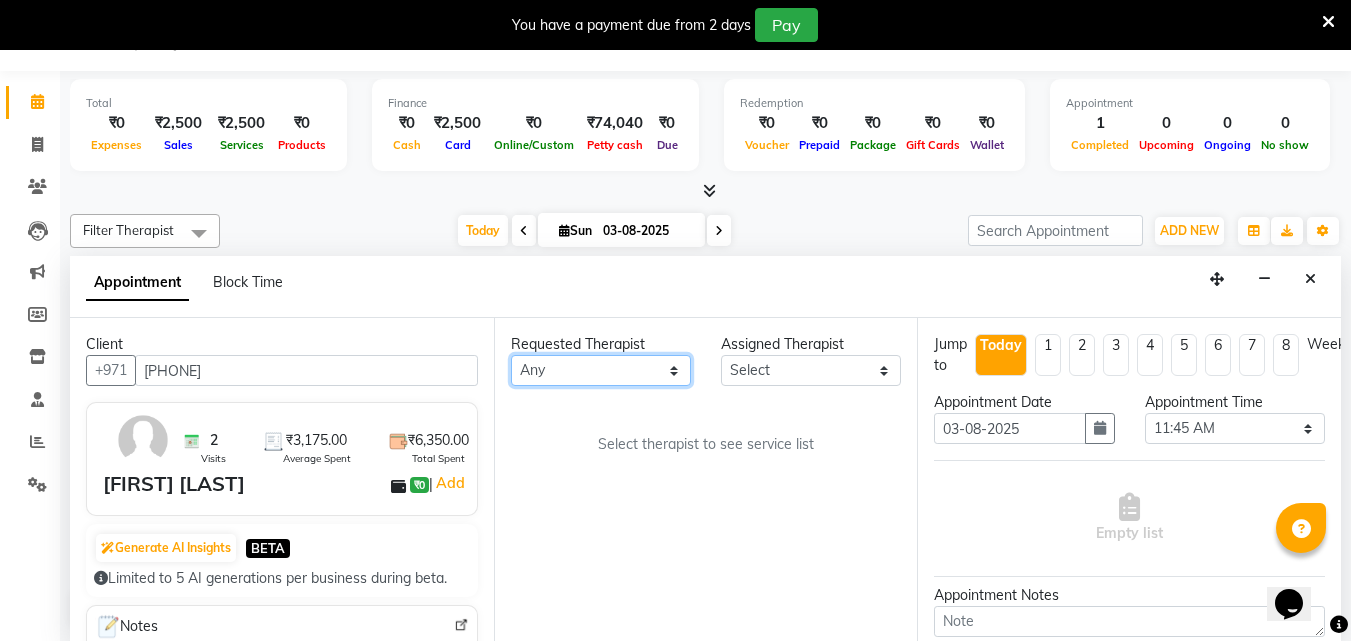 select on "[ZIP]" 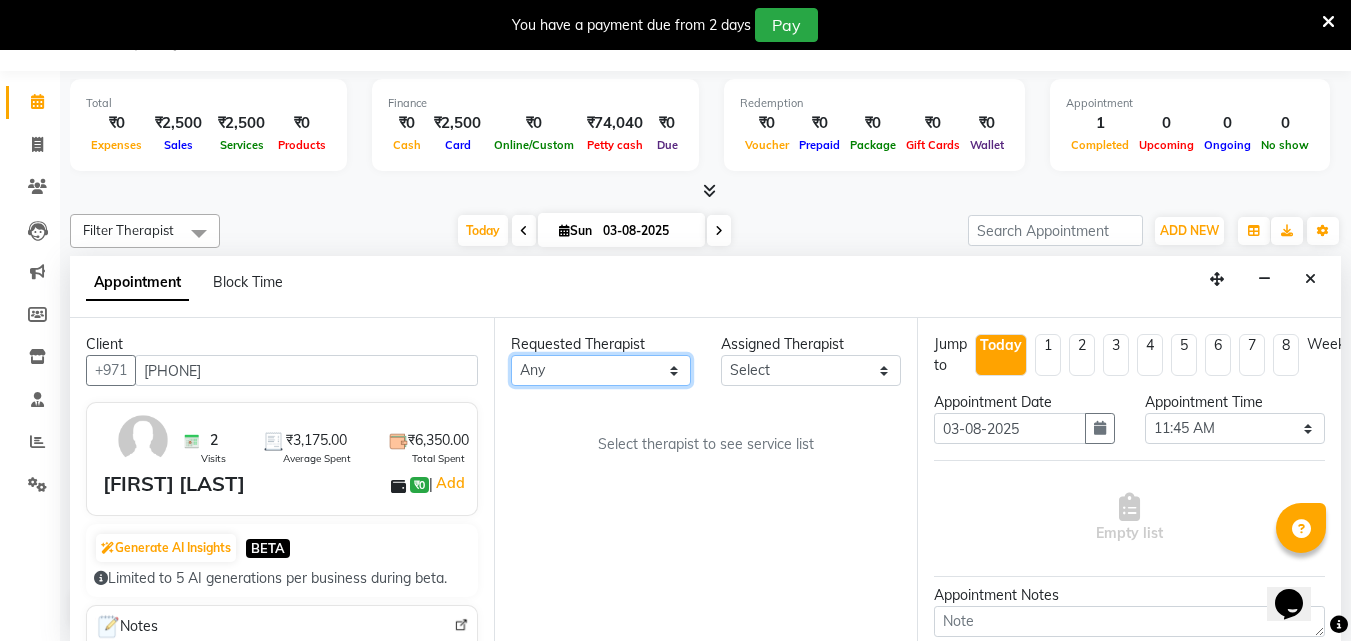 click on "Any [FIRST] [LAST] [FIRST] [LAST] [FIRST] [LAST] [FIRST] [LAST]" at bounding box center [601, 370] 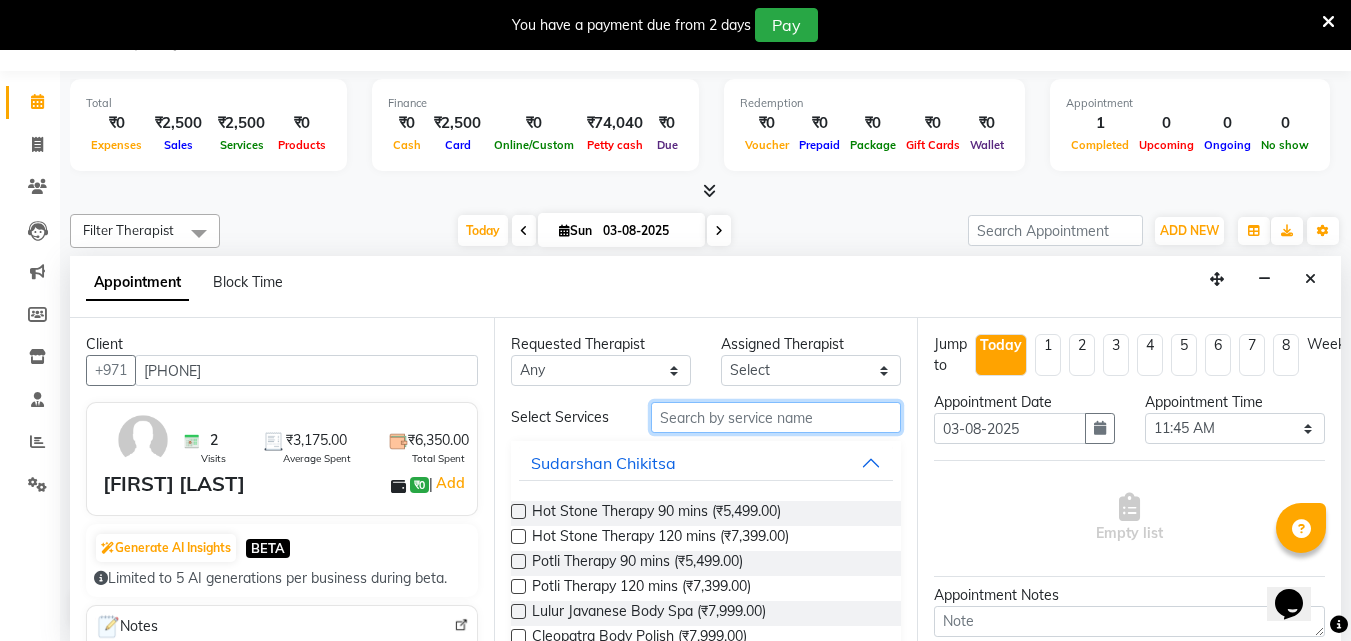 click at bounding box center [776, 417] 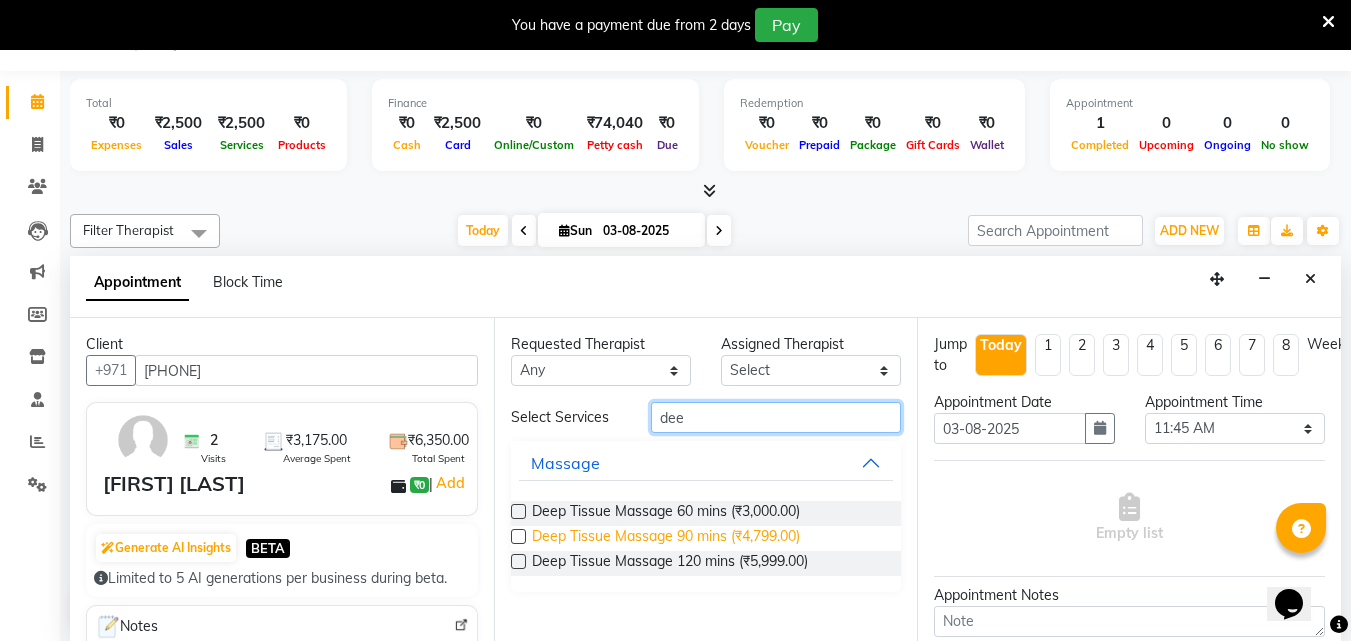 type on "dee" 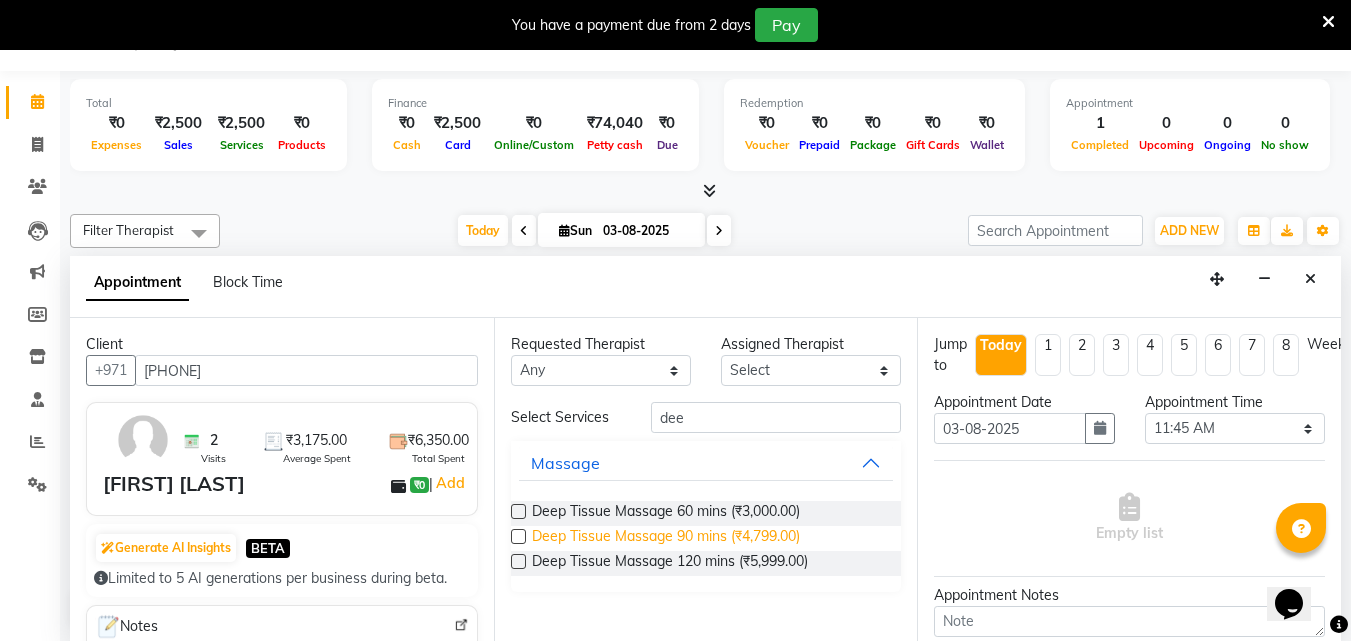 click on "Deep Tissue Massage 90 mins (₹4,799.00)" at bounding box center (666, 538) 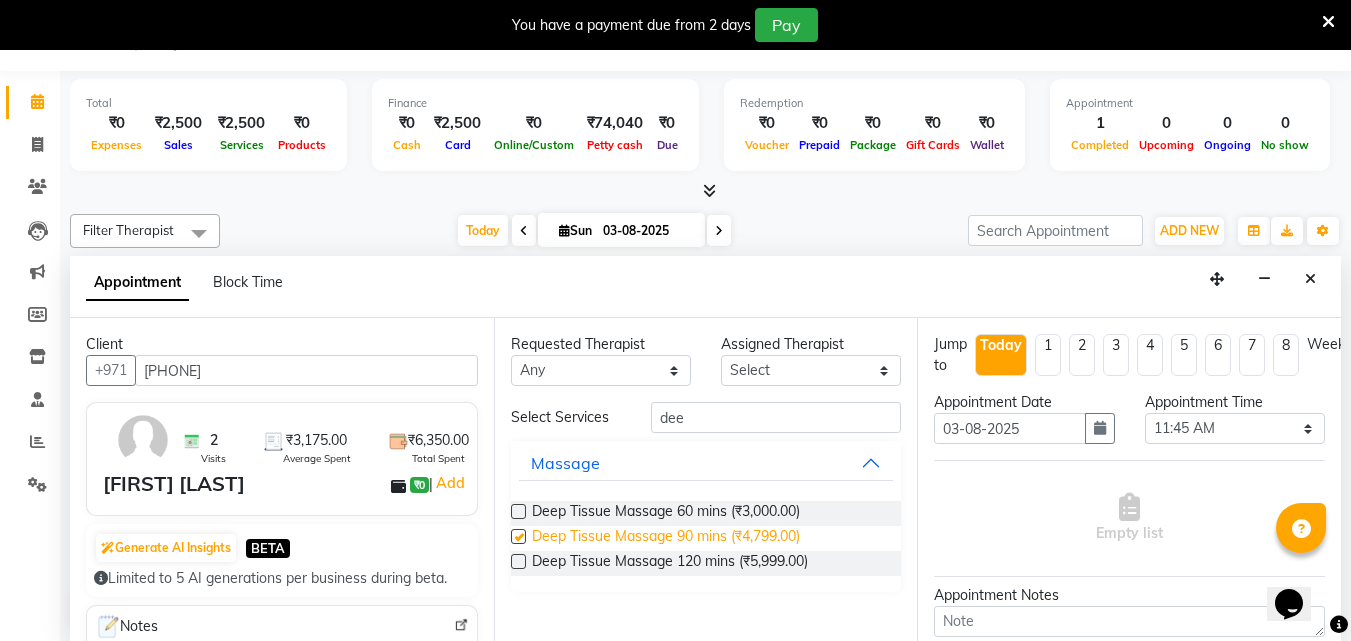 checkbox on "true" 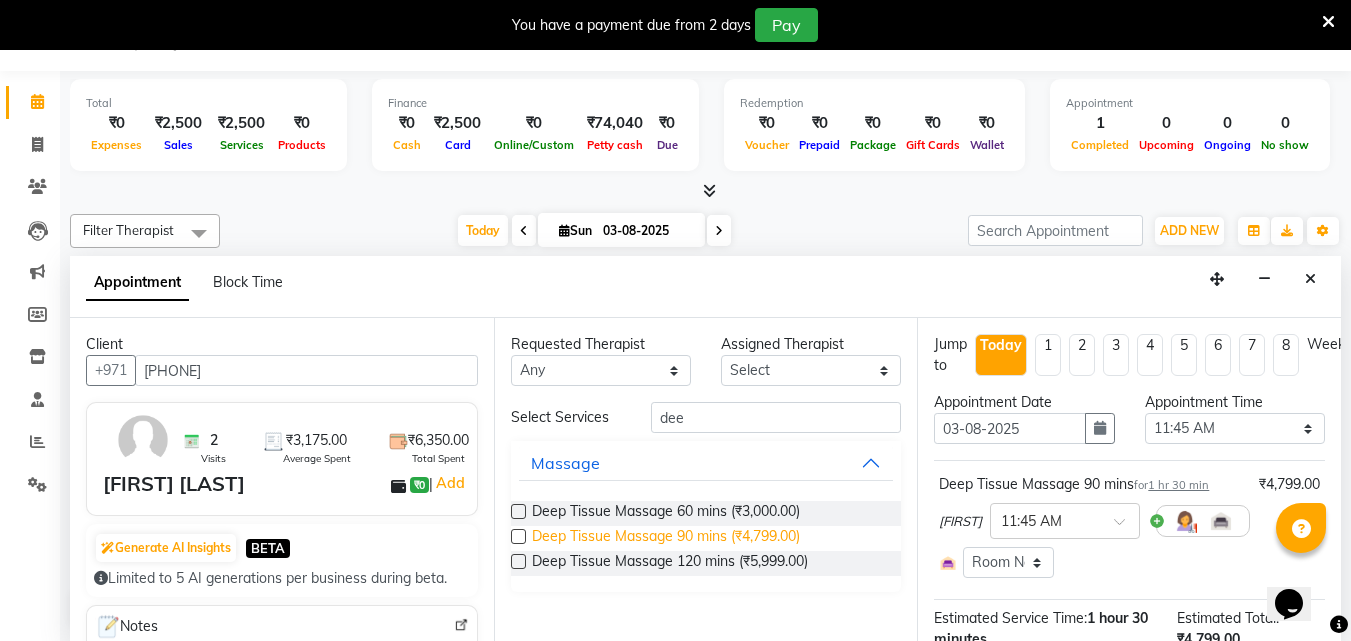 checkbox on "false" 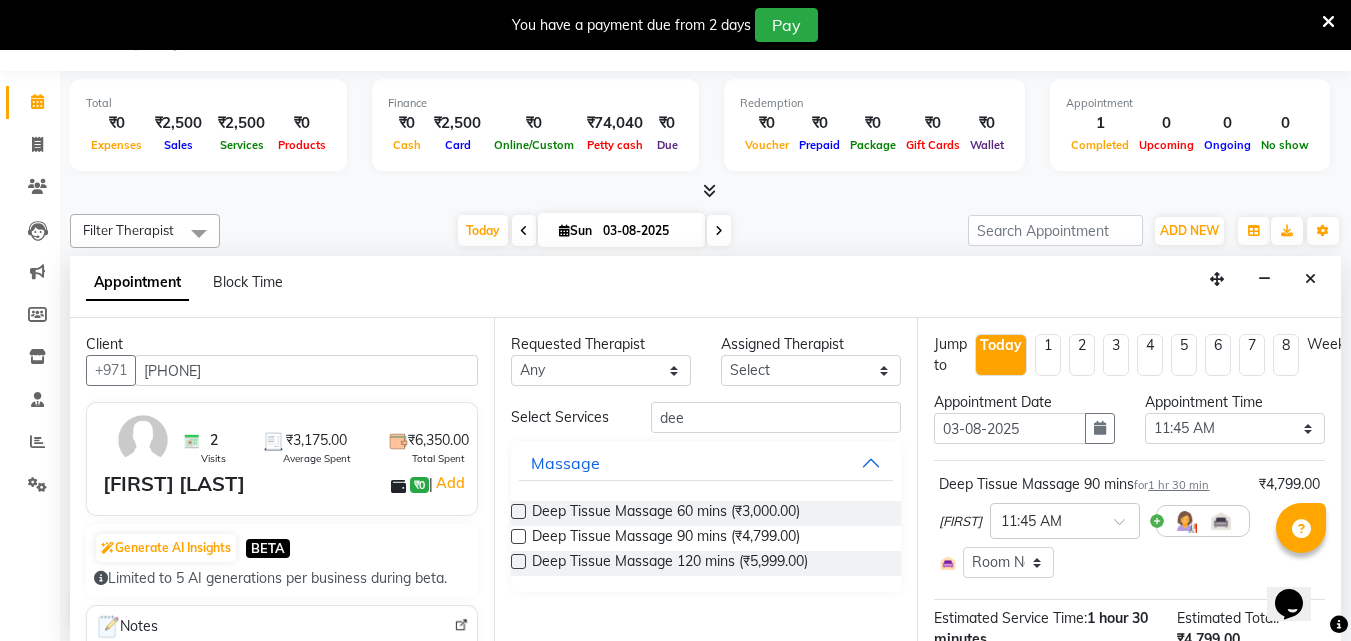scroll, scrollTop: 270, scrollLeft: 0, axis: vertical 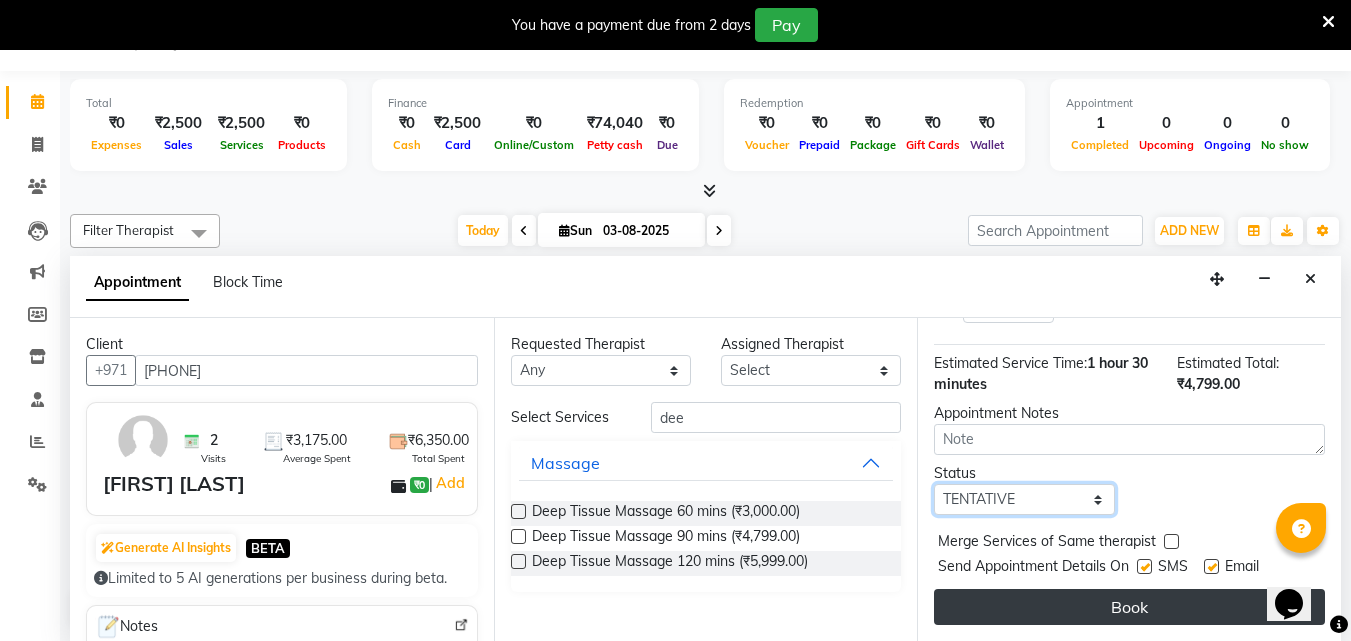 drag, startPoint x: 1020, startPoint y: 487, endPoint x: 1030, endPoint y: 593, distance: 106.47065 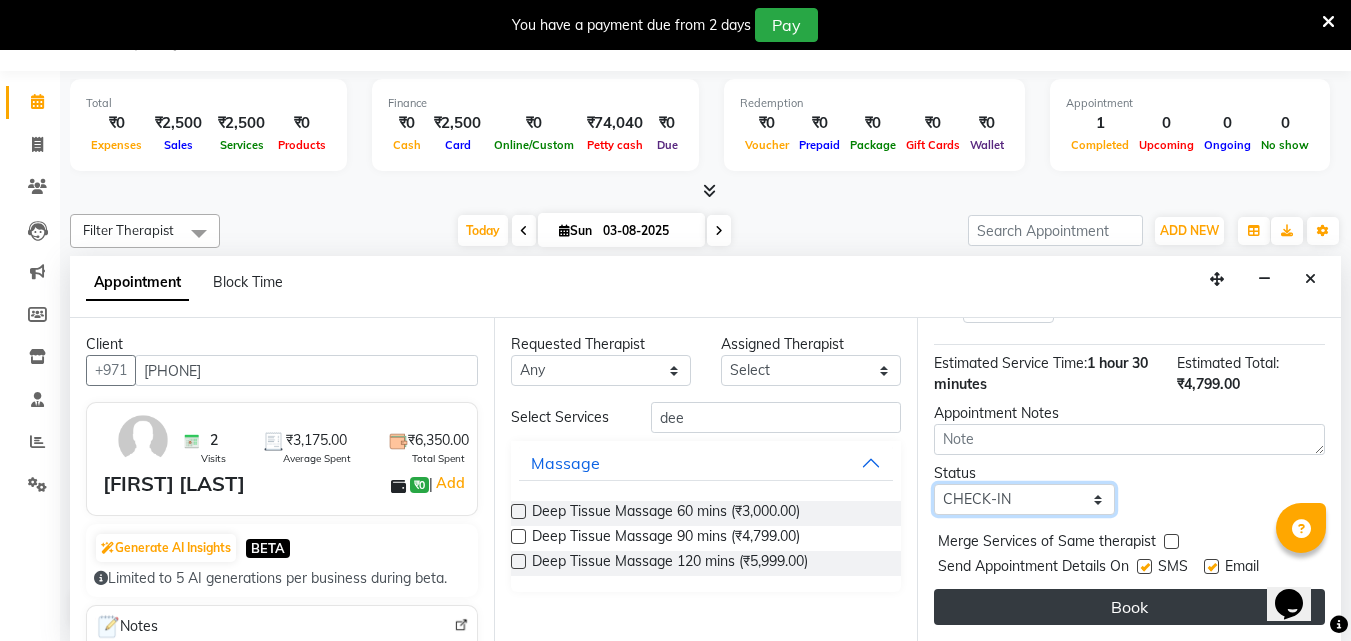 click on "Select TENTATIVE CONFIRM CHECK-IN UPCOMING" at bounding box center [1024, 499] 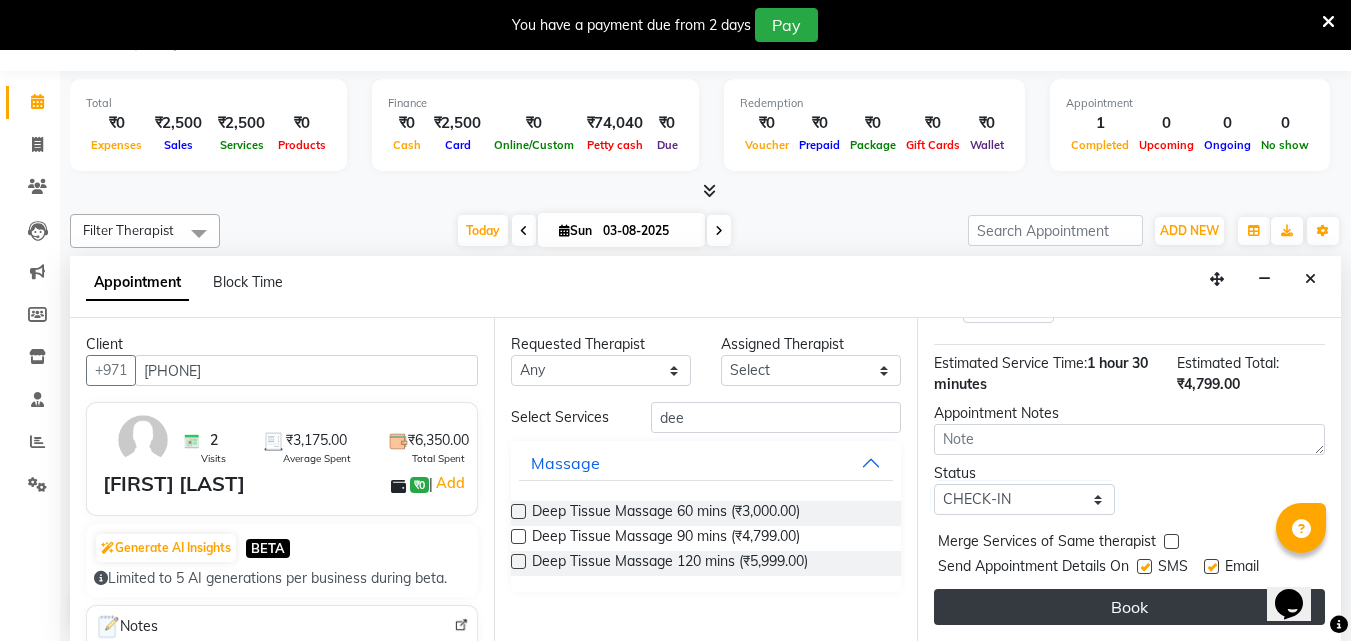 click on "Book" at bounding box center [1129, 607] 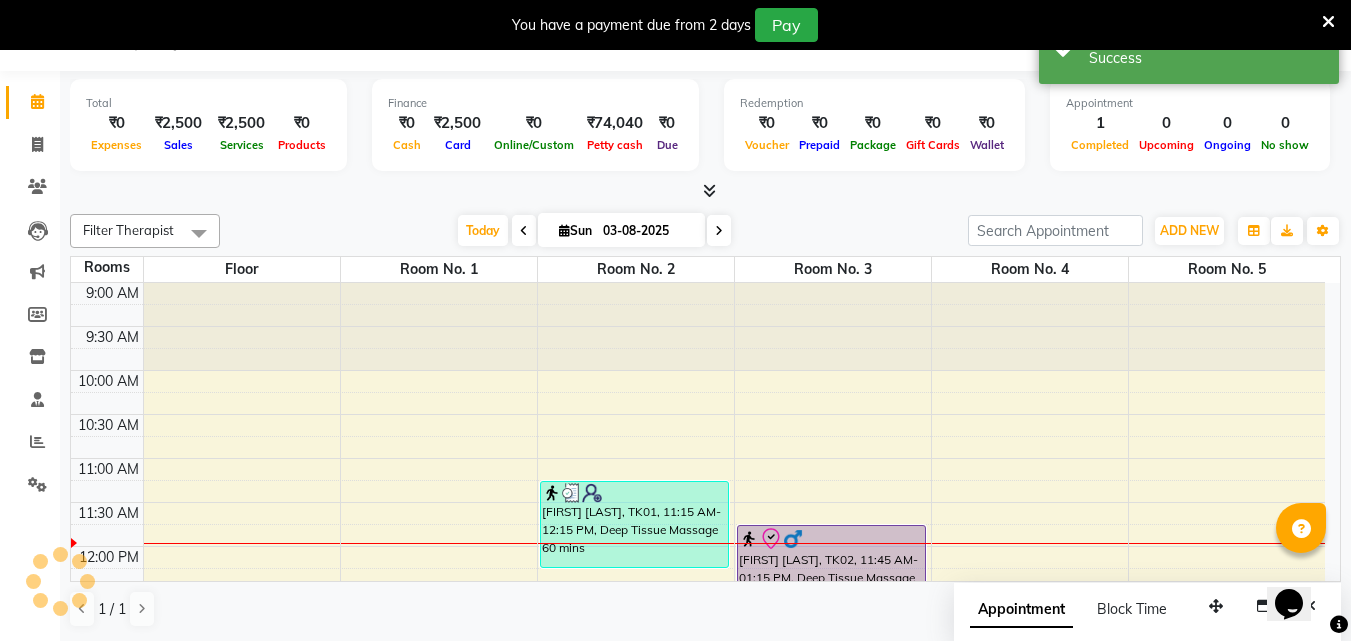 scroll, scrollTop: 0, scrollLeft: 0, axis: both 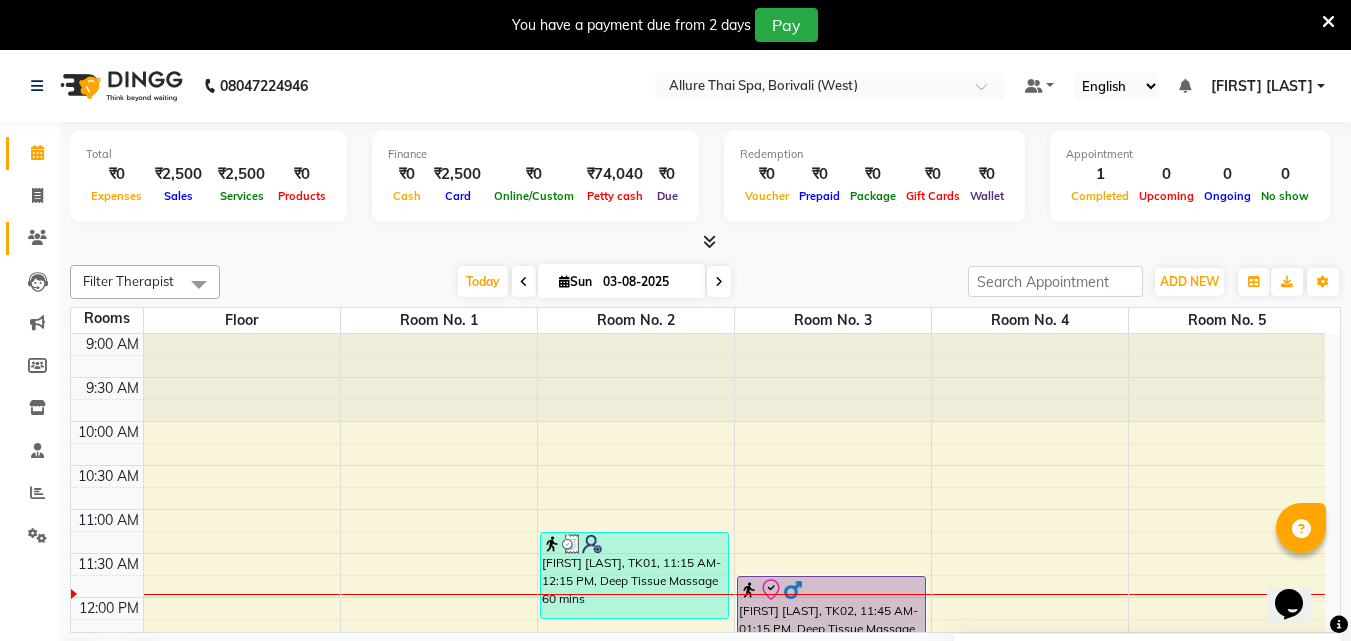 click on "Clients" 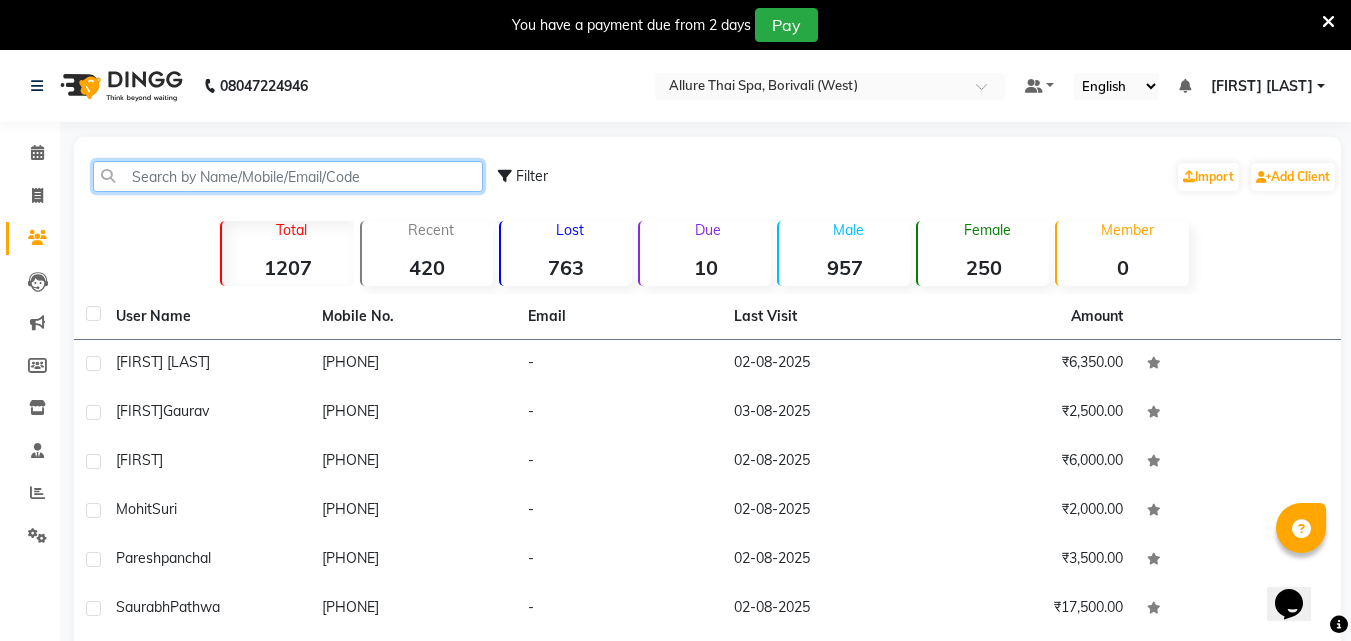 click 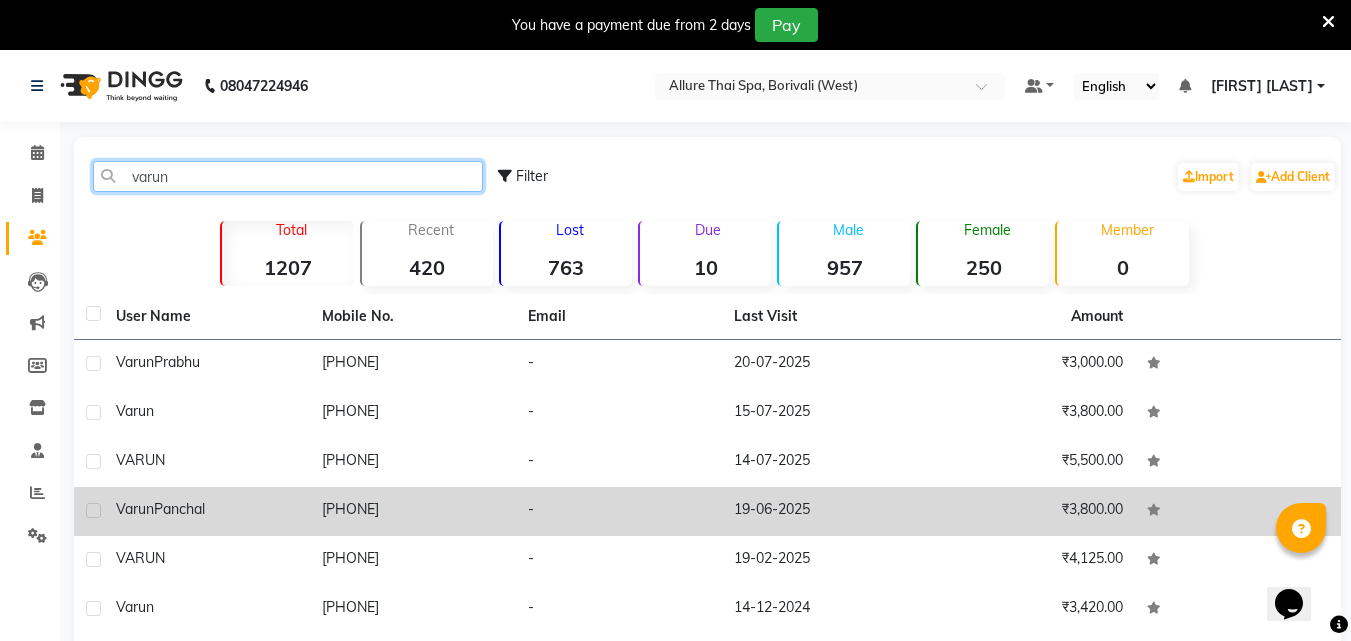type on "varun" 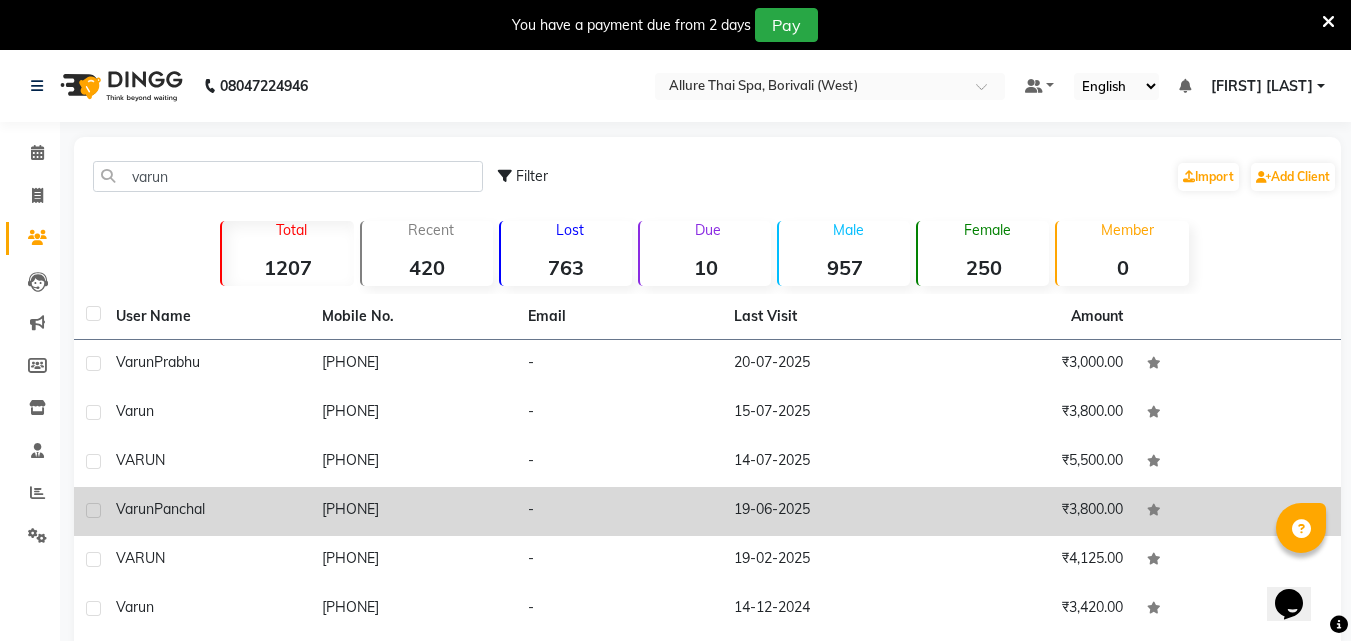 click on "[PHONE]" 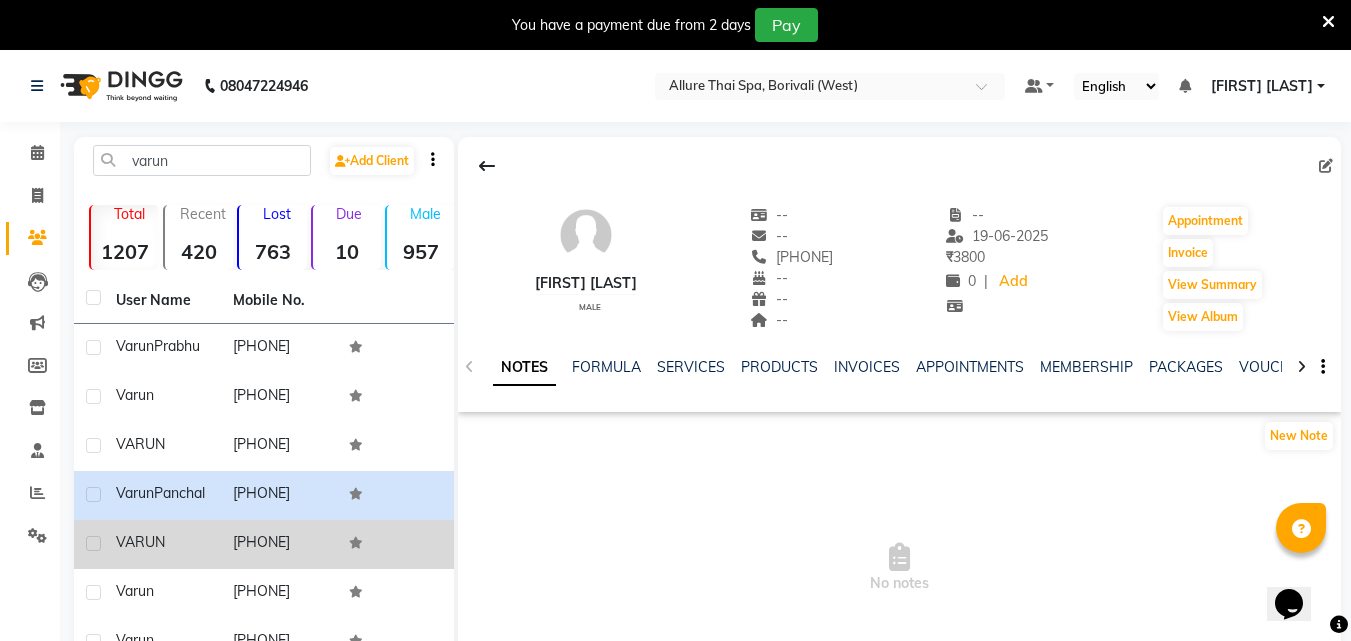 click on "[PHONE]" 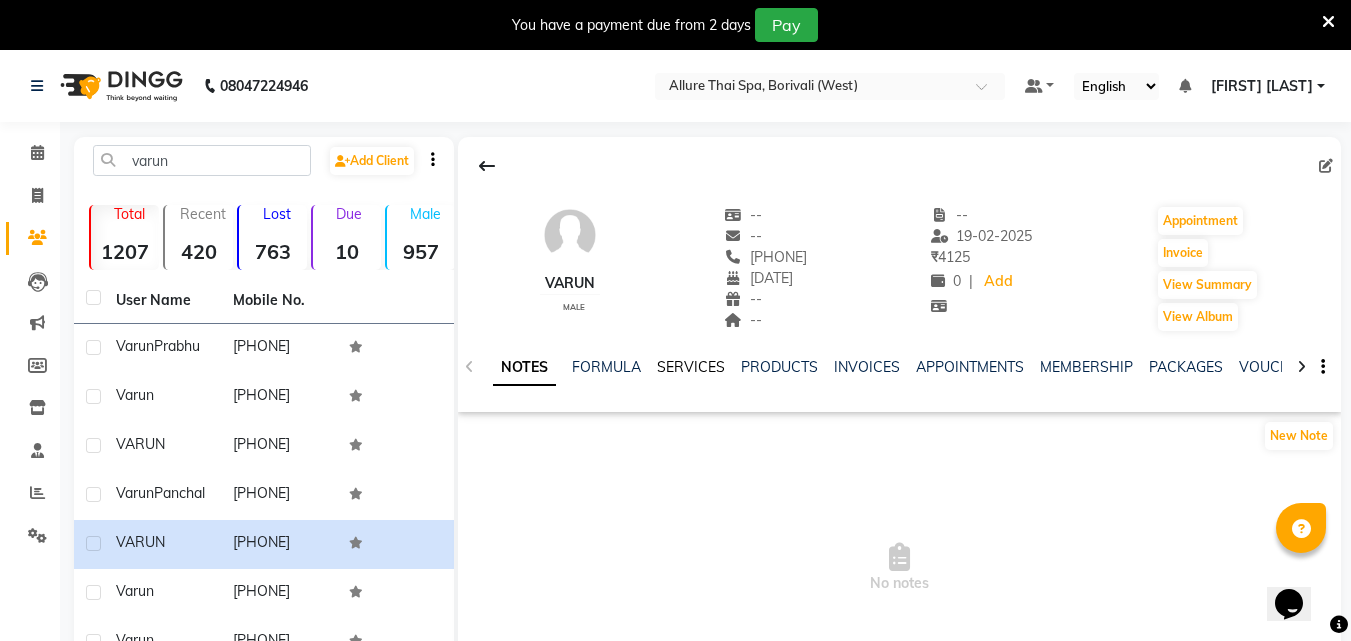 click on "SERVICES" 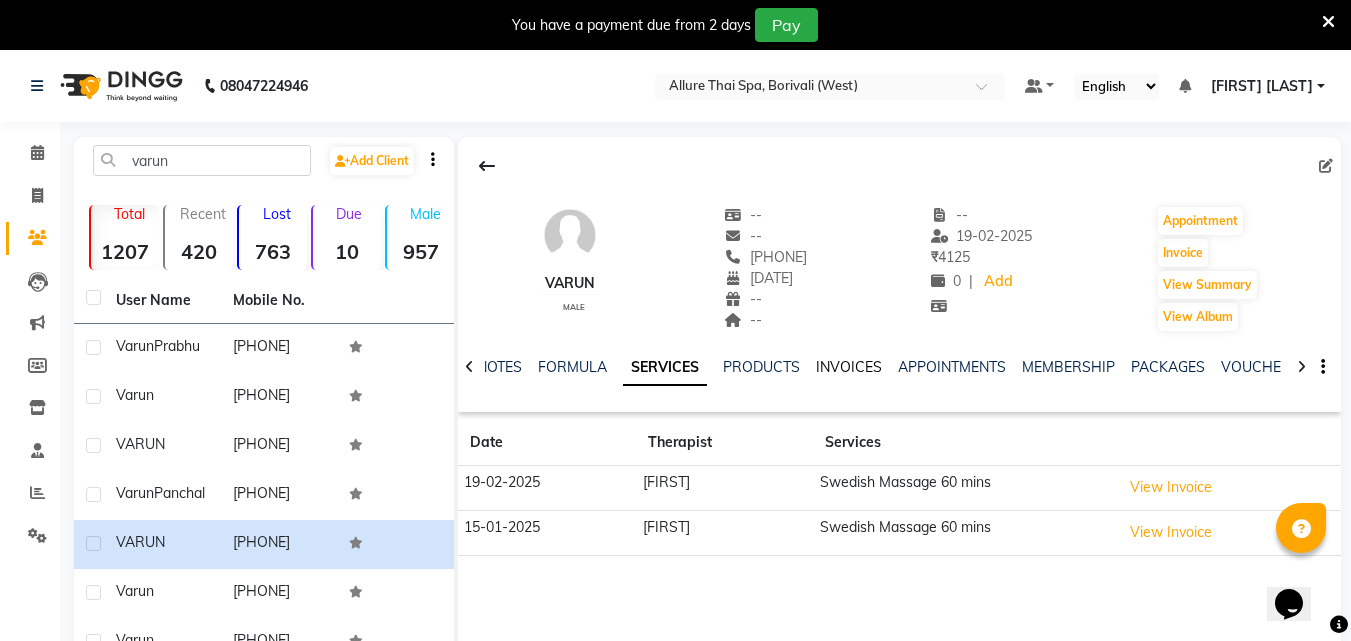 click on "INVOICES" 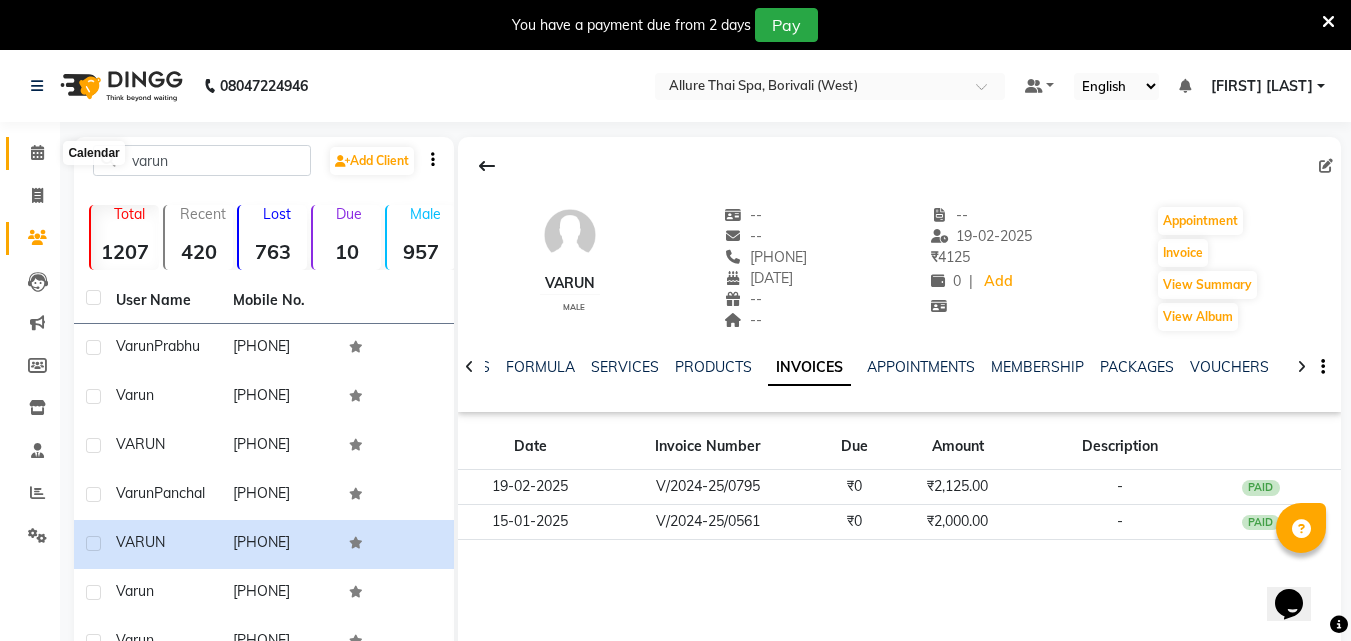 click 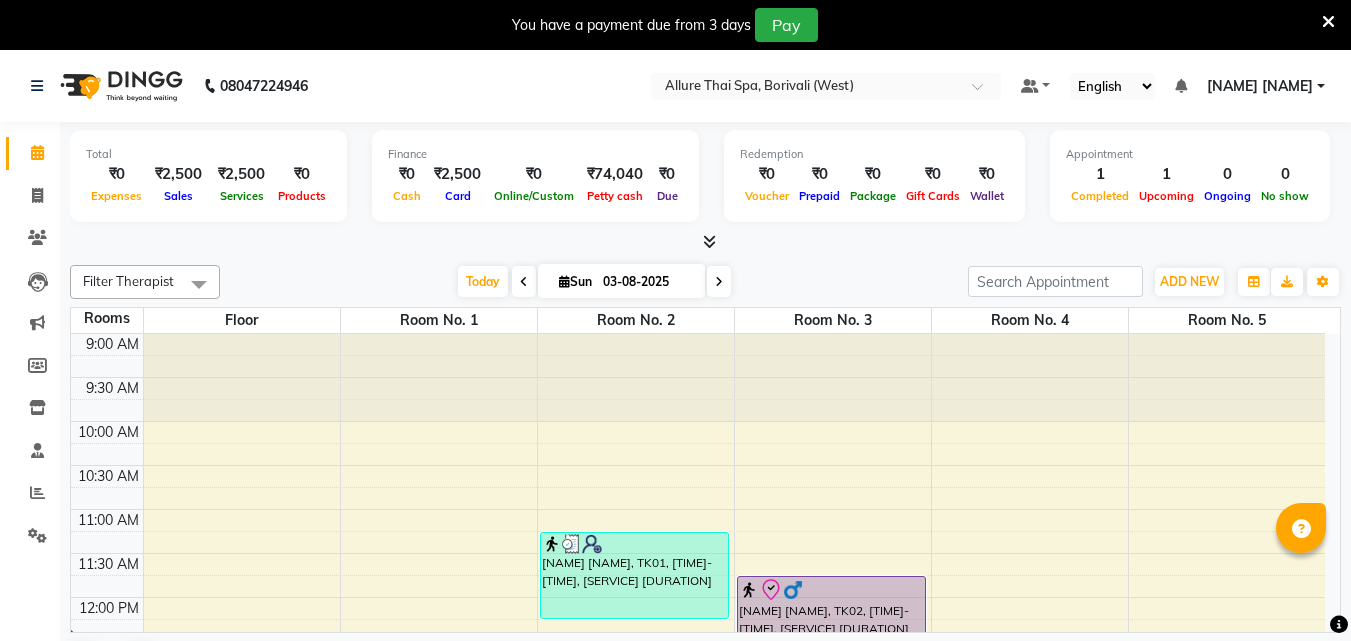 scroll, scrollTop: 0, scrollLeft: 0, axis: both 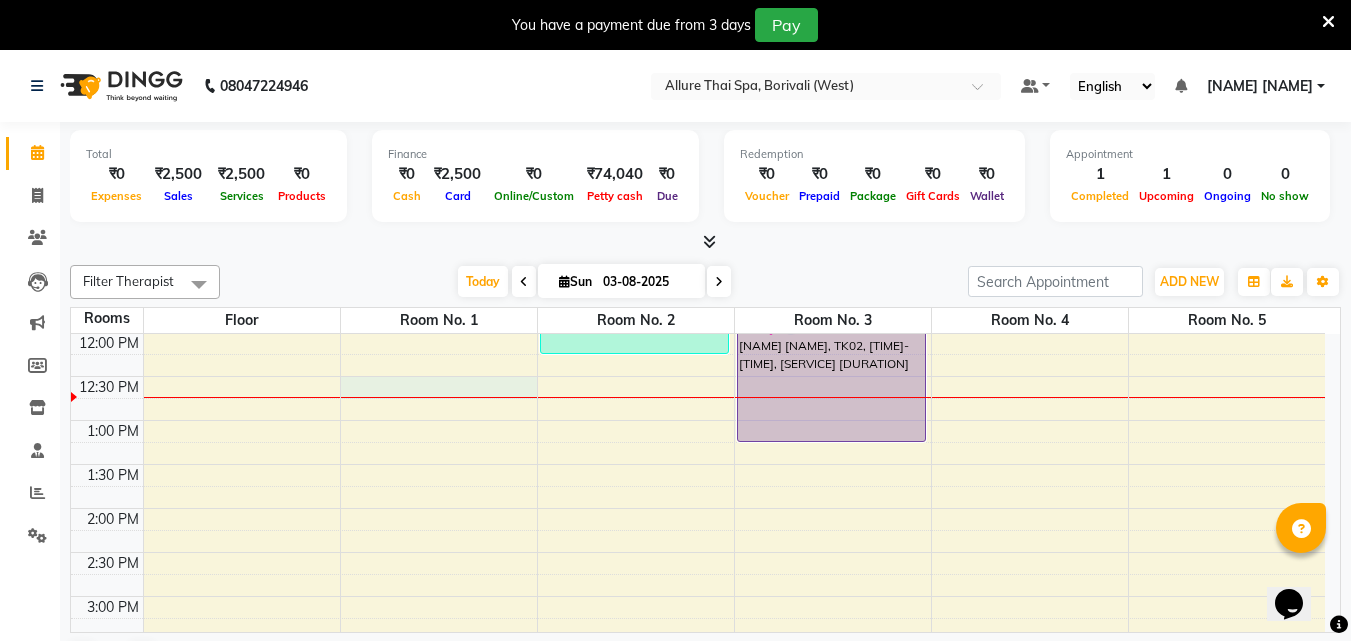 click on "9:00 AM 9:30 AM 10:00 AM 10:30 AM 11:00 AM 11:30 AM 12:00 PM 12:30 PM 1:00 PM 1:30 PM 2:00 PM 2:30 PM 3:00 PM 3:30 PM 4:00 PM 4:30 PM 5:00 PM 5:30 PM 6:00 PM 6:30 PM 7:00 PM 7:30 PM 8:00 PM 8:30 PM 9:00 PM 9:30 PM 10:00 PM 10:30 PM 11:00 PM 11:30 PM     Ladu Gaurav, TK01, 11:15 AM-12:15 PM, Deep Tissue Massage 60 mins
Nilesh Modi, TK02, 11:45 AM-01:15 PM, Deep Tissue Massage 90 mins" at bounding box center [698, 728] 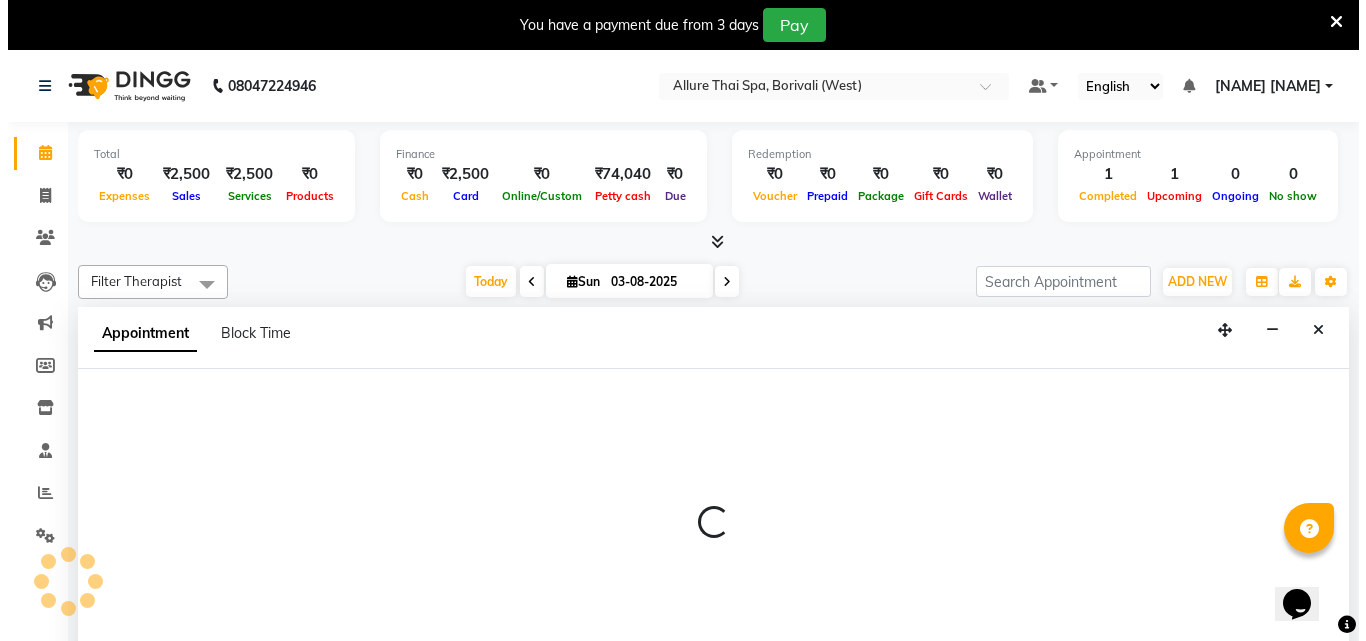 scroll, scrollTop: 51, scrollLeft: 0, axis: vertical 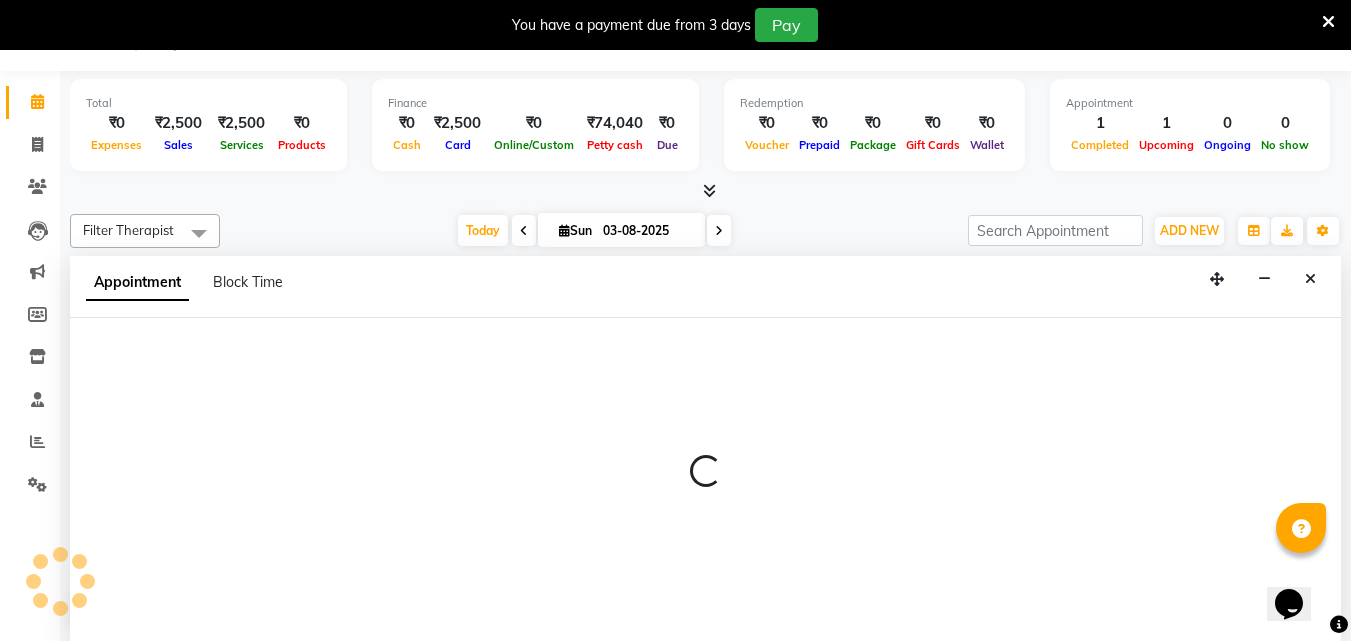 select on "tentative" 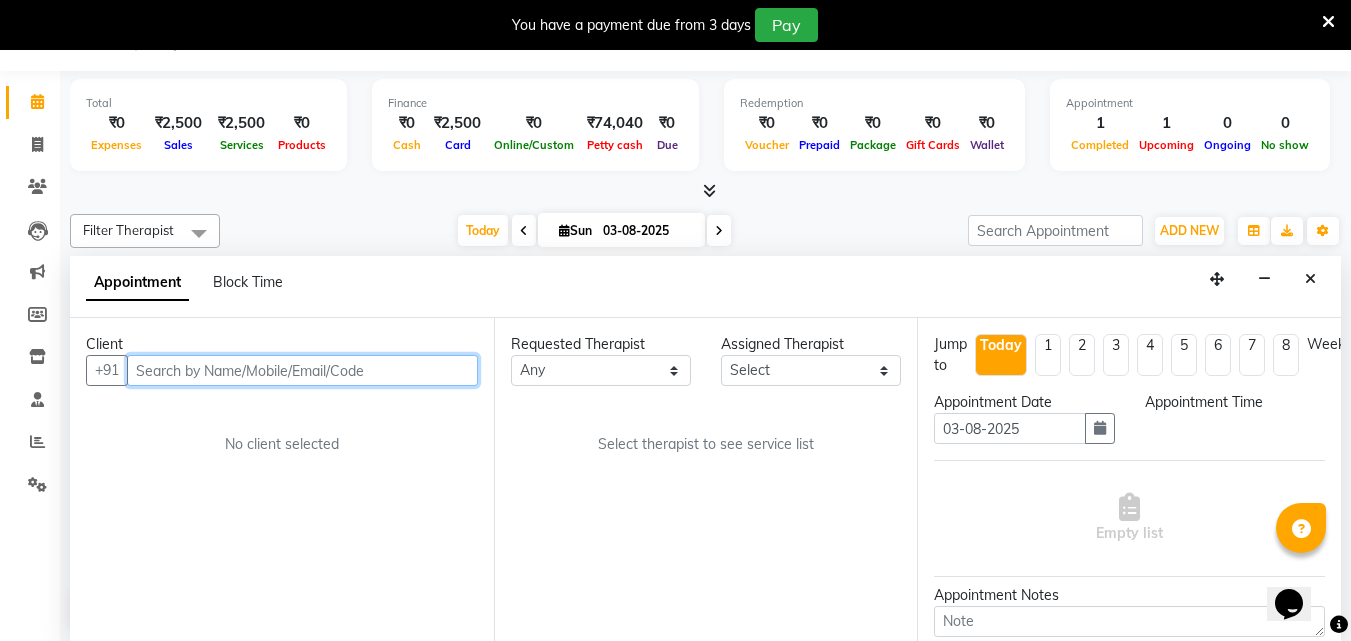 select on "750" 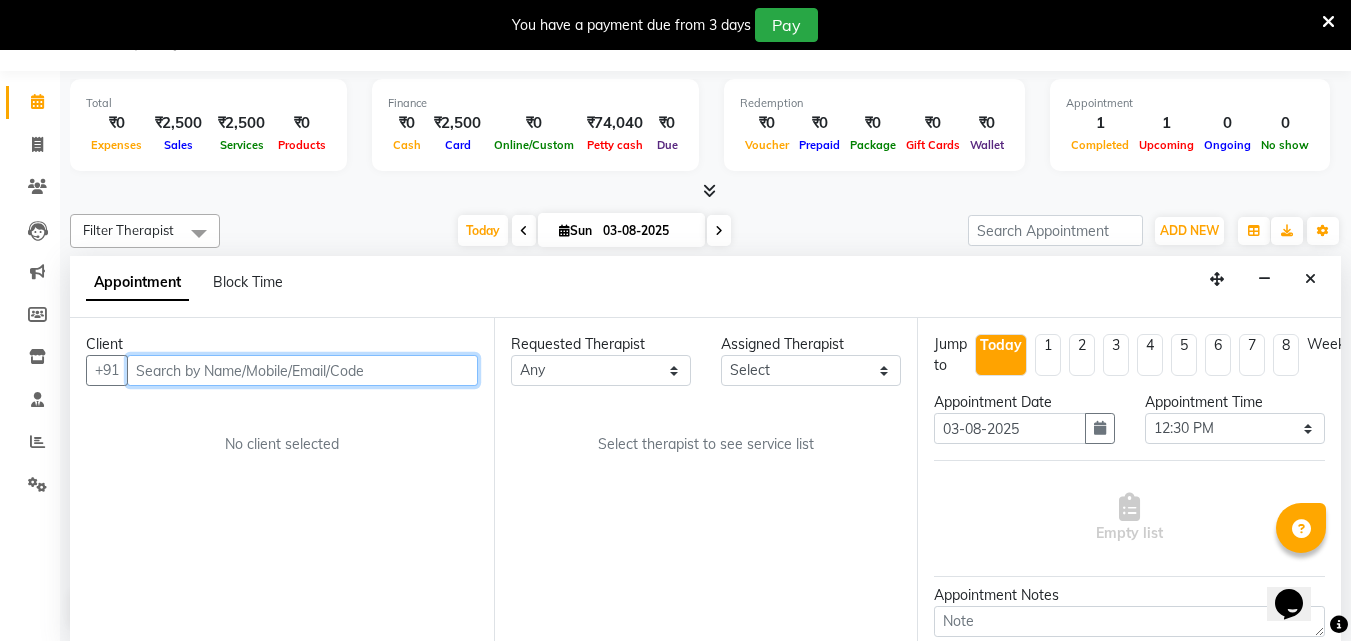 paste on "+91 96190 67109" 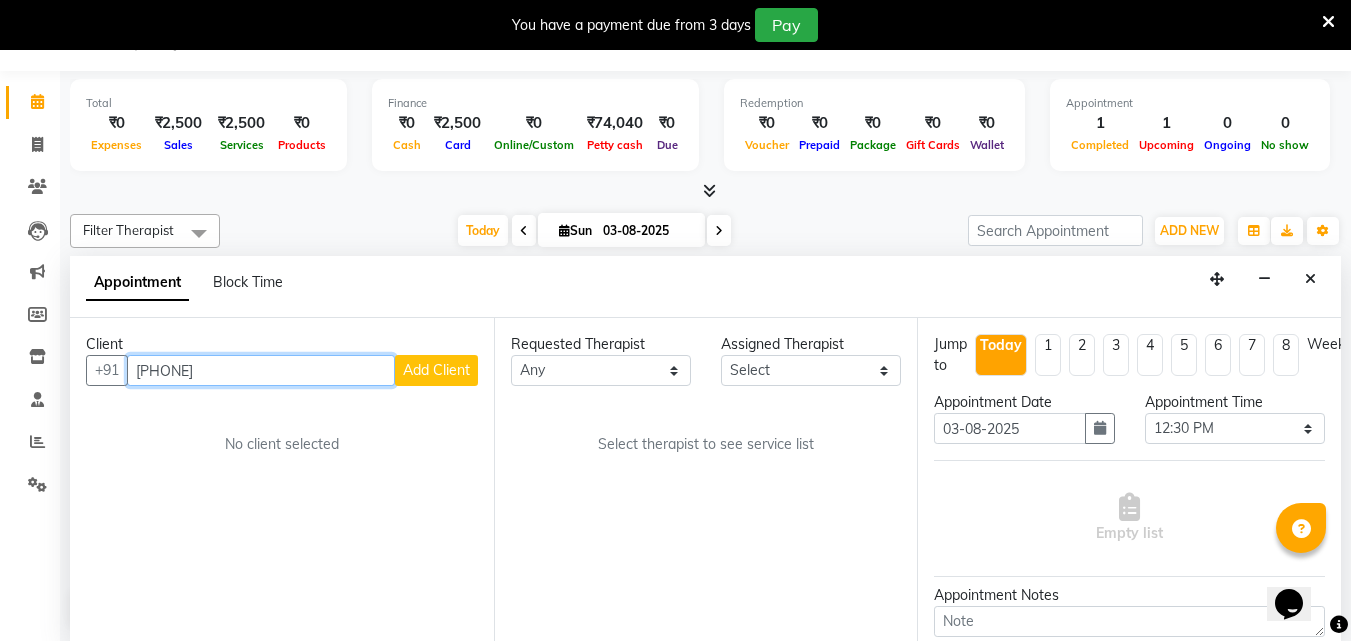 click on "+91 96190 67109" at bounding box center [261, 370] 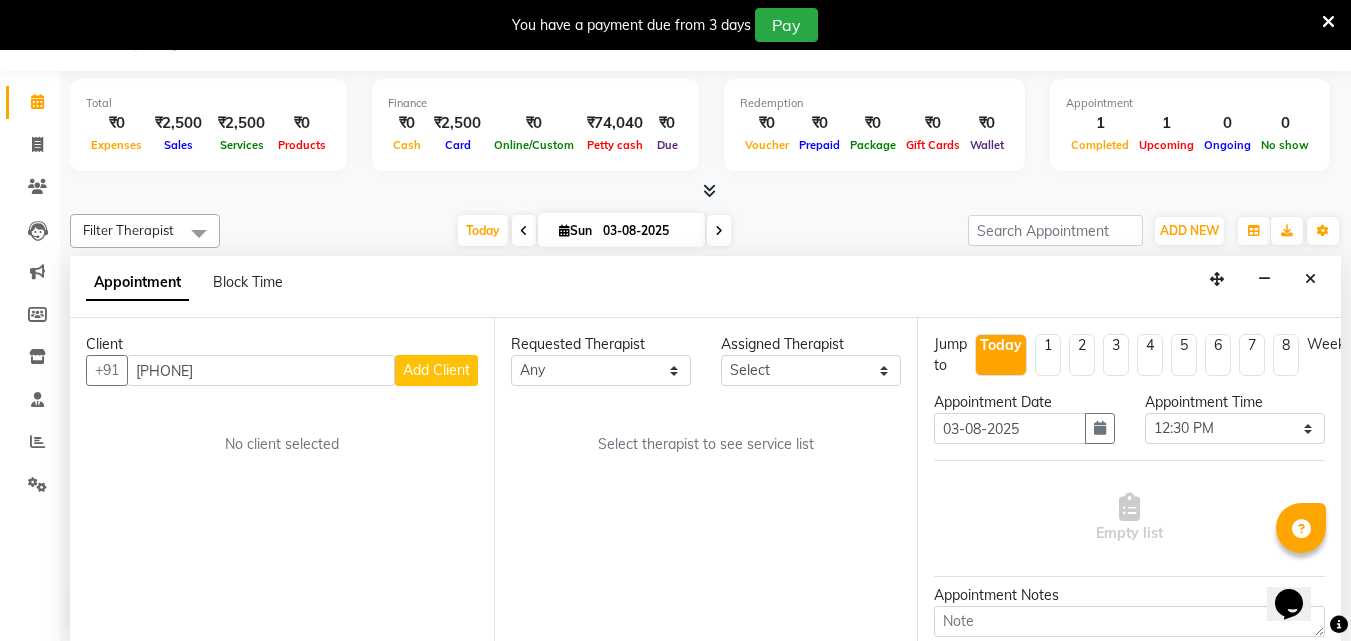 click on "Add Client" at bounding box center [436, 370] 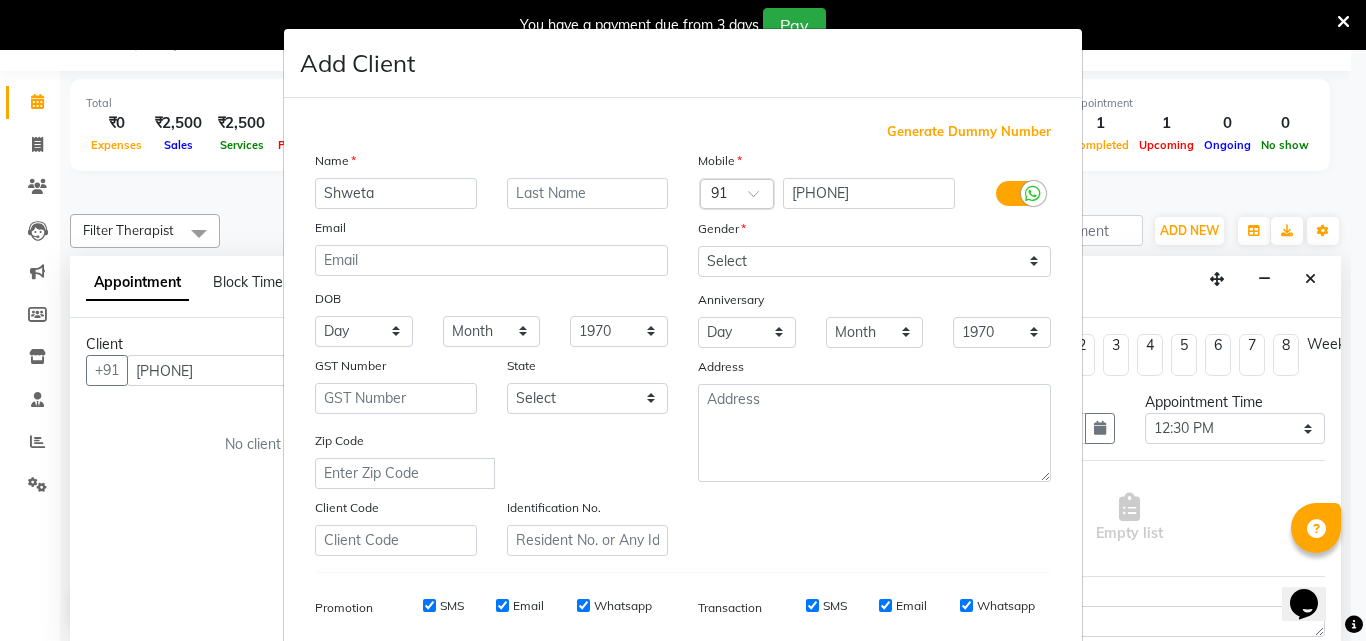type on "Shweta" 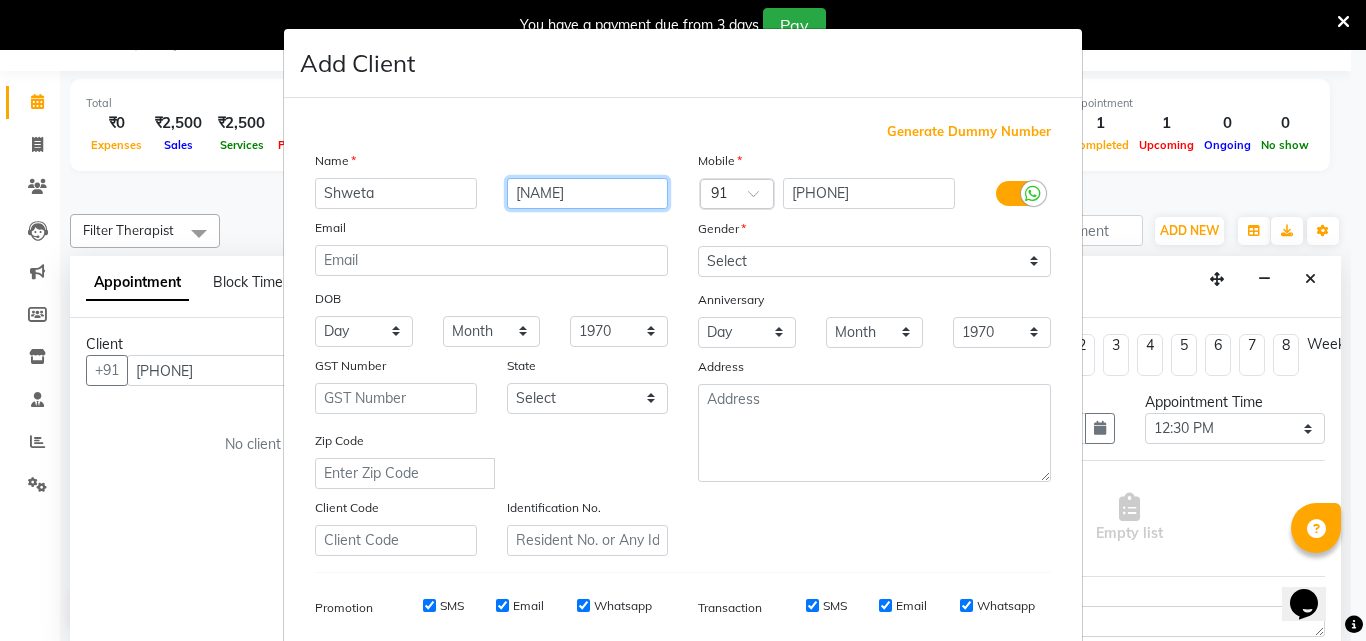 type on "Marathe" 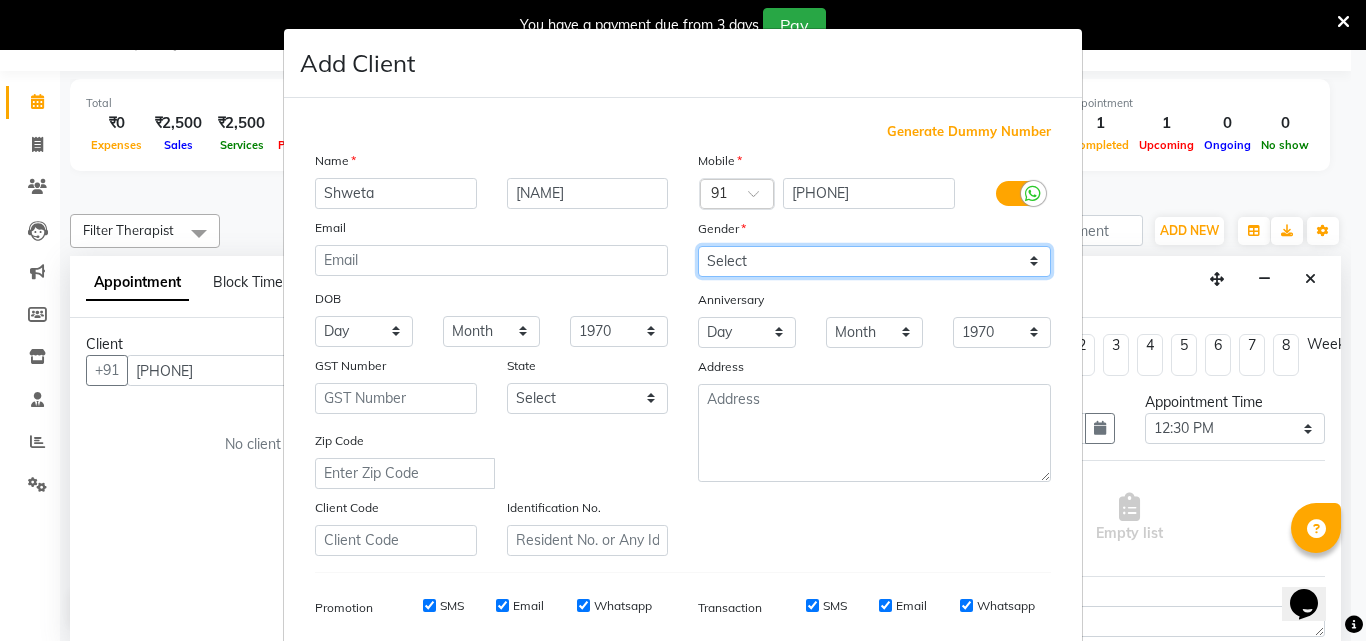 click on "Select Male Female Other Prefer Not To Say" at bounding box center [874, 261] 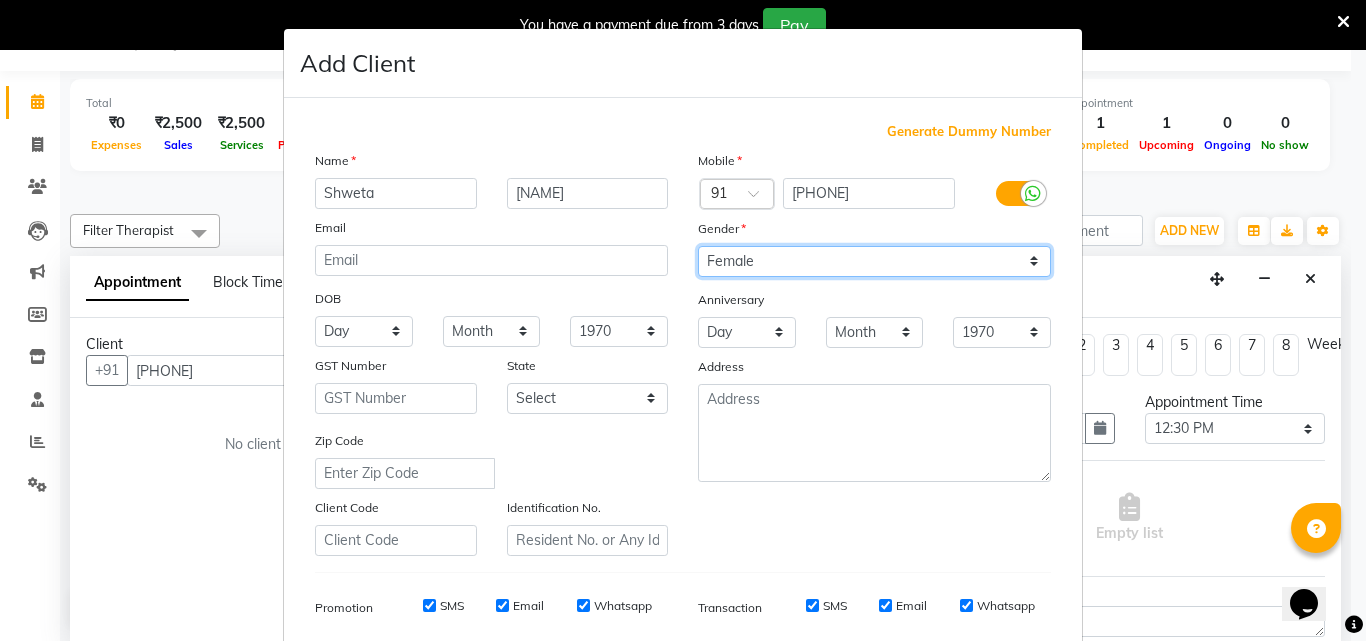 click on "Select Male Female Other Prefer Not To Say" at bounding box center (874, 261) 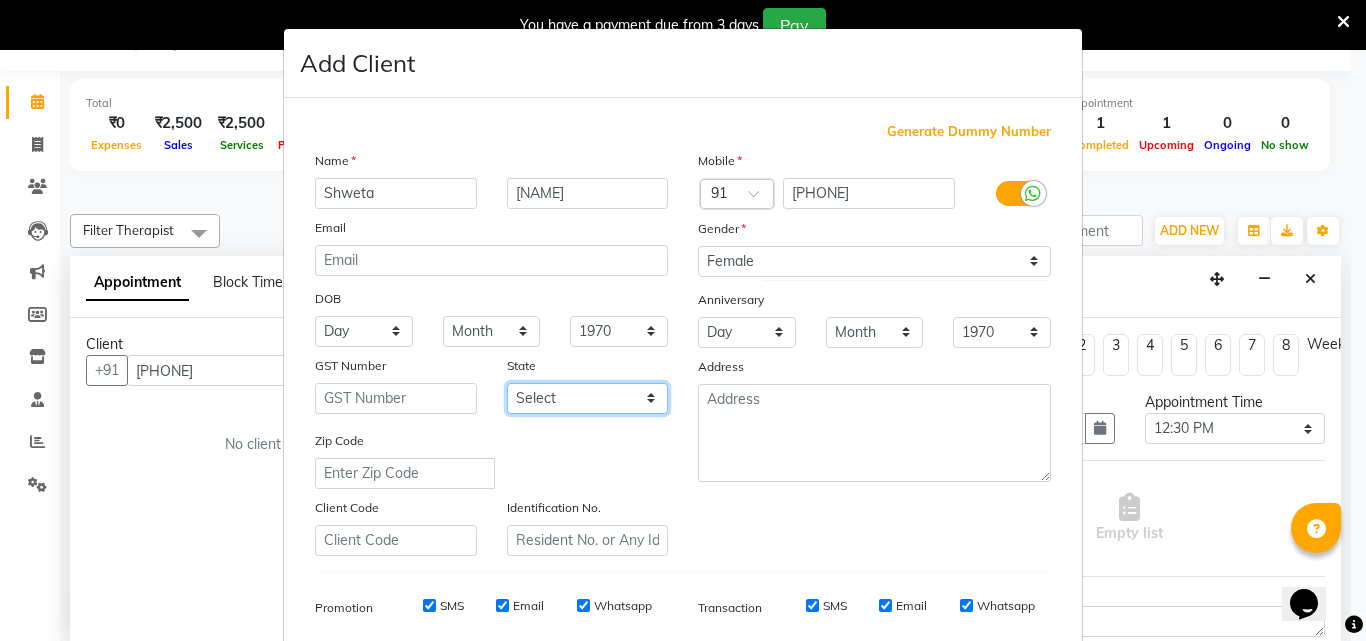 click on "Select Andaman and Nicobar Islands Andhra Pradesh Arunachal Pradesh Assam Bihar Chandigarh Chhattisgarh Dadra and Nagar Haveli Daman and Diu Delhi Goa Gujarat Haryana Himachal Pradesh Jammu and Kashmir Jharkhand Karnataka Kerala Lakshadweep Madhya Pradesh Maharashtra Manipur Meghalaya Mizoram Nagaland Odisha Pondicherry Punjab Rajasthan Sikkim Tamil Nadu Telangana Tripura Uttar Pradesh Uttarakhand West Bengal Ladakh Other Territory Centre Jurisdiction" at bounding box center [588, 398] 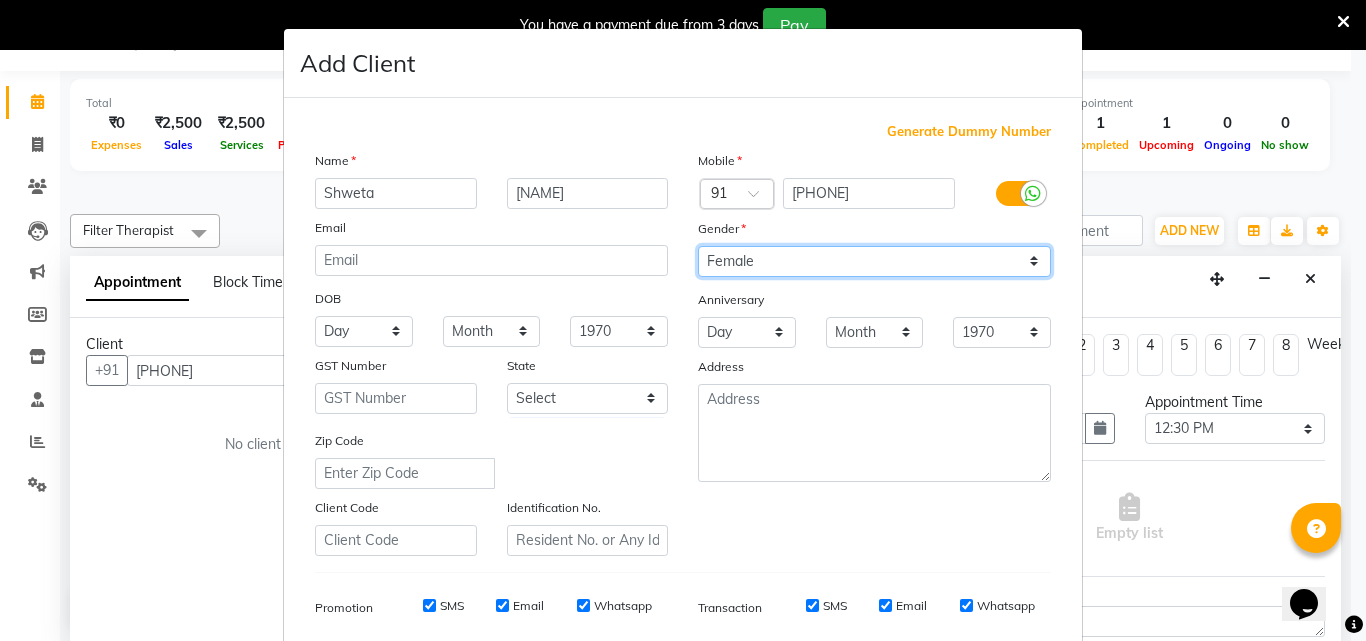 click on "Select Male Female Other Prefer Not To Say" at bounding box center (874, 261) 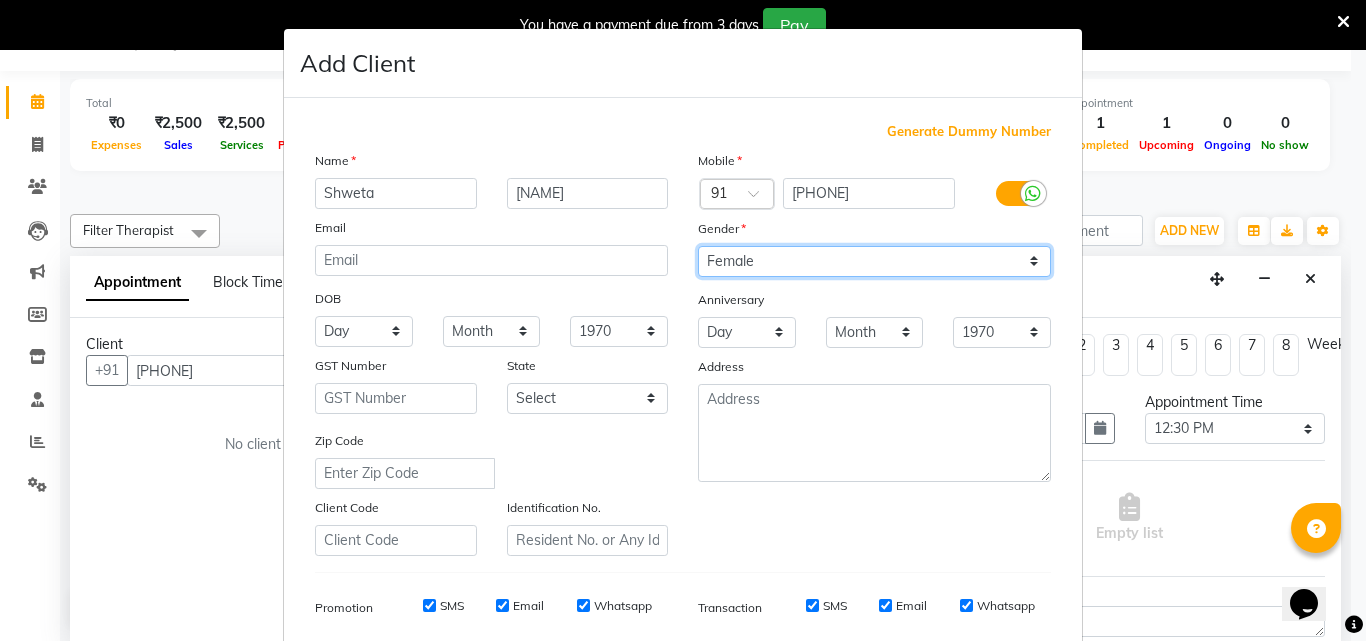 click on "Select Male Female Other Prefer Not To Say" at bounding box center (874, 261) 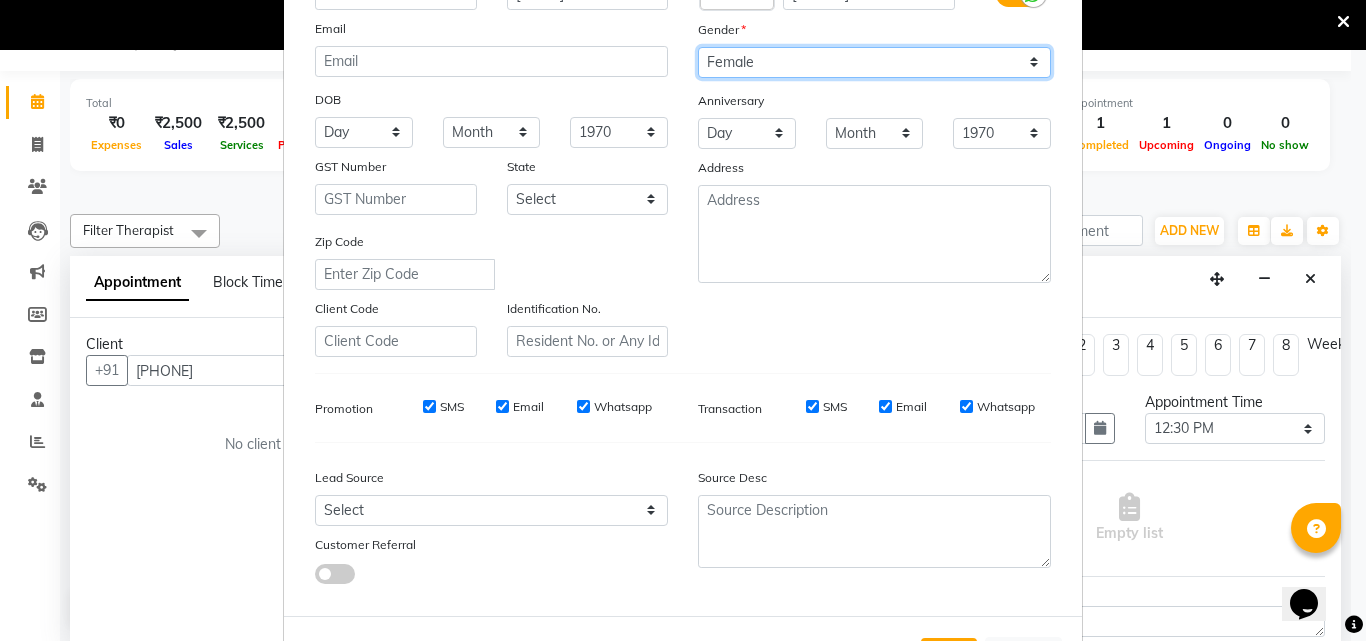 scroll, scrollTop: 200, scrollLeft: 0, axis: vertical 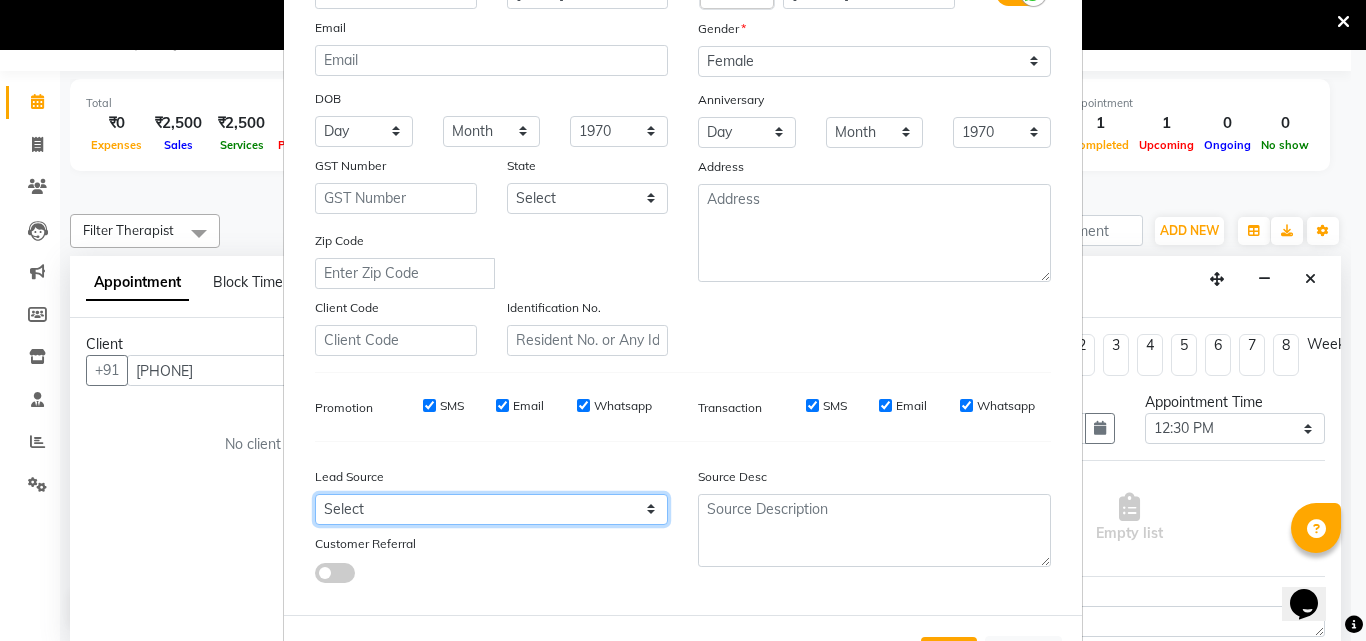 click on "Select Walk-in Referral Friend Advertisement Facebook JustDial Google Other Website Repeat Luzo Nearbuy Google Ads Galabox Followup SMS Campaign Cabin Crew Tieups" at bounding box center [491, 509] 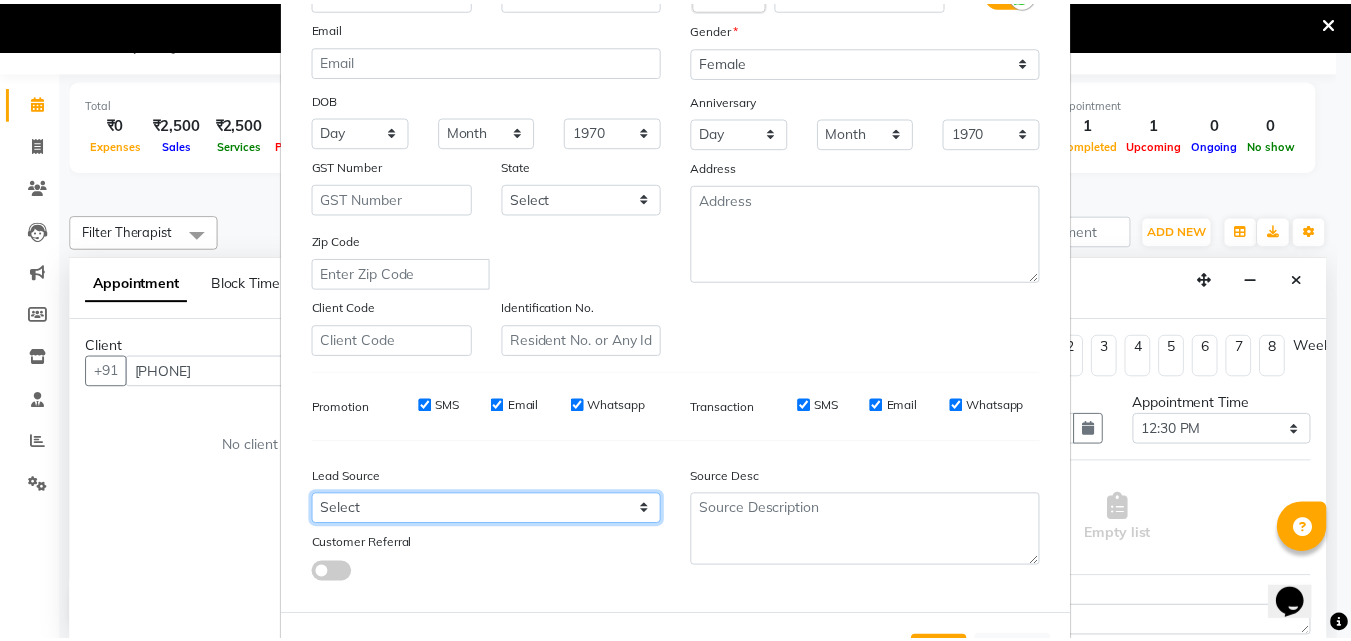 scroll, scrollTop: 282, scrollLeft: 0, axis: vertical 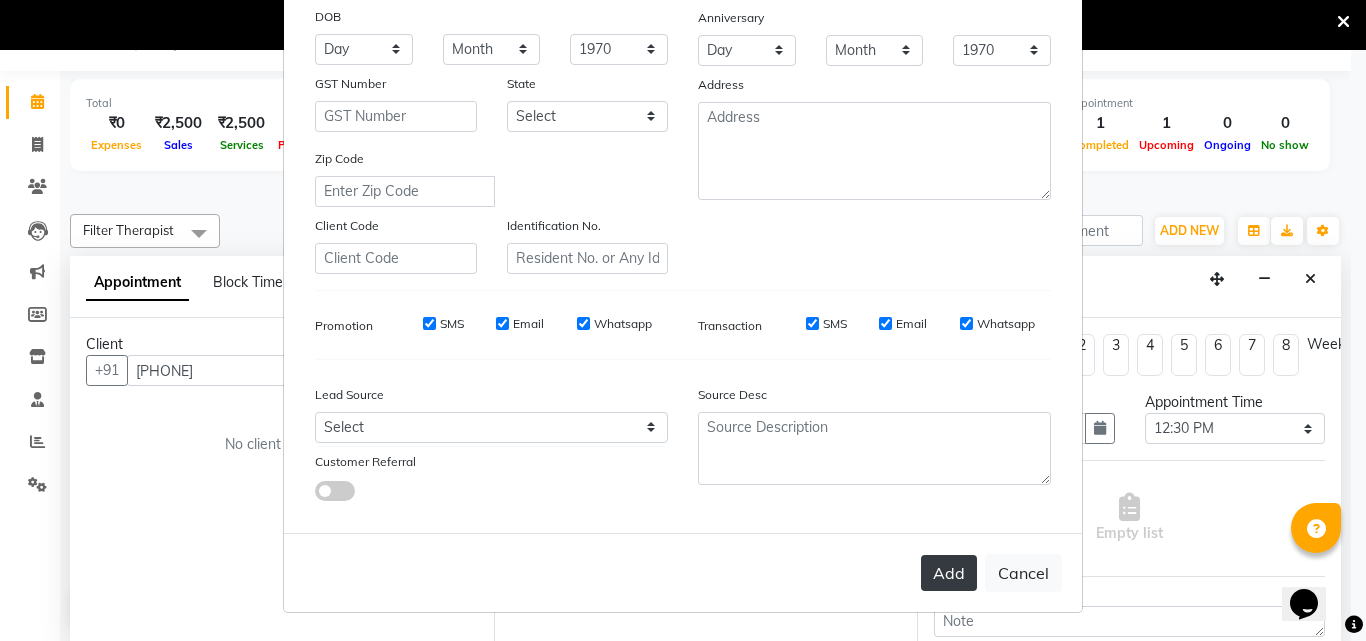 click on "Add" at bounding box center (949, 573) 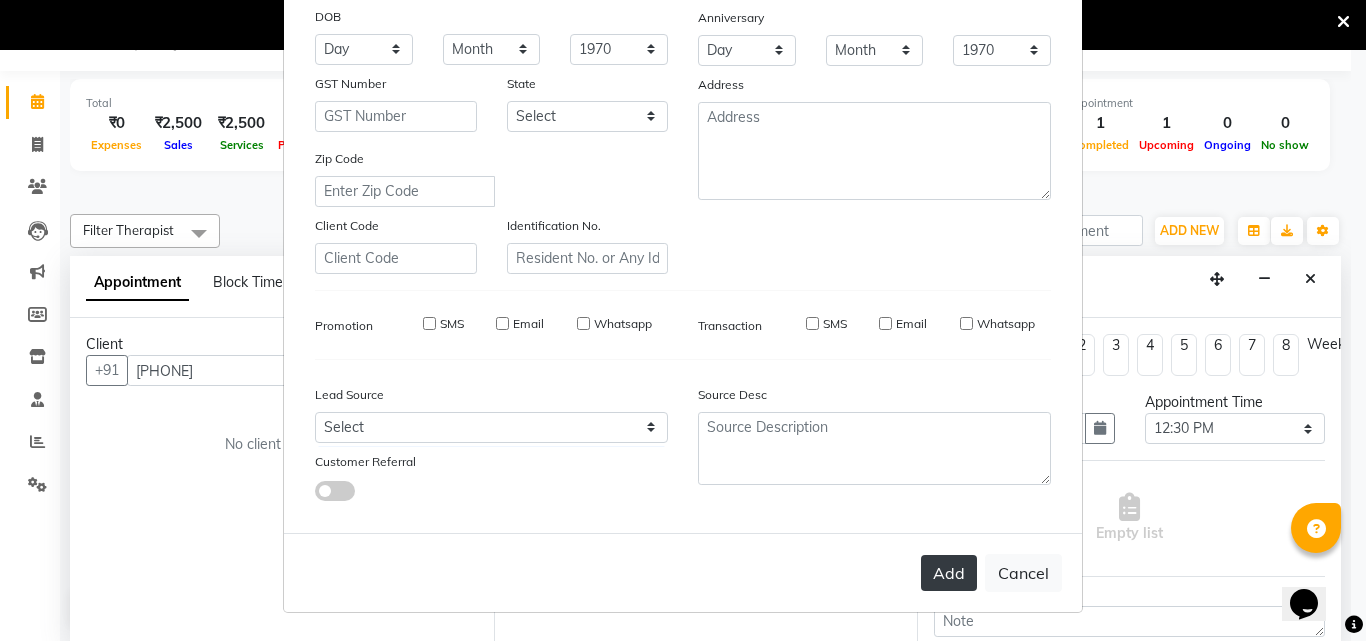 type 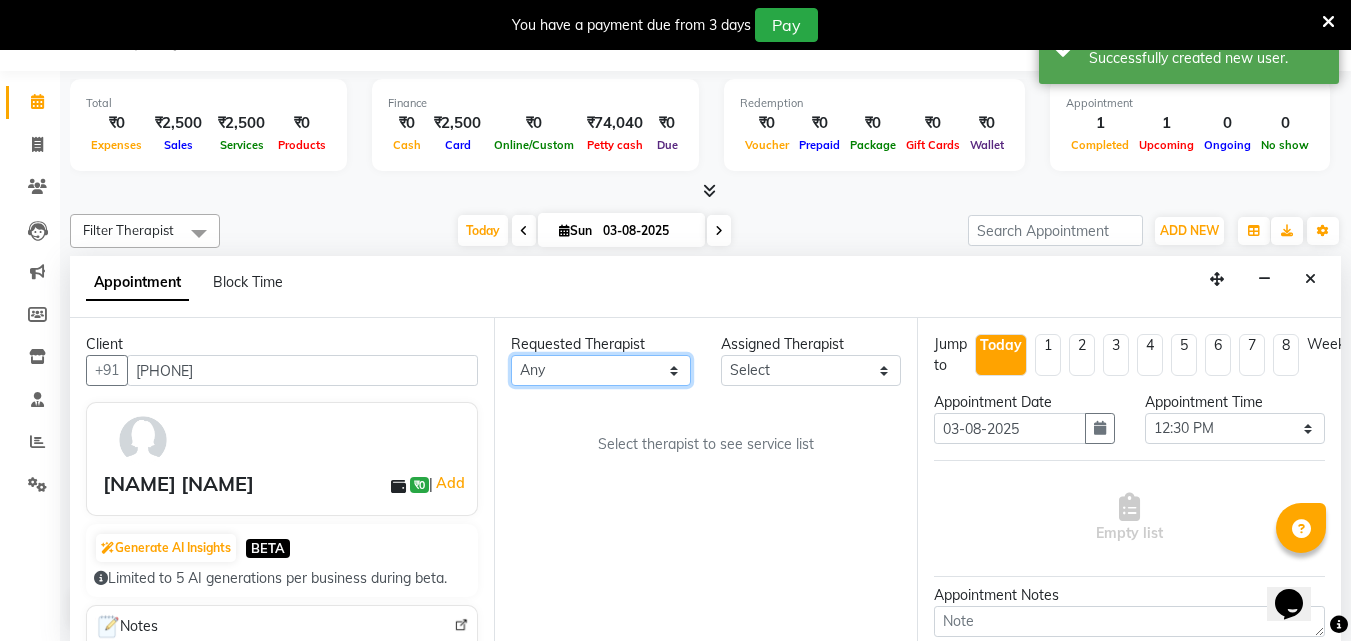 click on "Any [FIRST] [LAST] [FIRST] [LAST] [FIRST] [LAST] [FIRST] [LAST]" at bounding box center (601, 370) 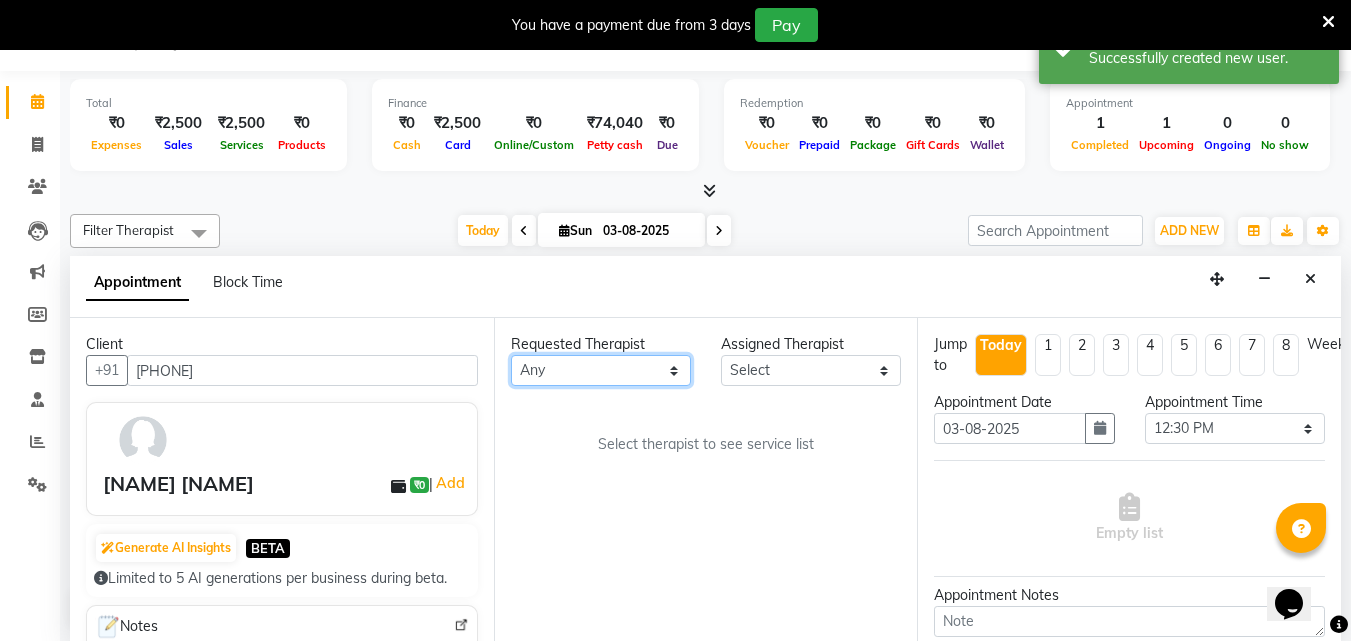 select on "79062" 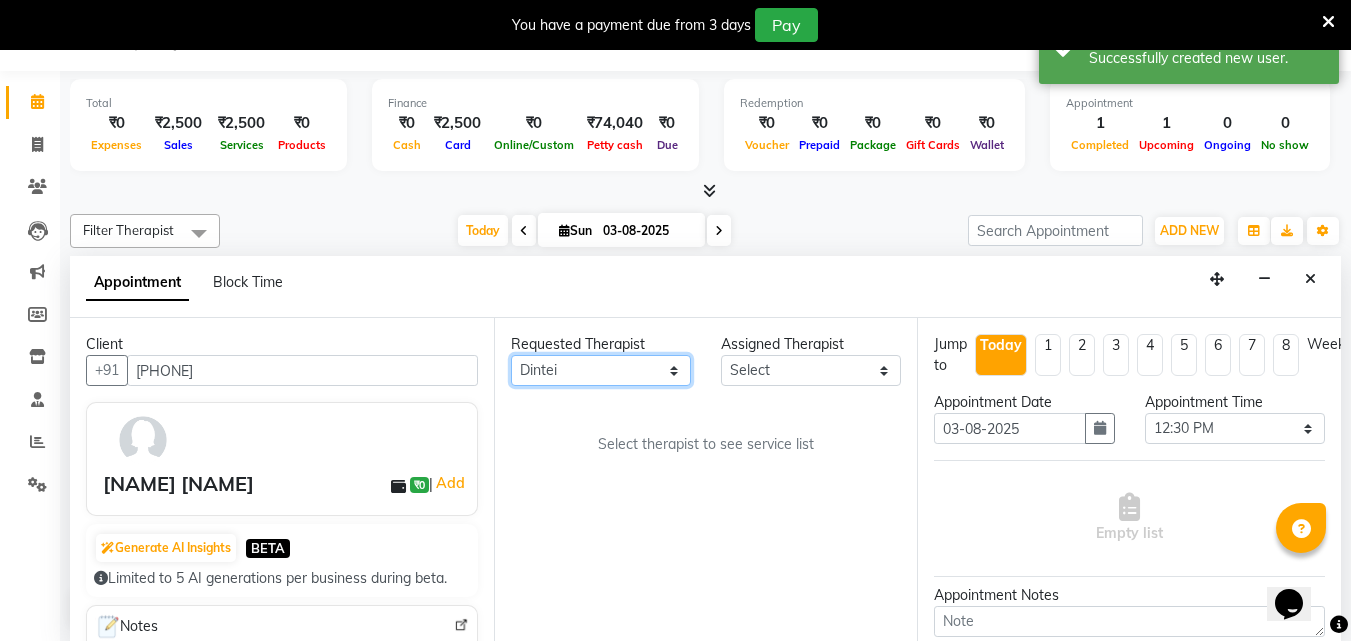click on "Any [FIRST] [LAST] [FIRST] [LAST] [FIRST] [LAST] [FIRST] [LAST]" at bounding box center [601, 370] 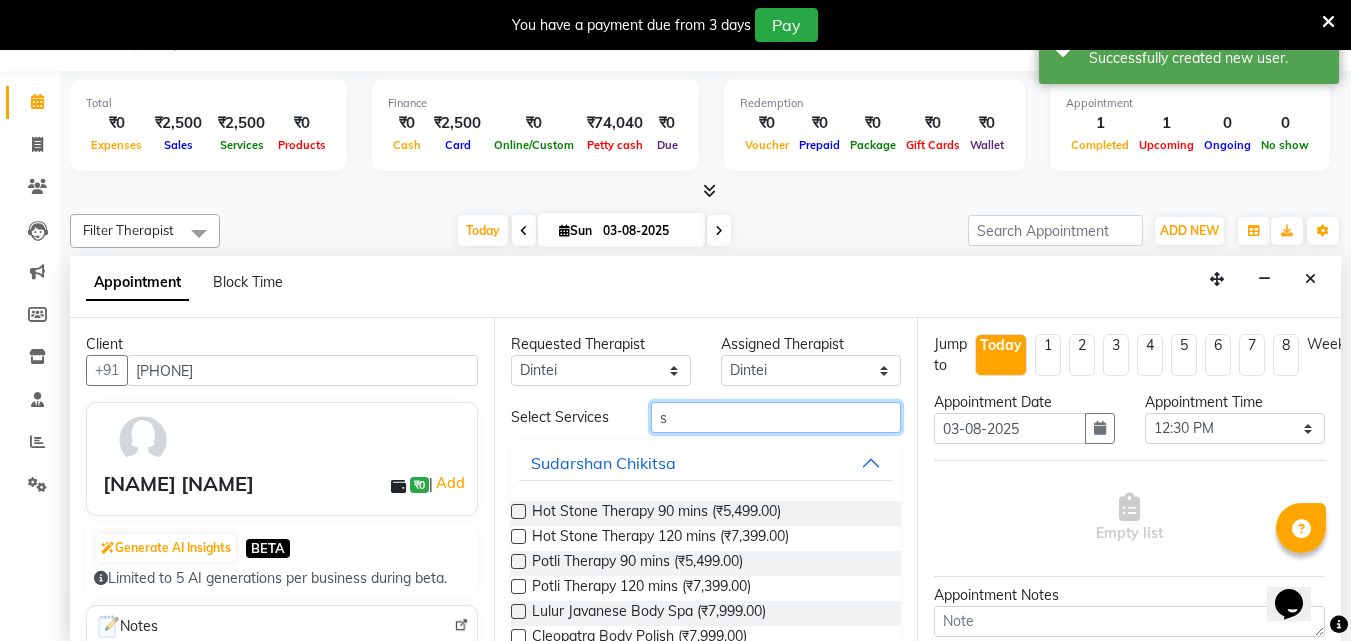 click on "s" at bounding box center (776, 417) 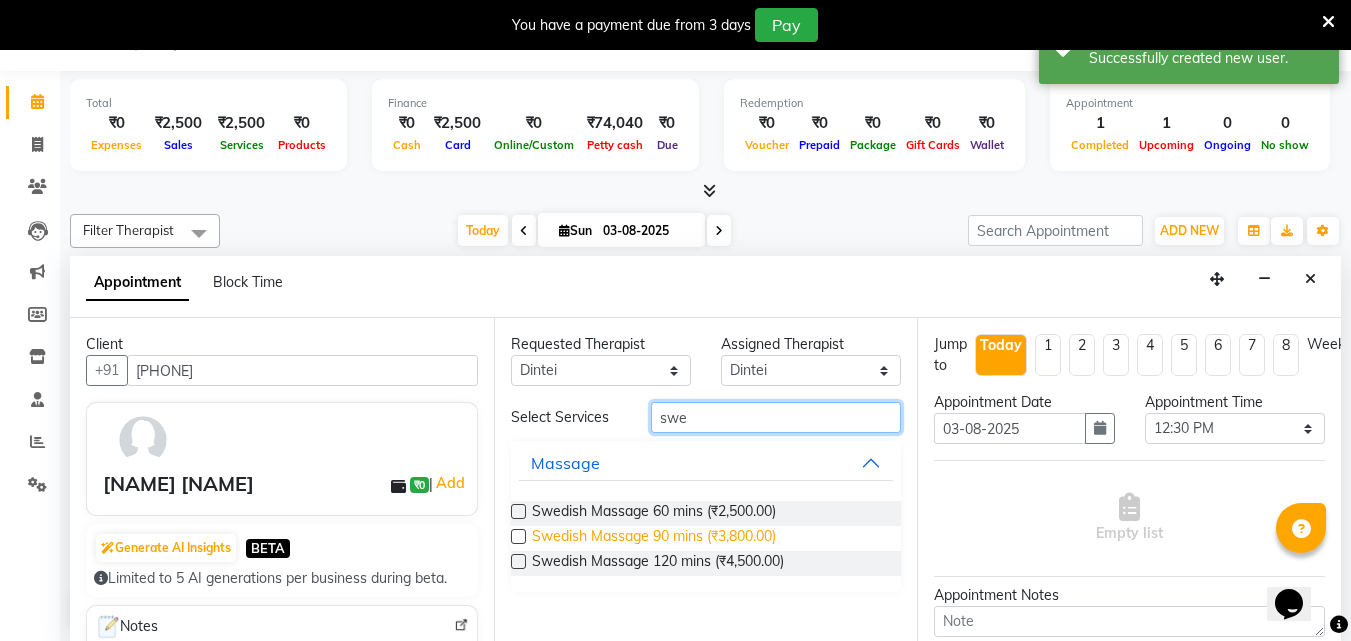 type on "swe" 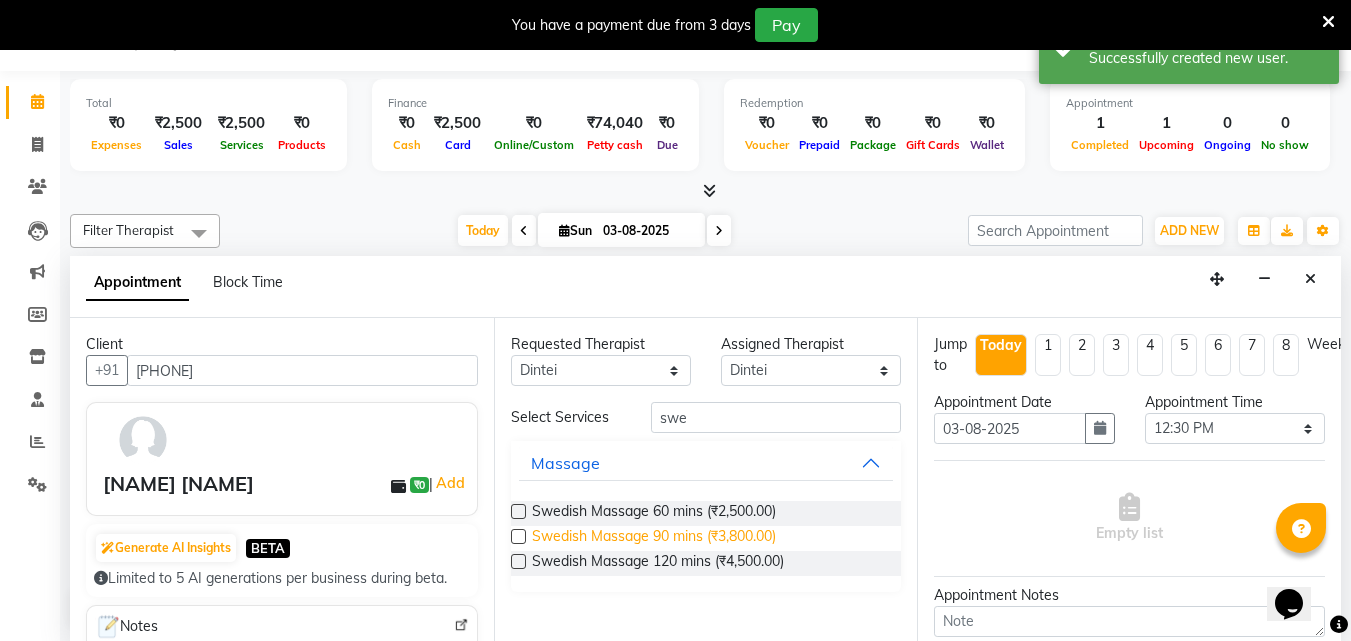 click on "Swedish Massage 90 mins (₹3,800.00)" at bounding box center [654, 538] 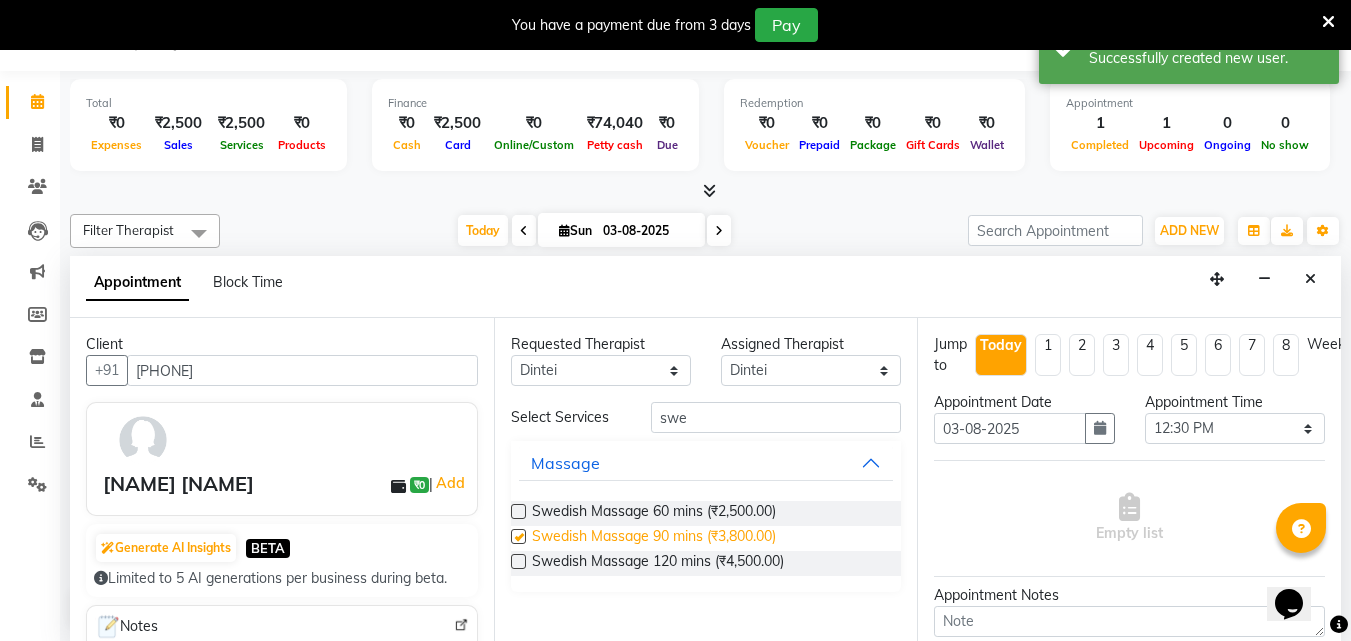 checkbox on "true" 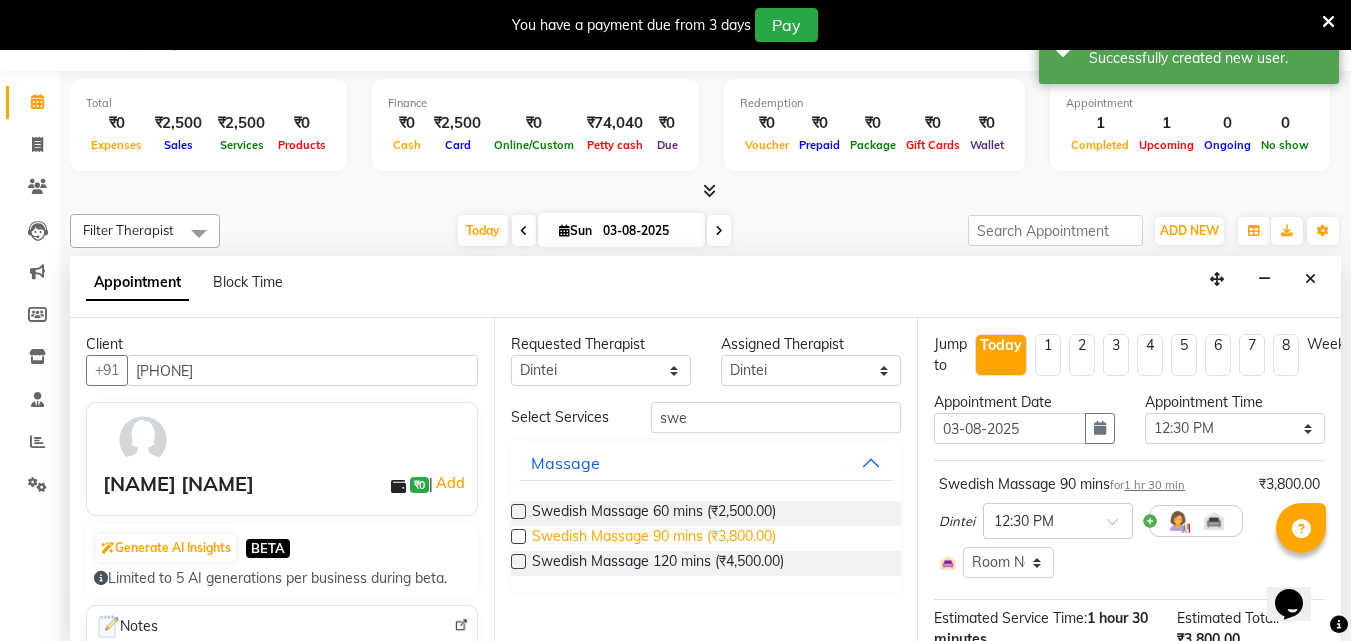 checkbox on "false" 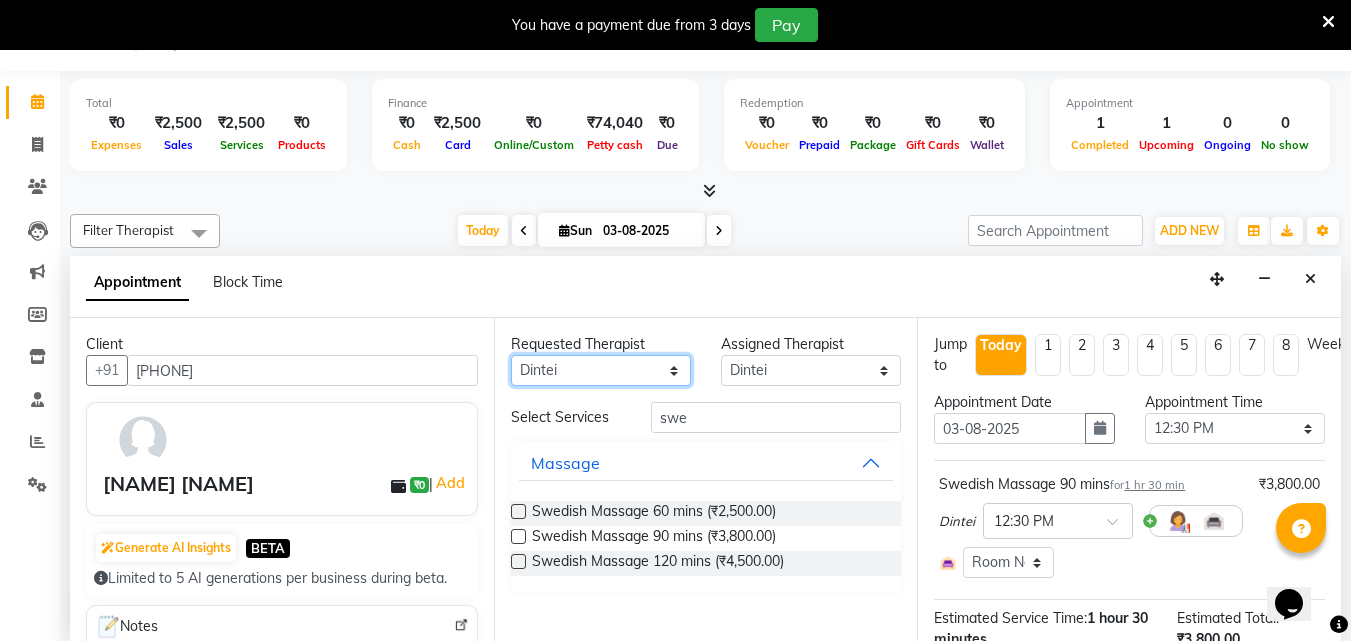 click on "Any [FIRST] [LAST] [FIRST] [LAST] [FIRST] [LAST] [FIRST] [LAST]" at bounding box center (601, 370) 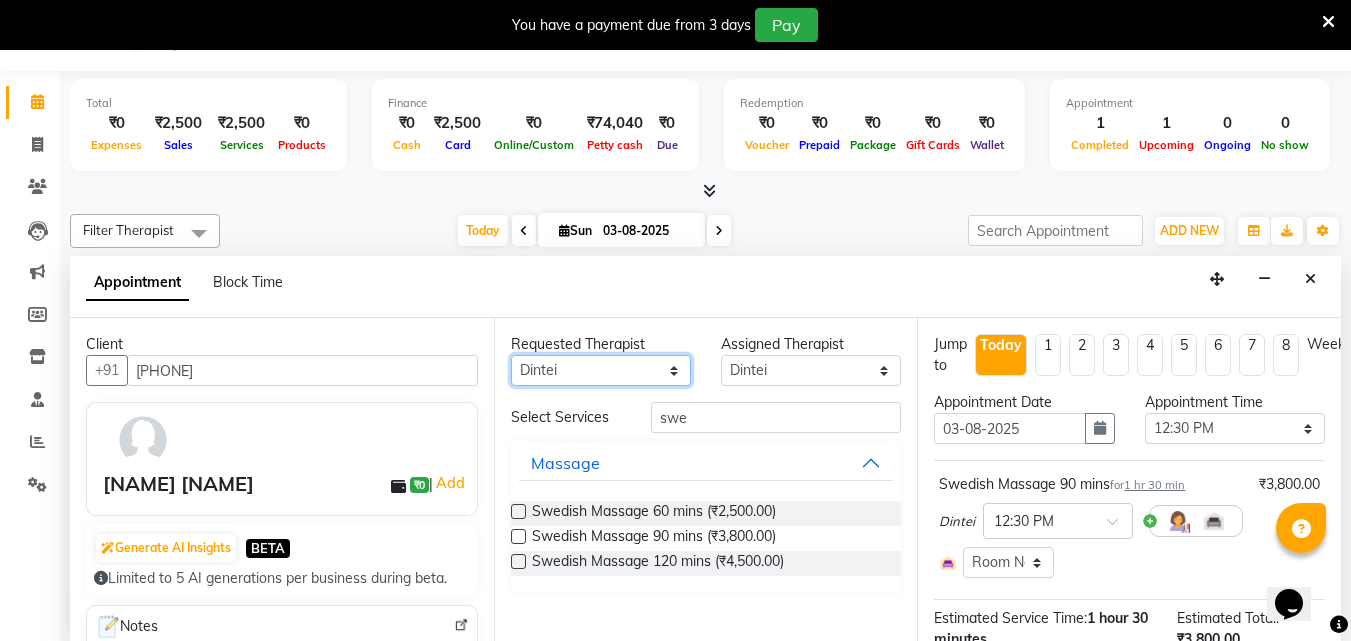 select on "84054" 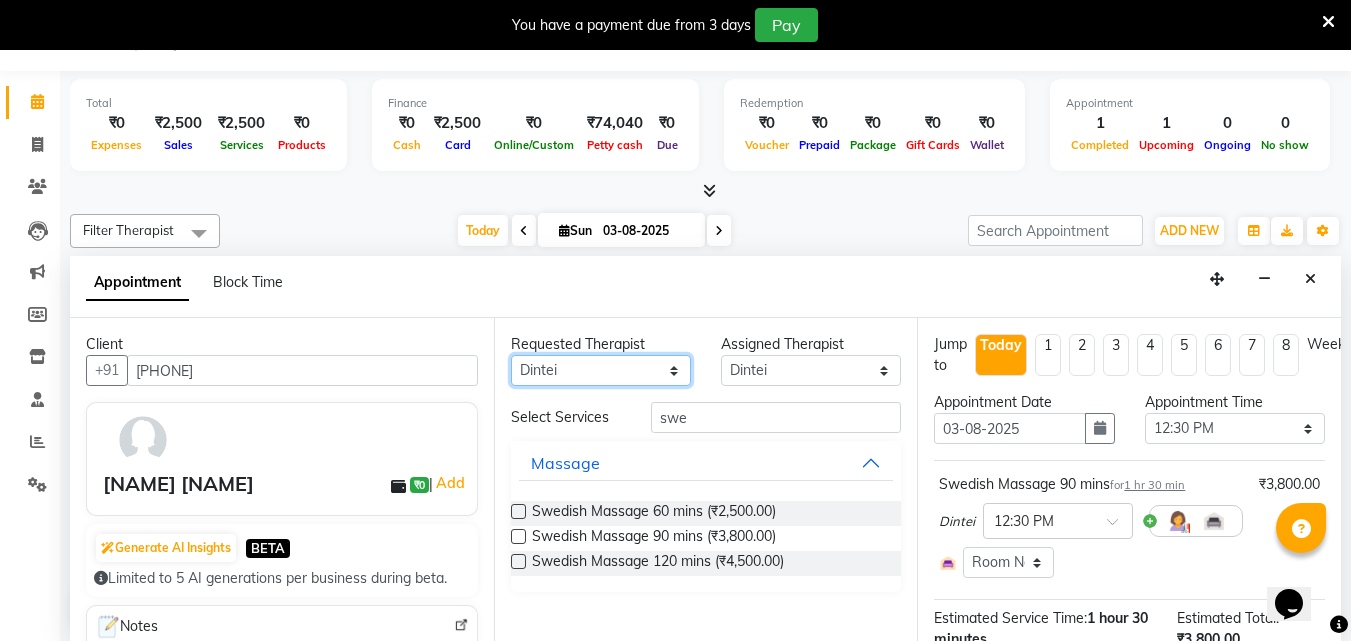 click on "Any [FIRST] [LAST] [FIRST] [LAST] [FIRST] [LAST] [FIRST] [LAST]" at bounding box center (601, 370) 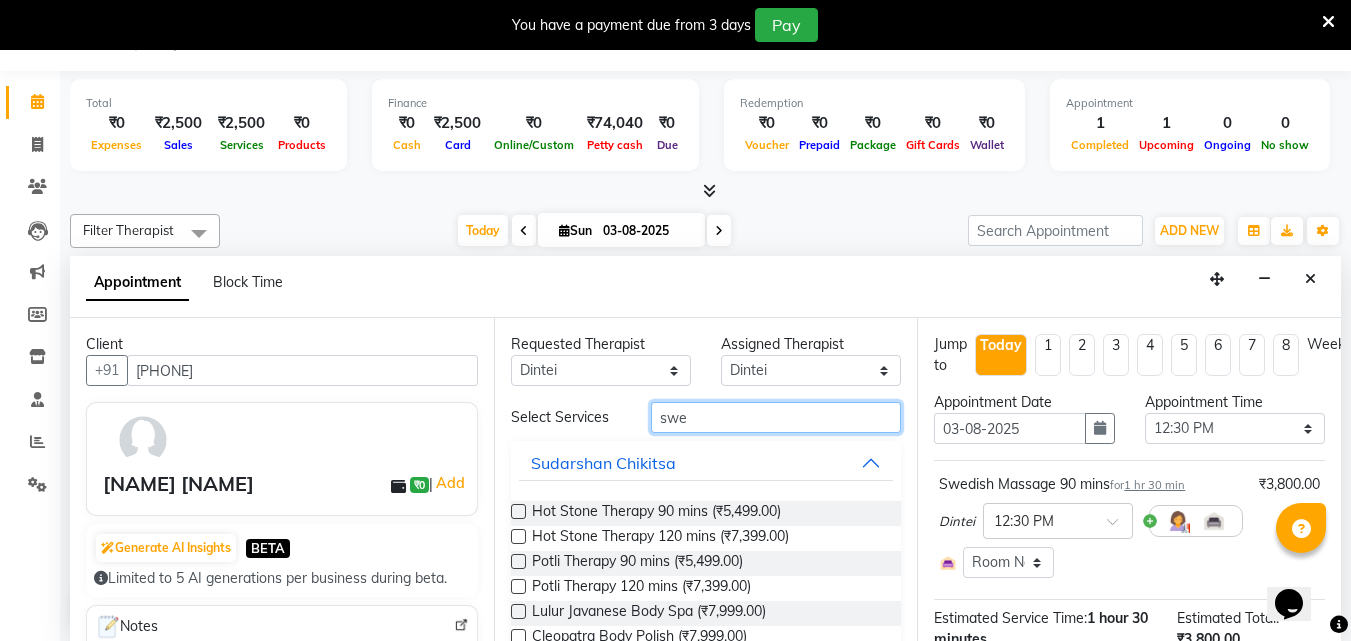 click on "swe" at bounding box center (776, 417) 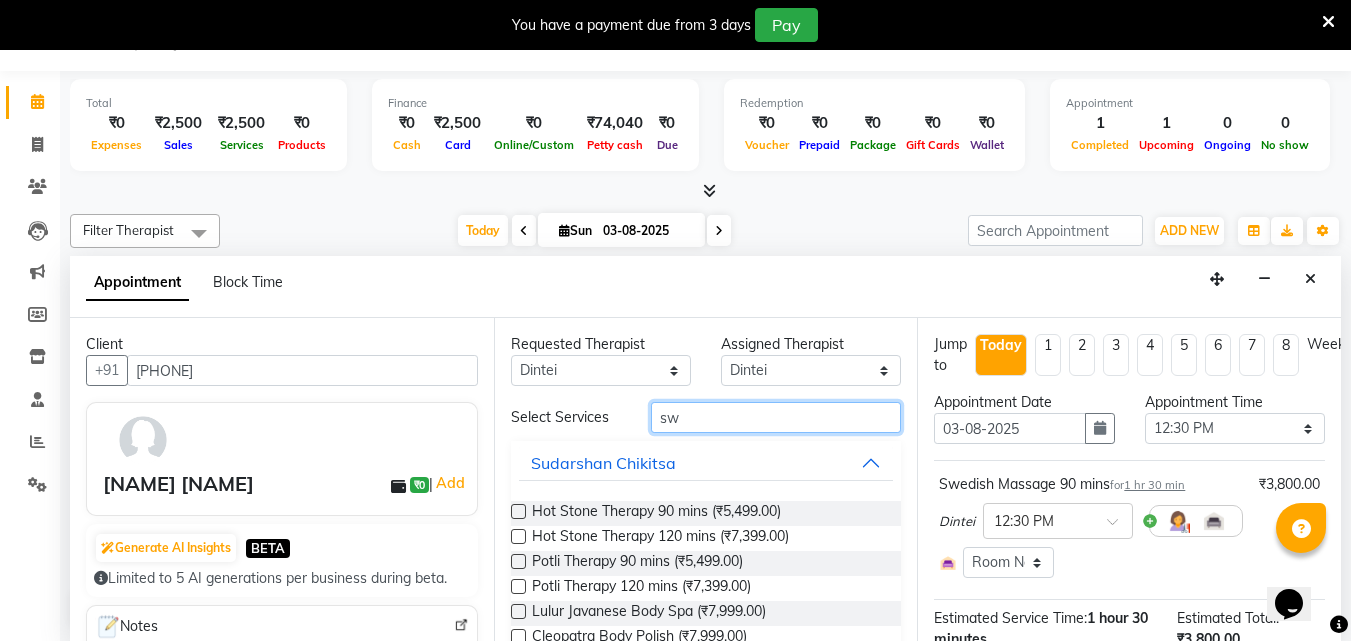 type on "swe" 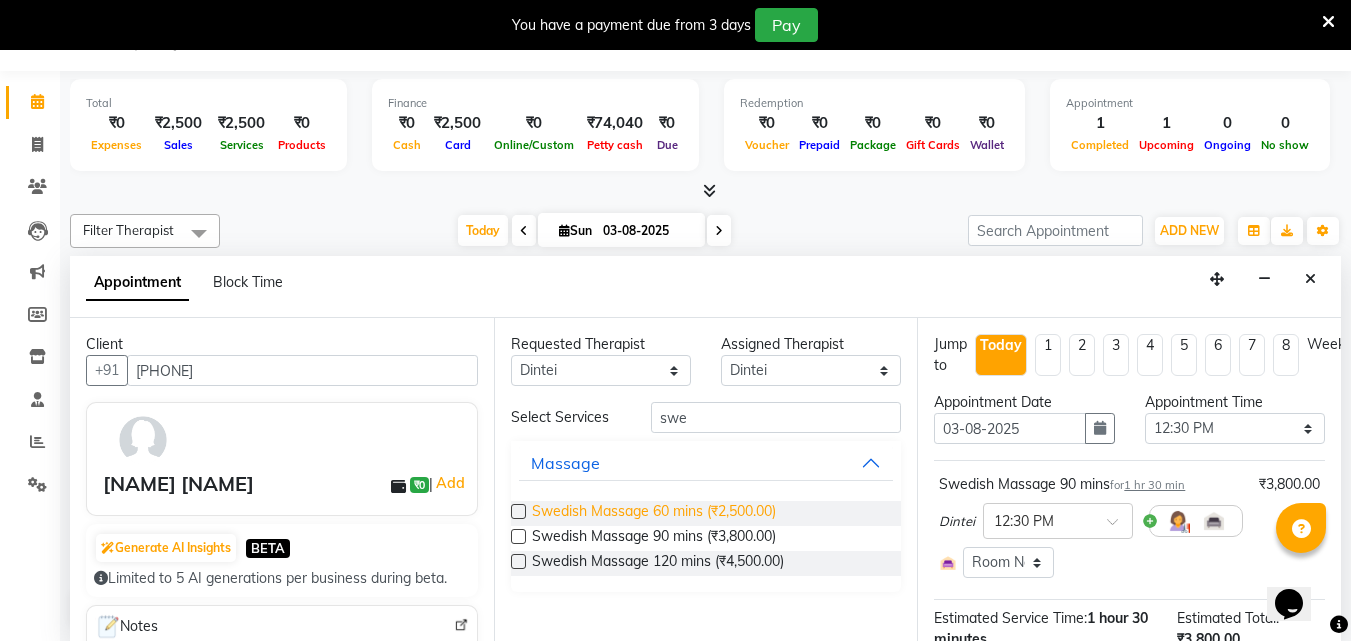 click on "Swedish Massage 60 mins (₹2,500.00)" at bounding box center (654, 513) 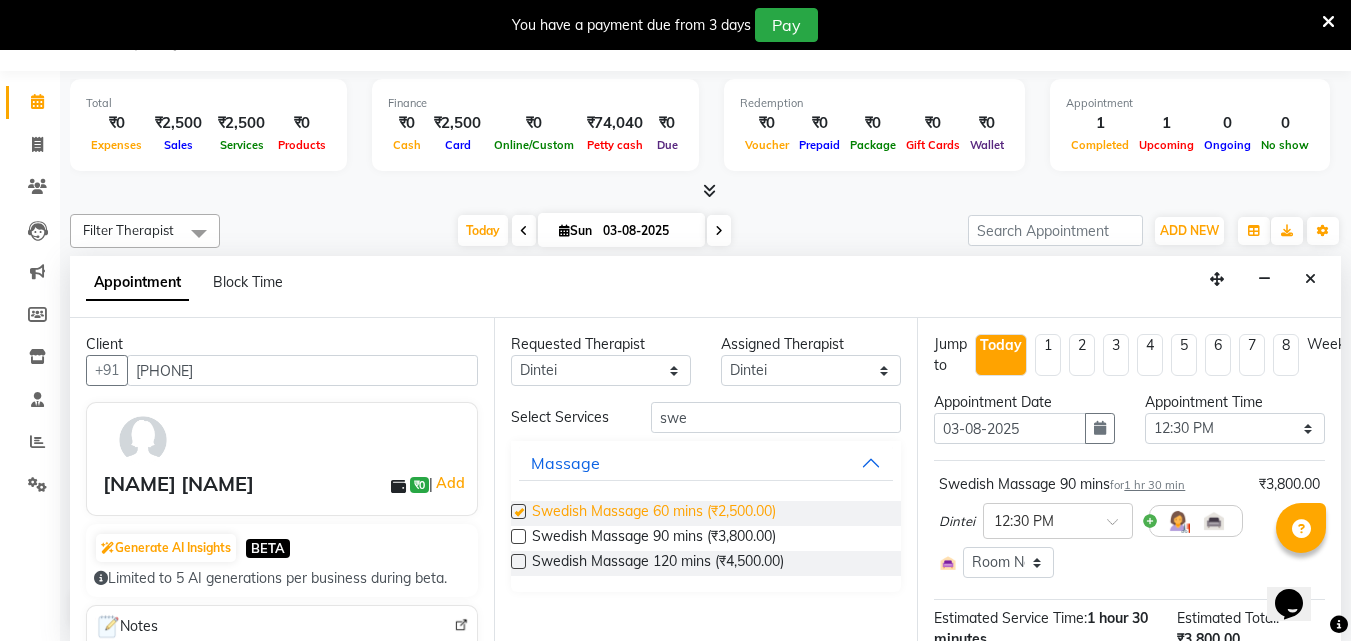 checkbox on "true" 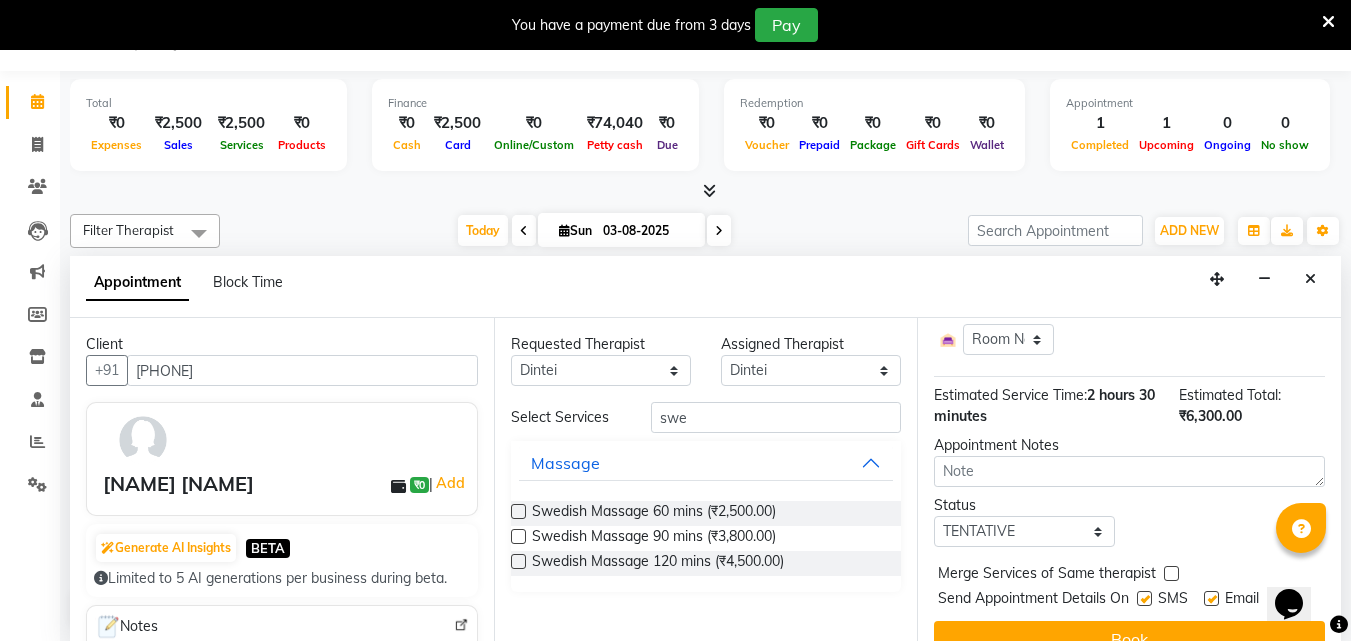 scroll, scrollTop: 392, scrollLeft: 0, axis: vertical 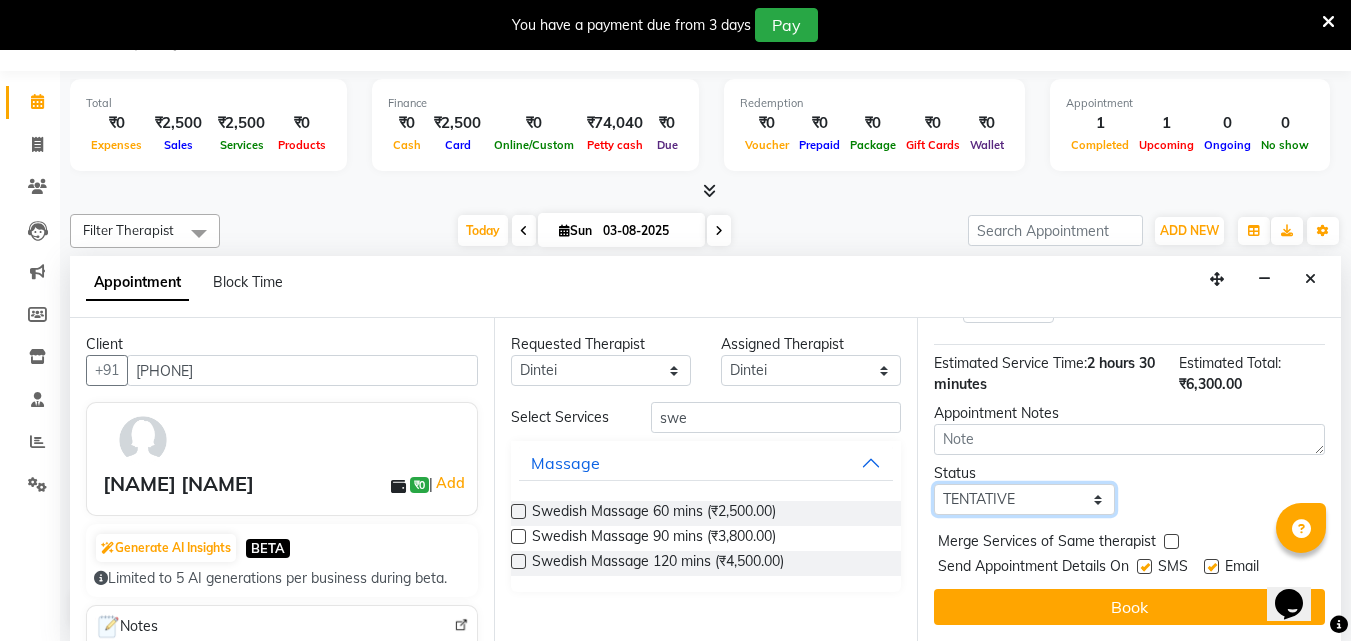 click on "Select TENTATIVE CONFIRM CHECK-IN UPCOMING" at bounding box center [1024, 499] 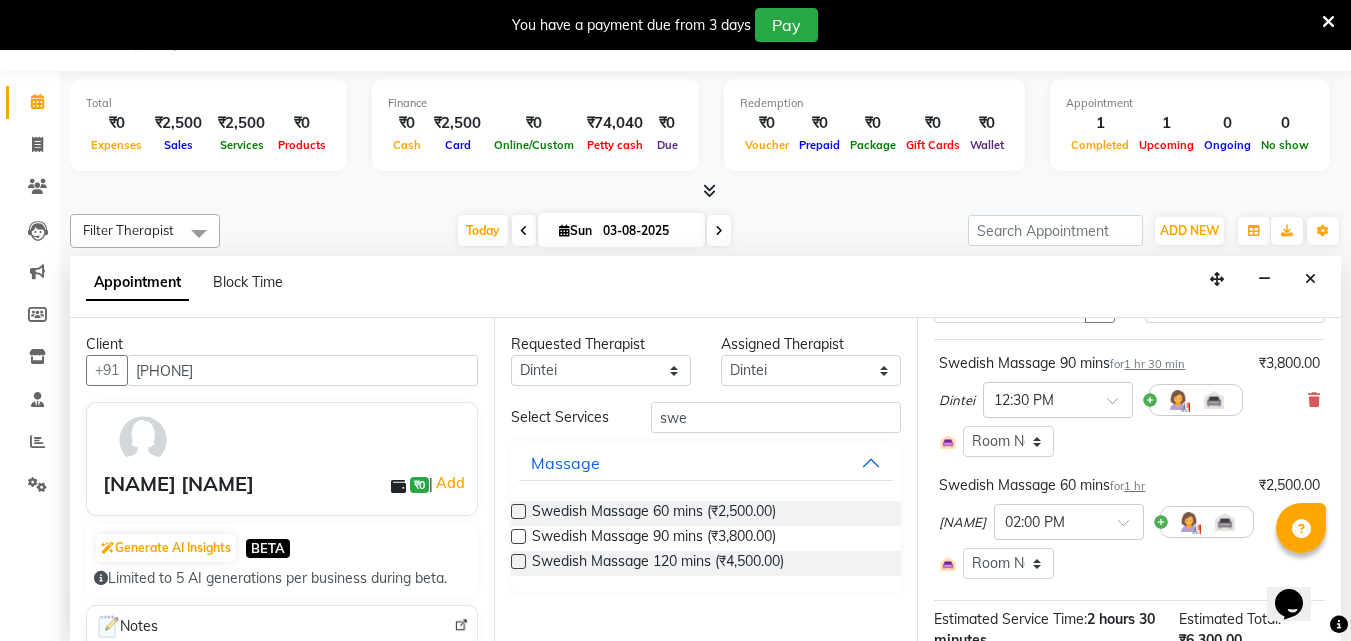 scroll, scrollTop: 119, scrollLeft: 0, axis: vertical 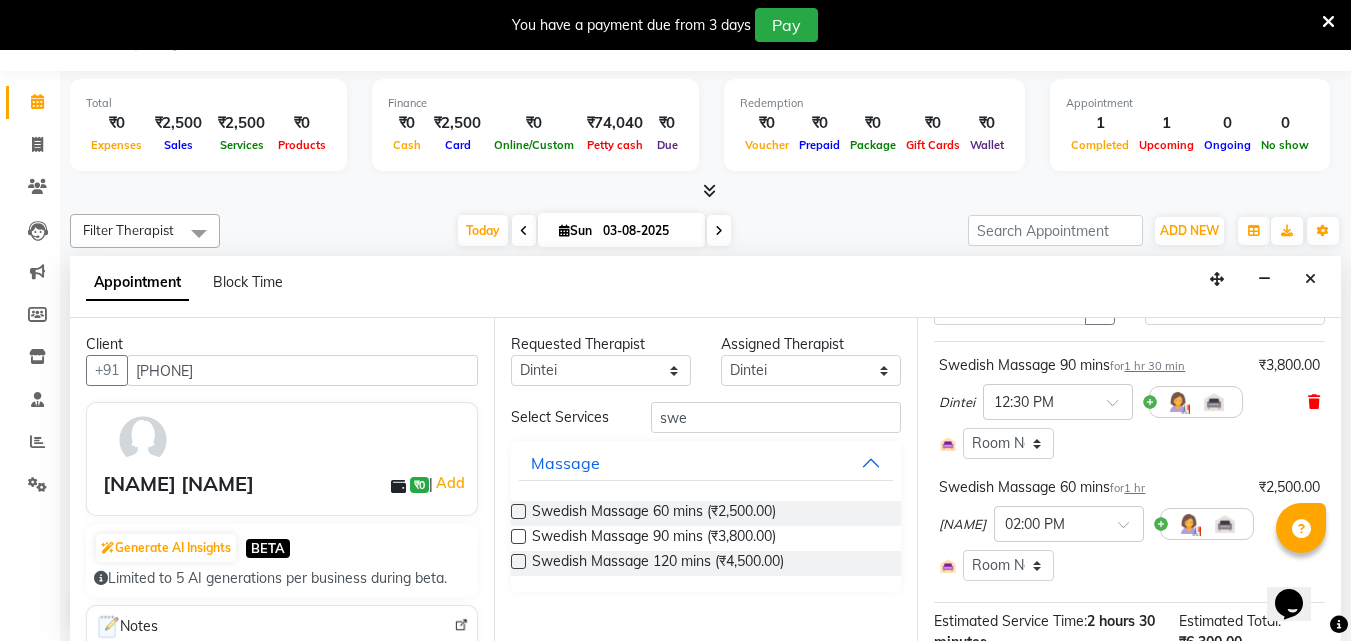 click at bounding box center [1314, 402] 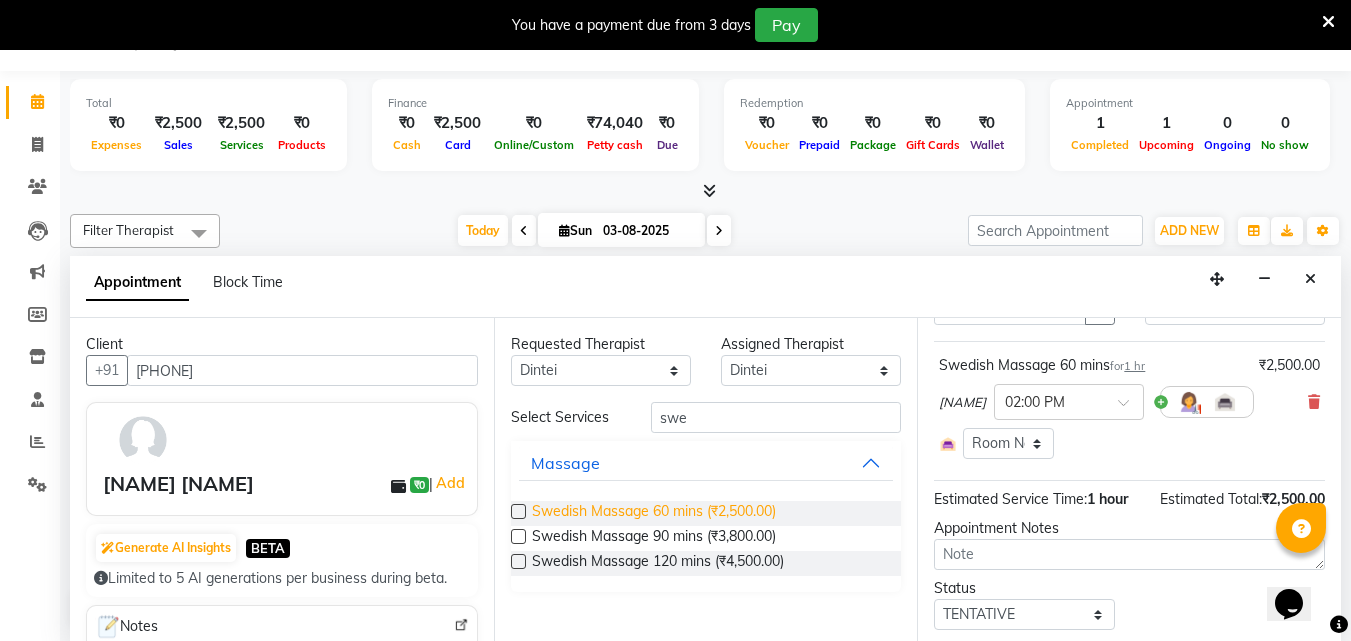 click on "Swedish Massage 60 mins (₹2,500.00)" at bounding box center [654, 513] 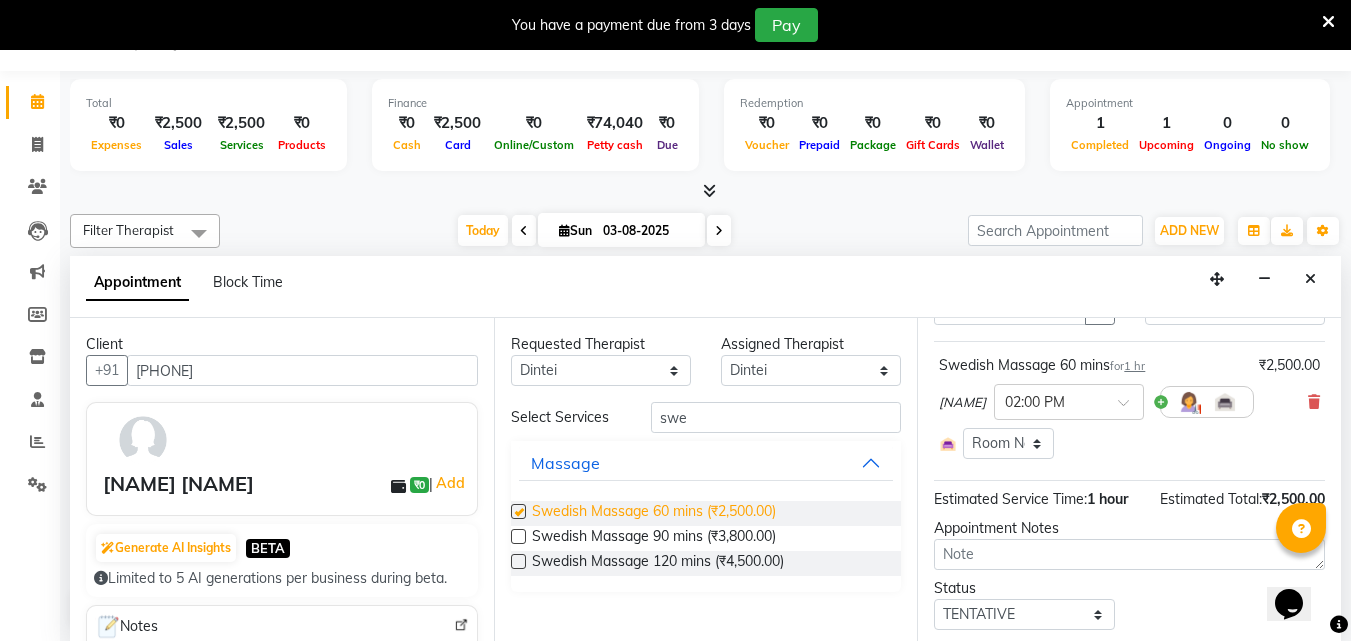checkbox on "true" 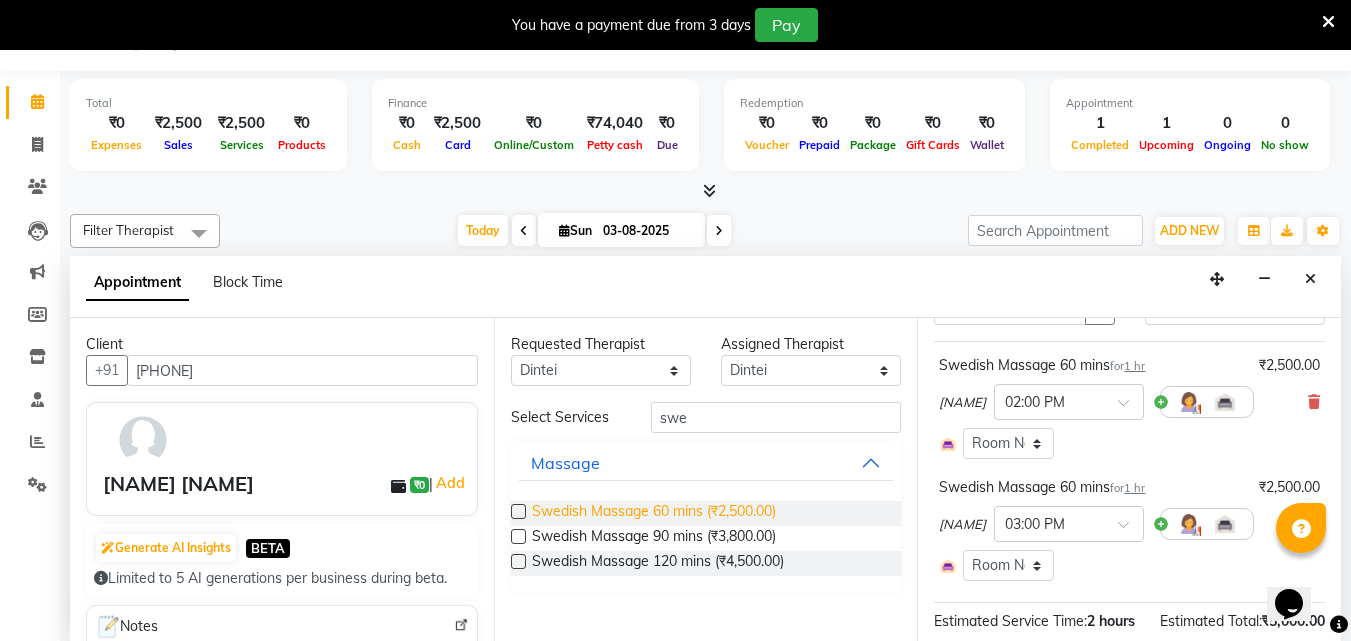 checkbox on "false" 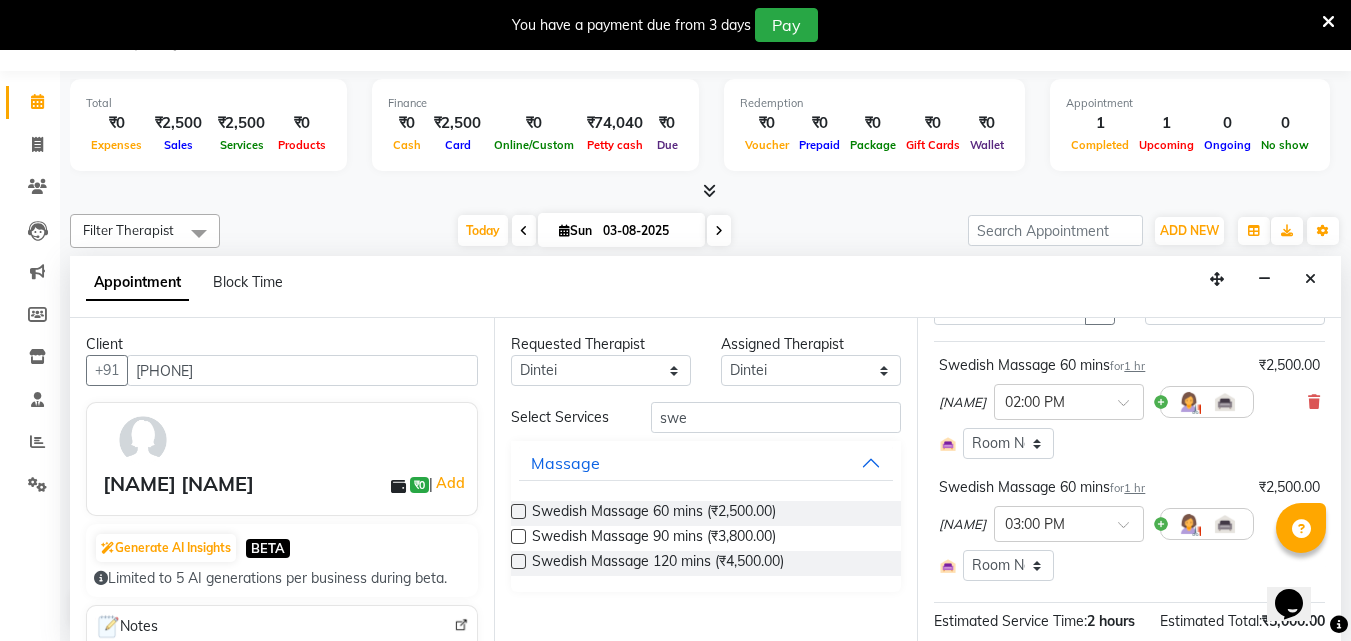scroll, scrollTop: 392, scrollLeft: 0, axis: vertical 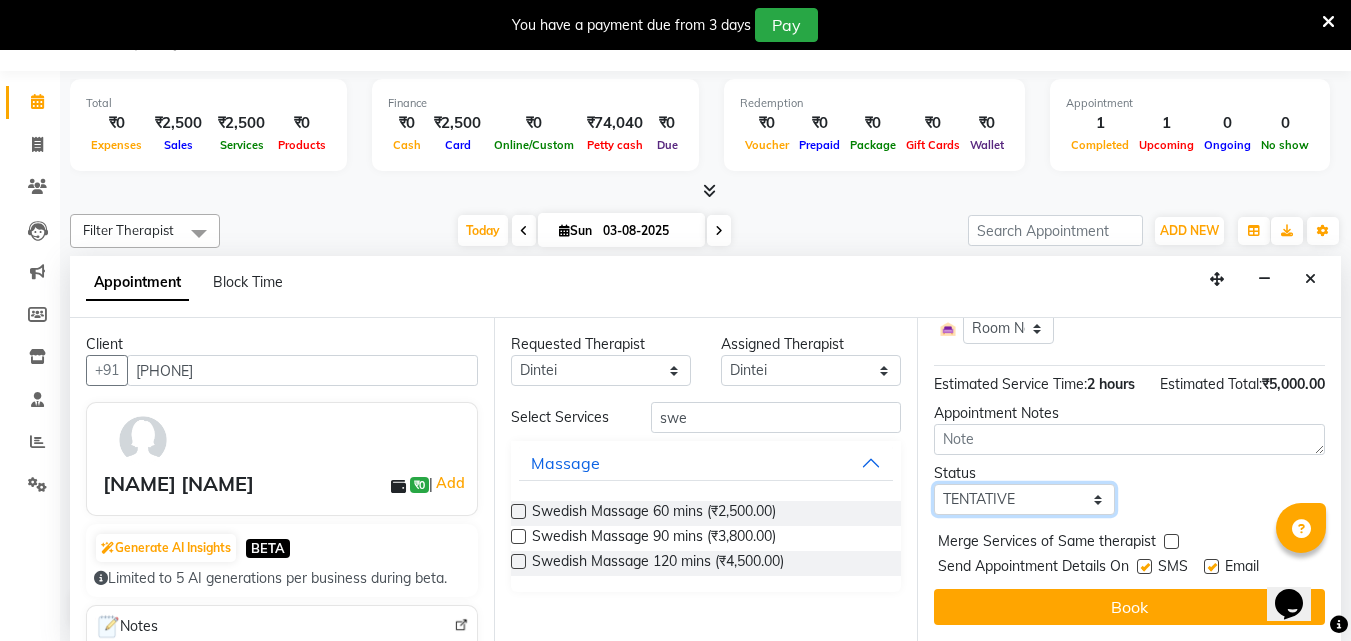 click on "Select TENTATIVE CONFIRM CHECK-IN UPCOMING" at bounding box center (1024, 499) 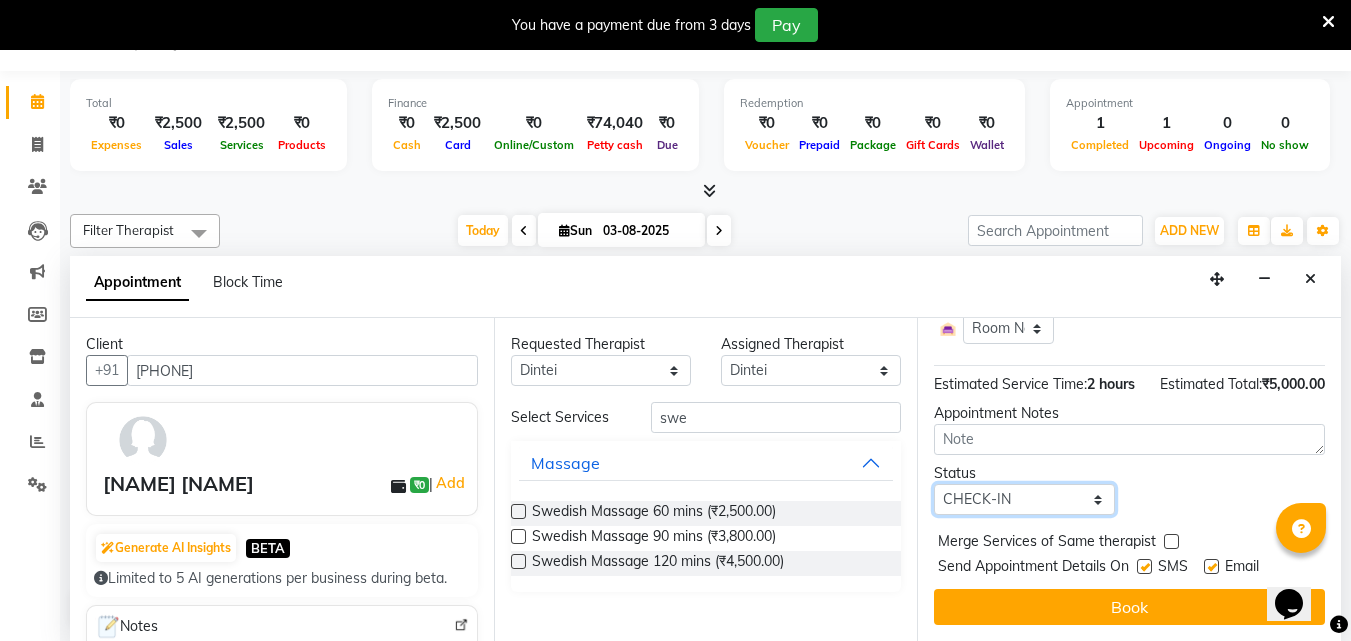 click on "Select TENTATIVE CONFIRM CHECK-IN UPCOMING" at bounding box center (1024, 499) 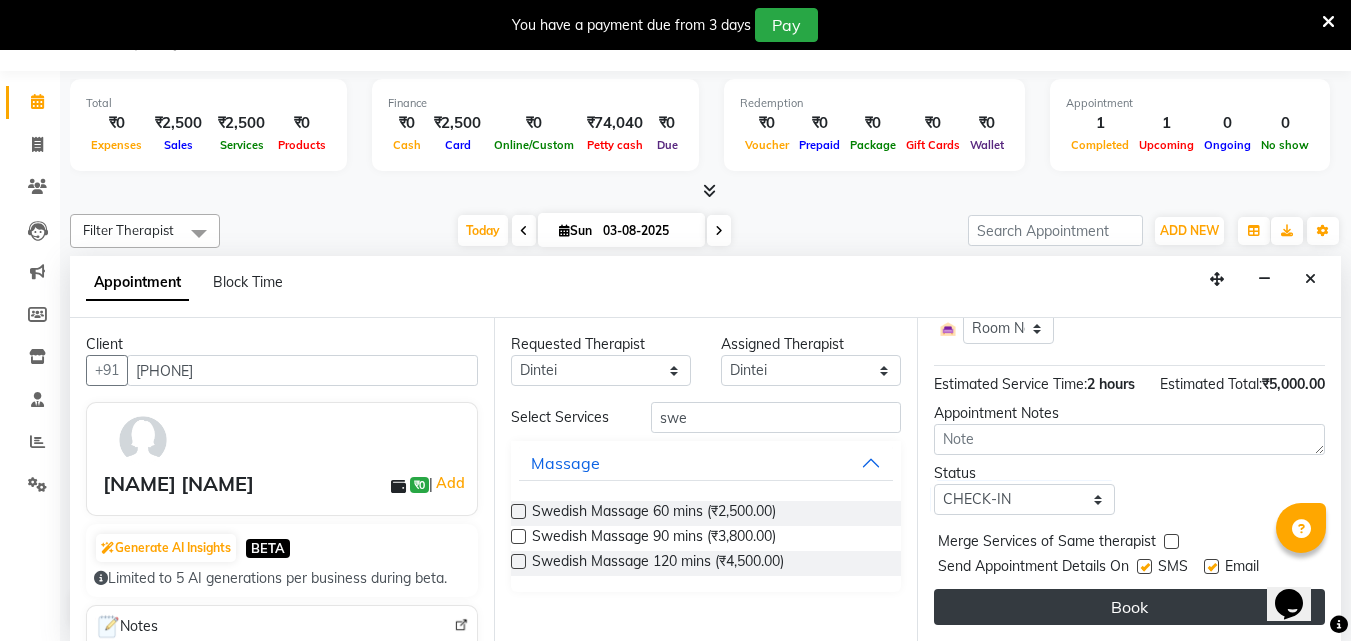 click on "Book" at bounding box center (1129, 607) 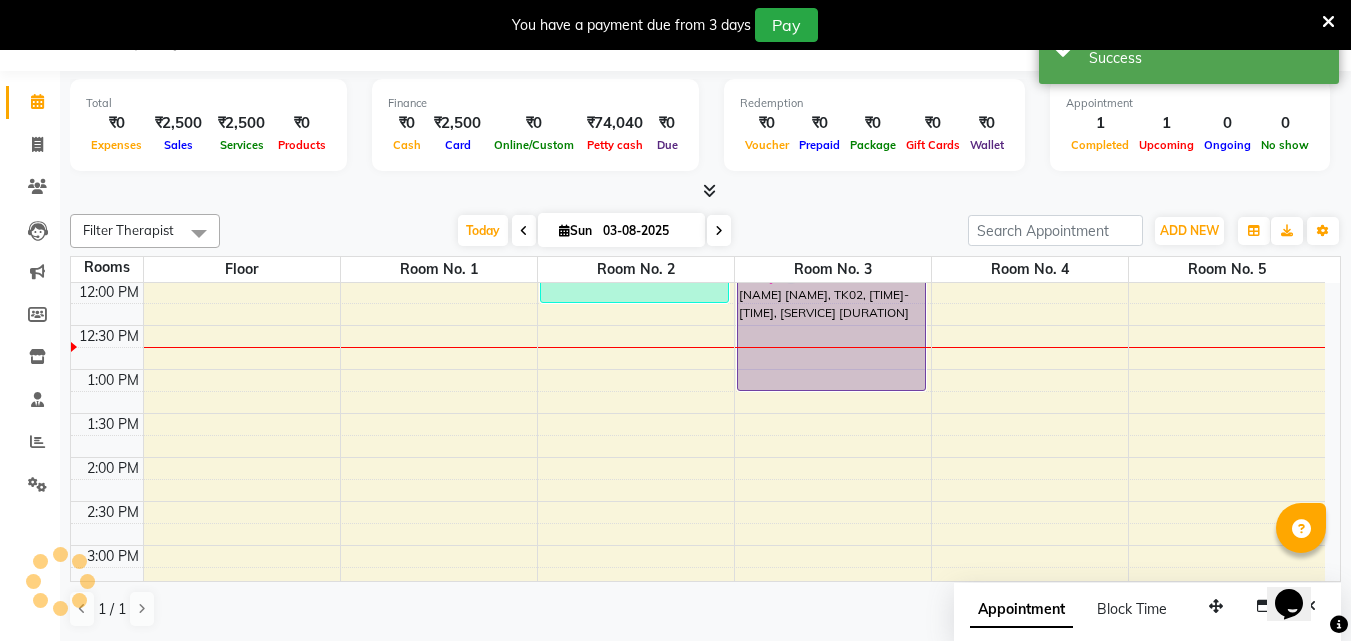 scroll, scrollTop: 0, scrollLeft: 0, axis: both 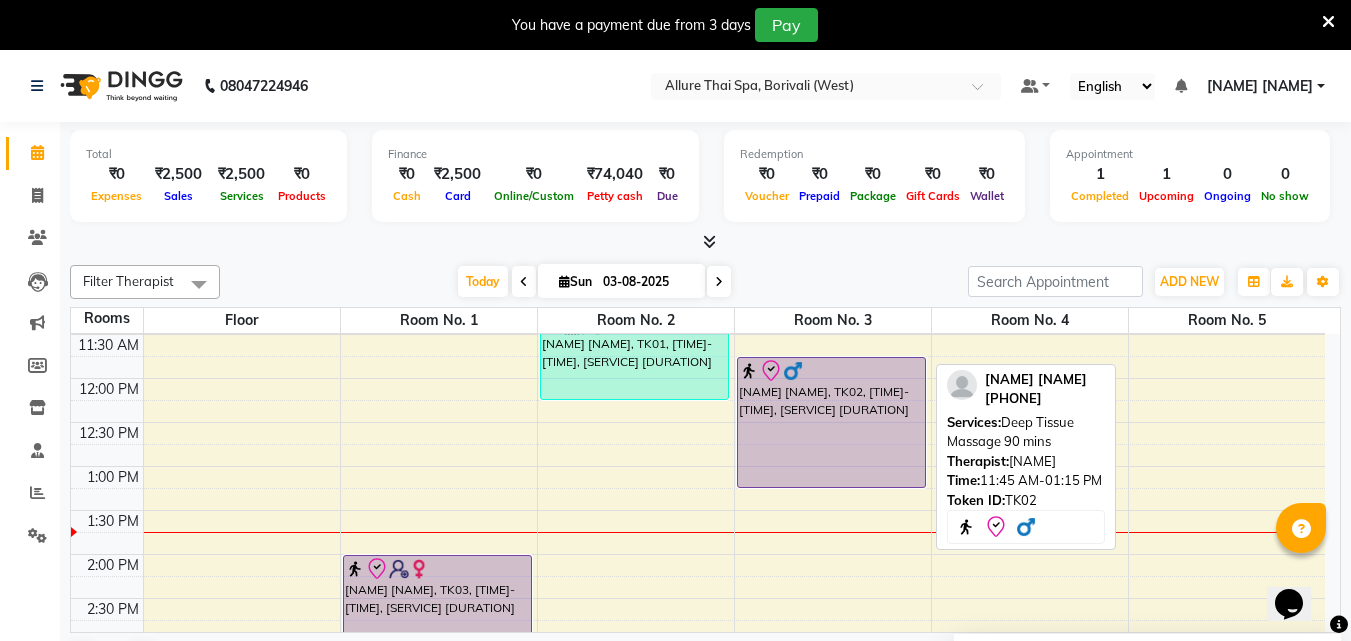 click on "[FIRST] [LAST], TK02, 11:45 AM-01:15 PM, Deep Tissue Massage 90 mins" at bounding box center (831, 422) 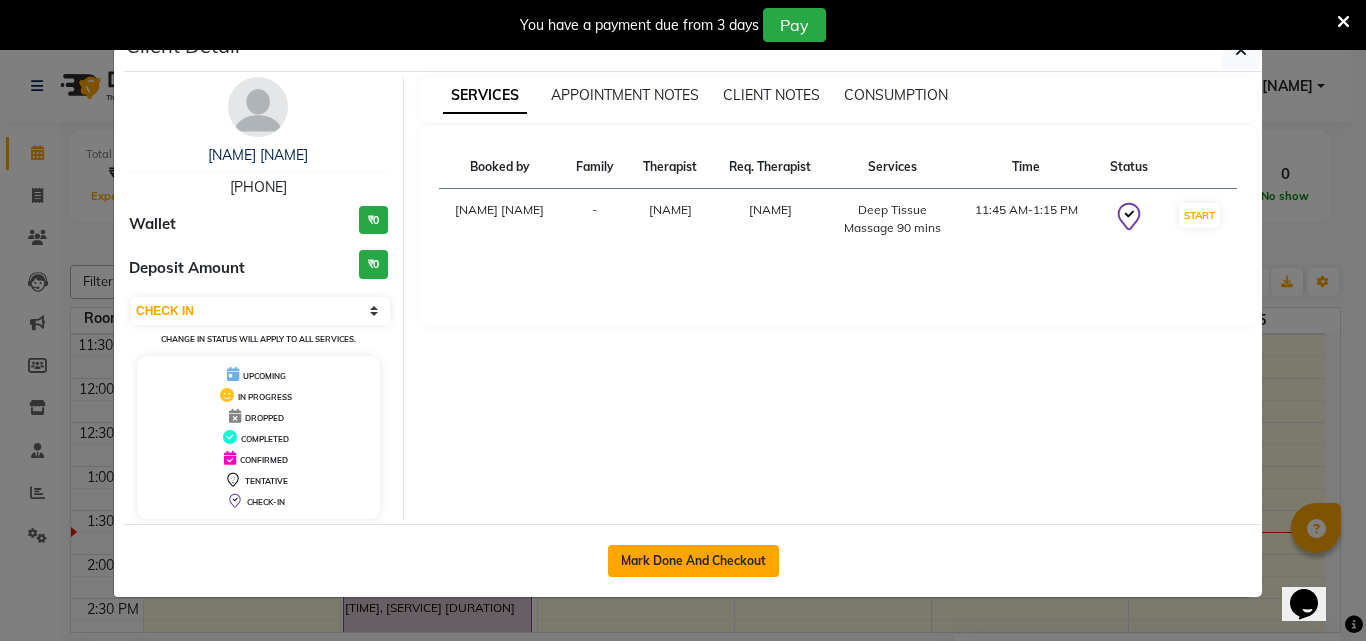 click on "Mark Done And Checkout" 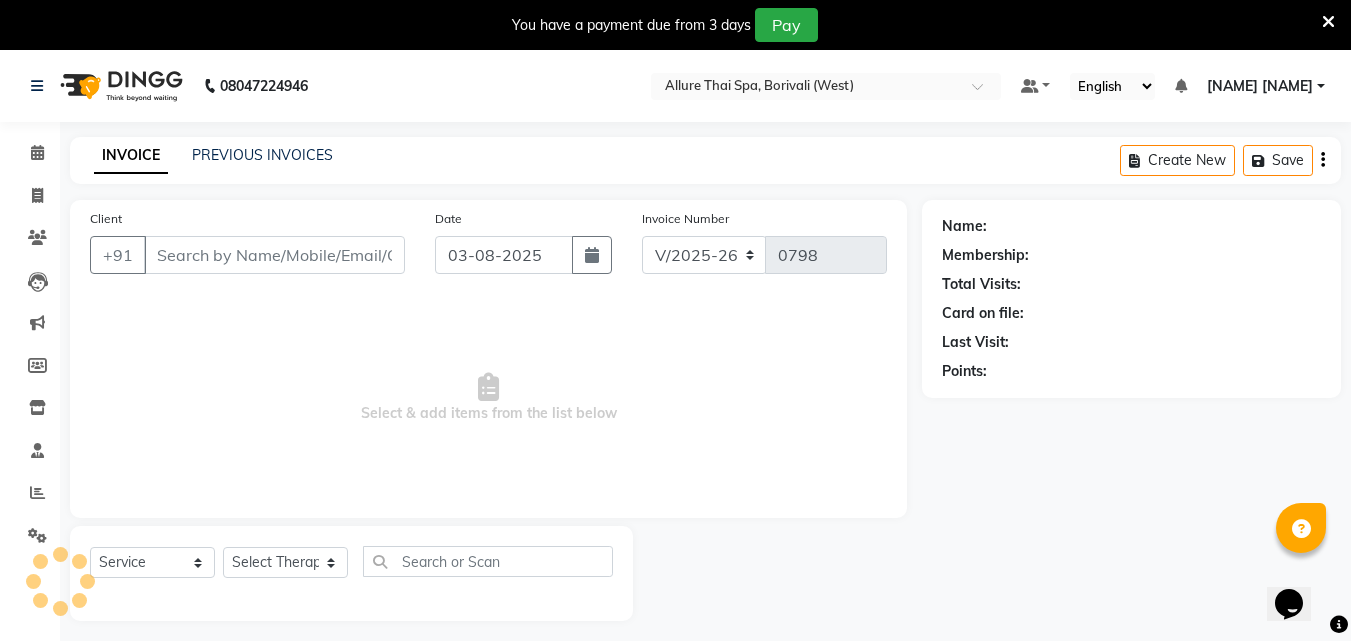 type on "971552106782" 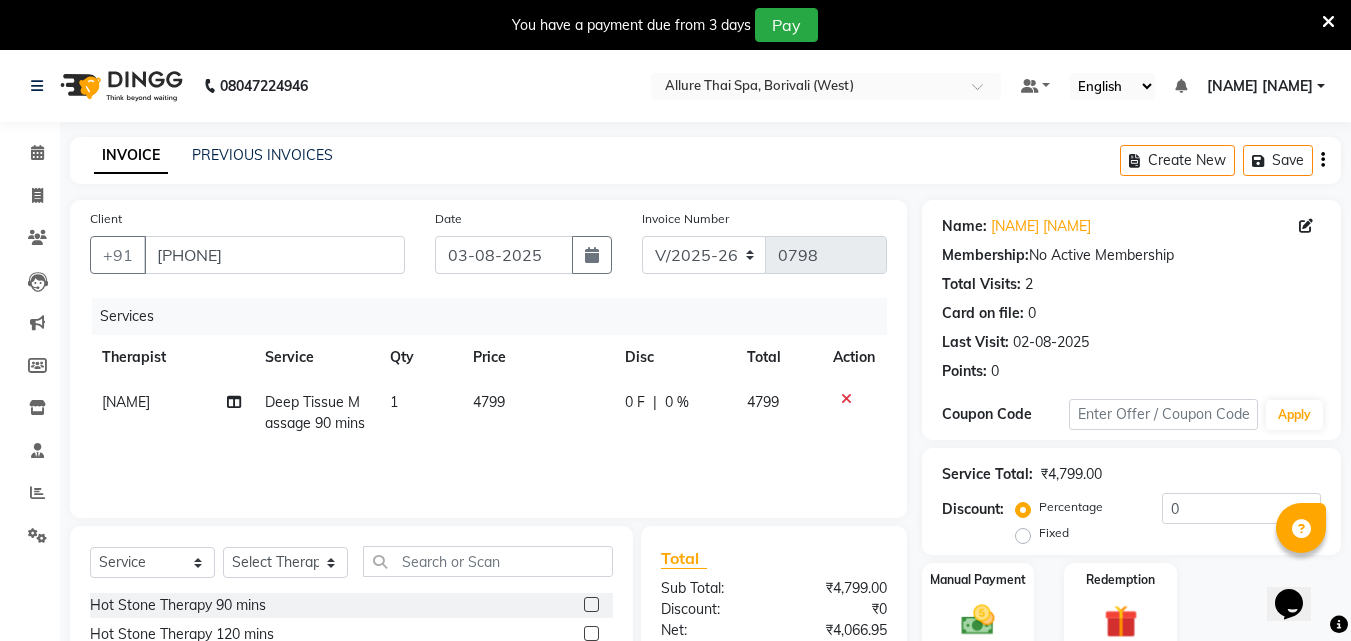 click on "Fixed" 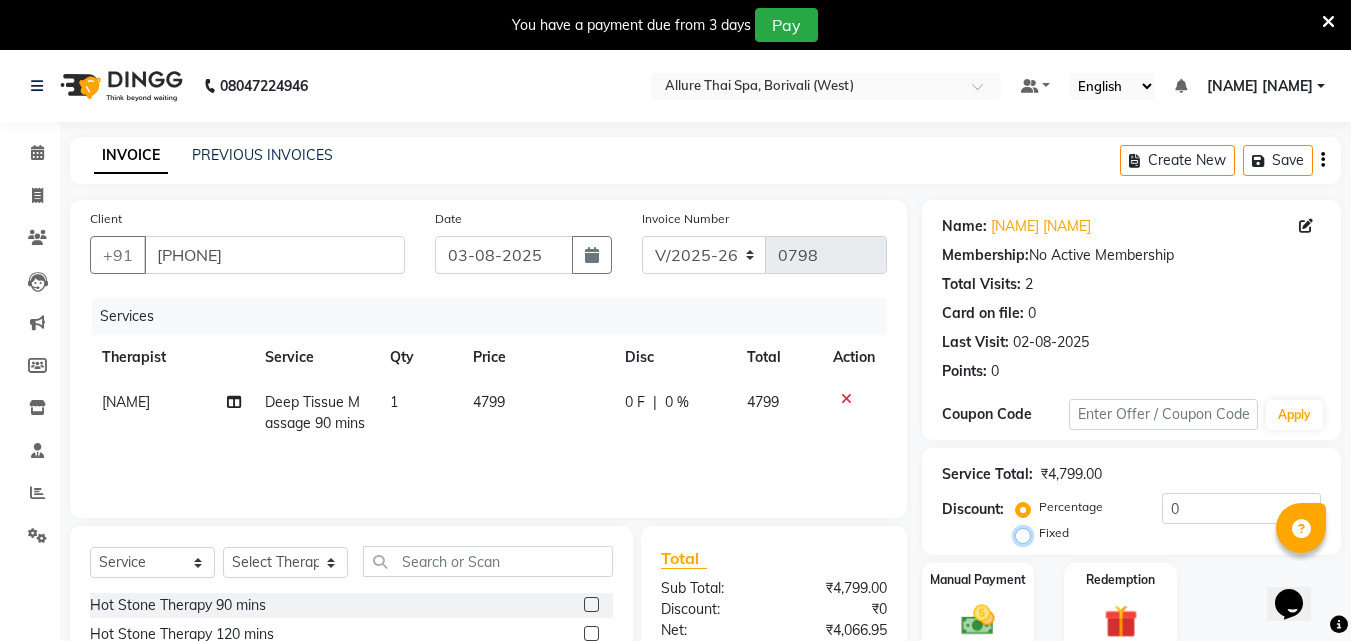 click on "Fixed" at bounding box center [1027, 533] 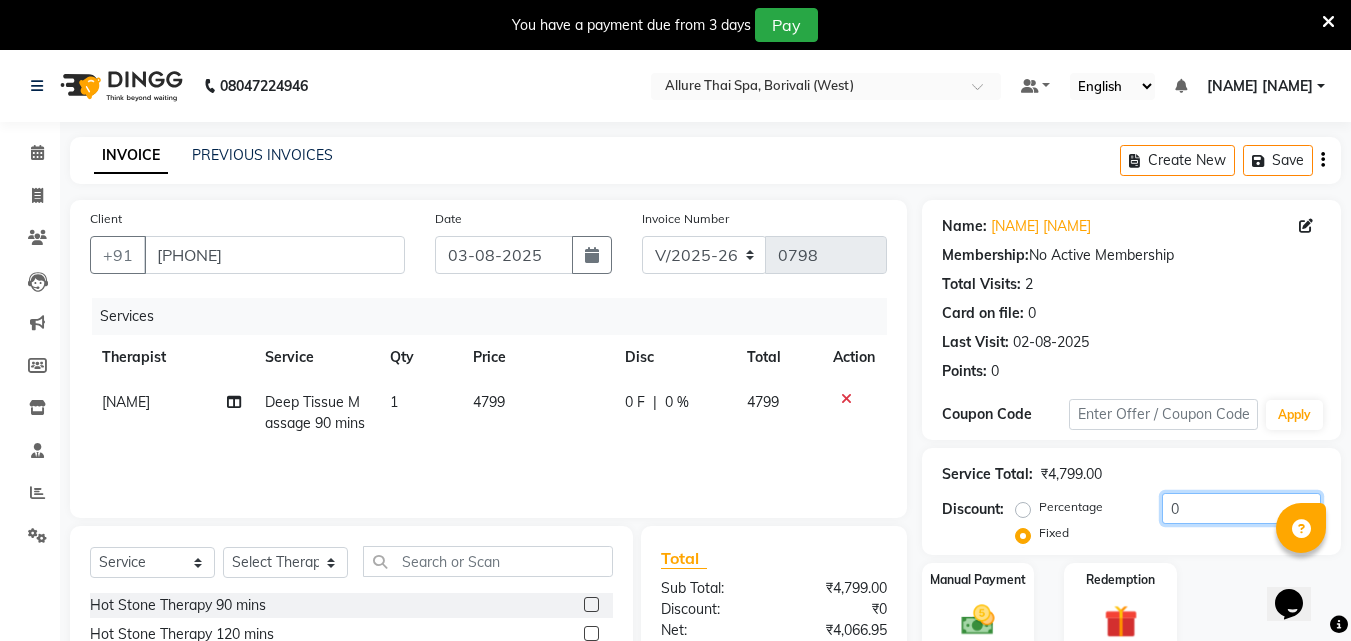 click on "0" 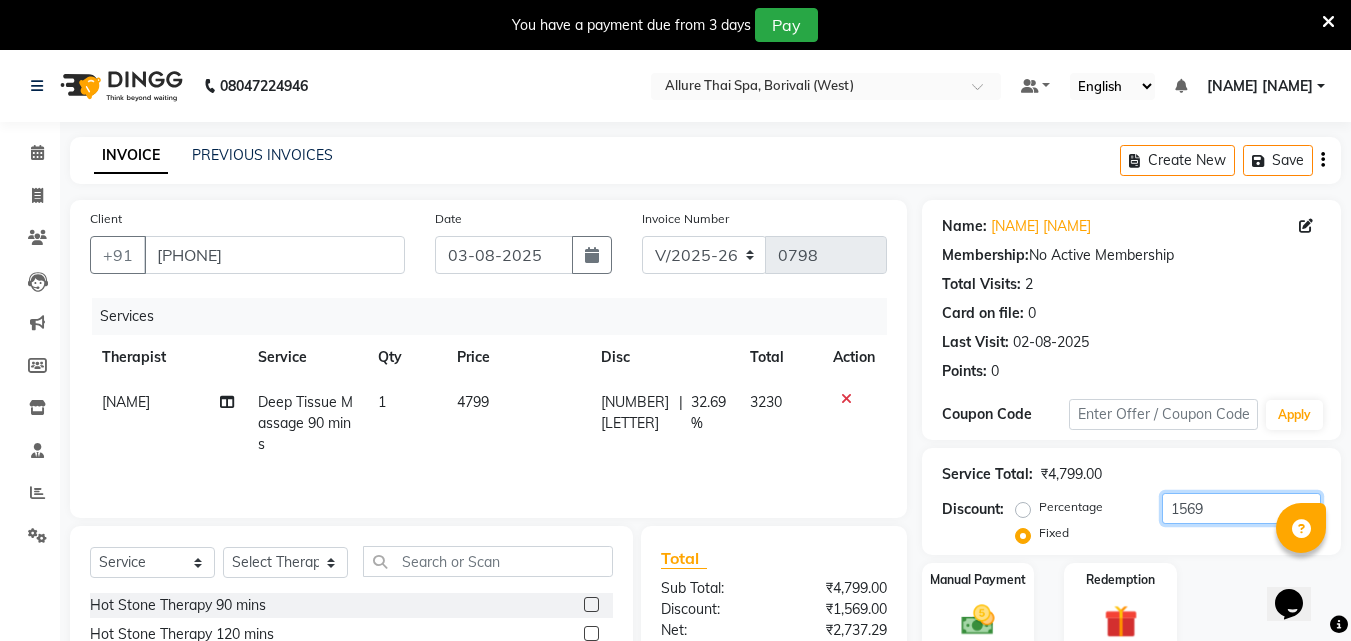 scroll, scrollTop: 210, scrollLeft: 0, axis: vertical 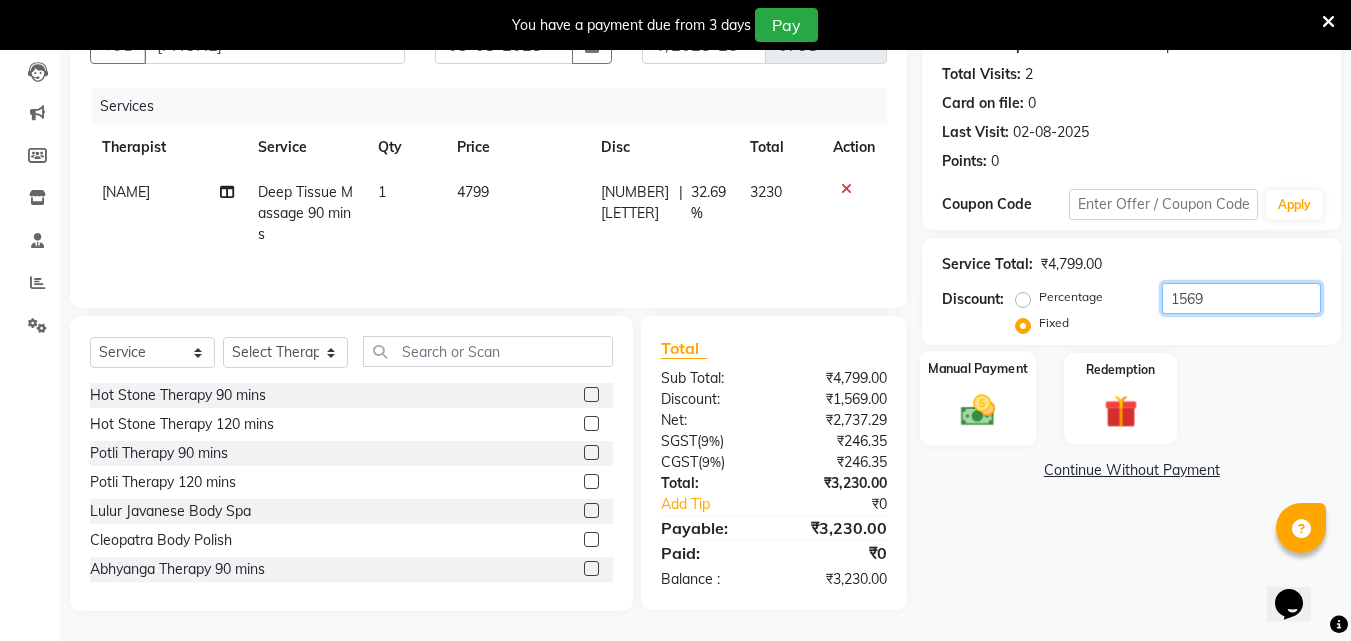 type on "1569" 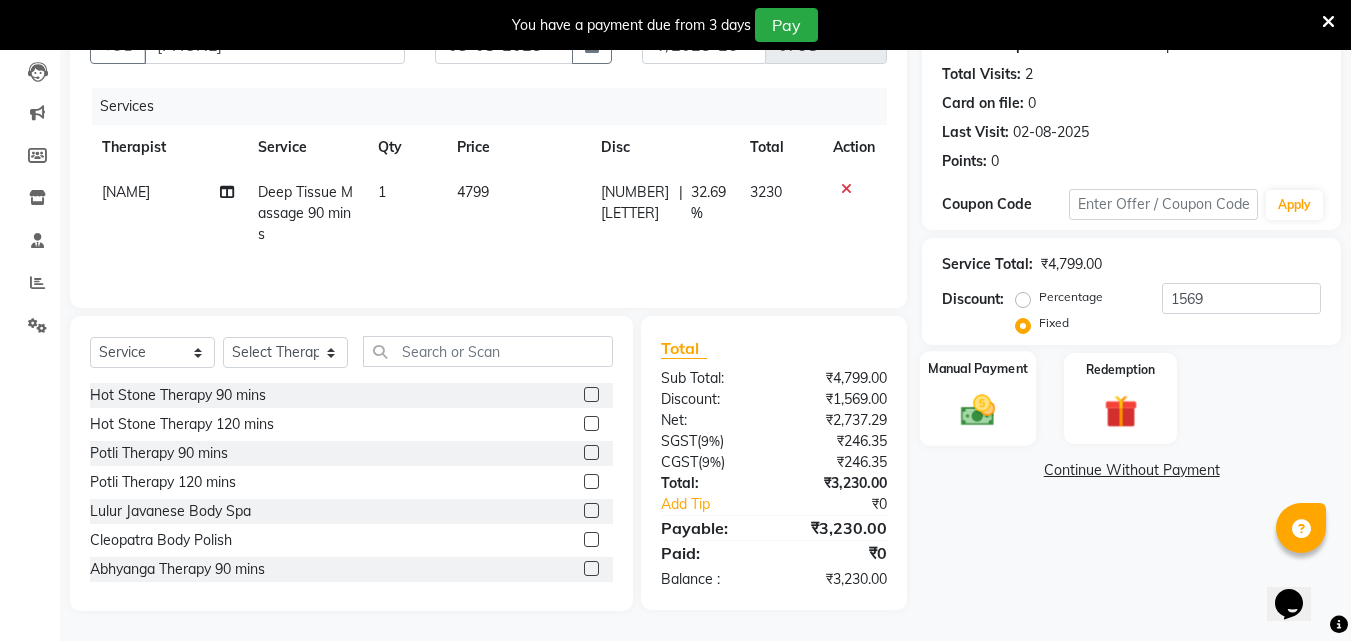 click 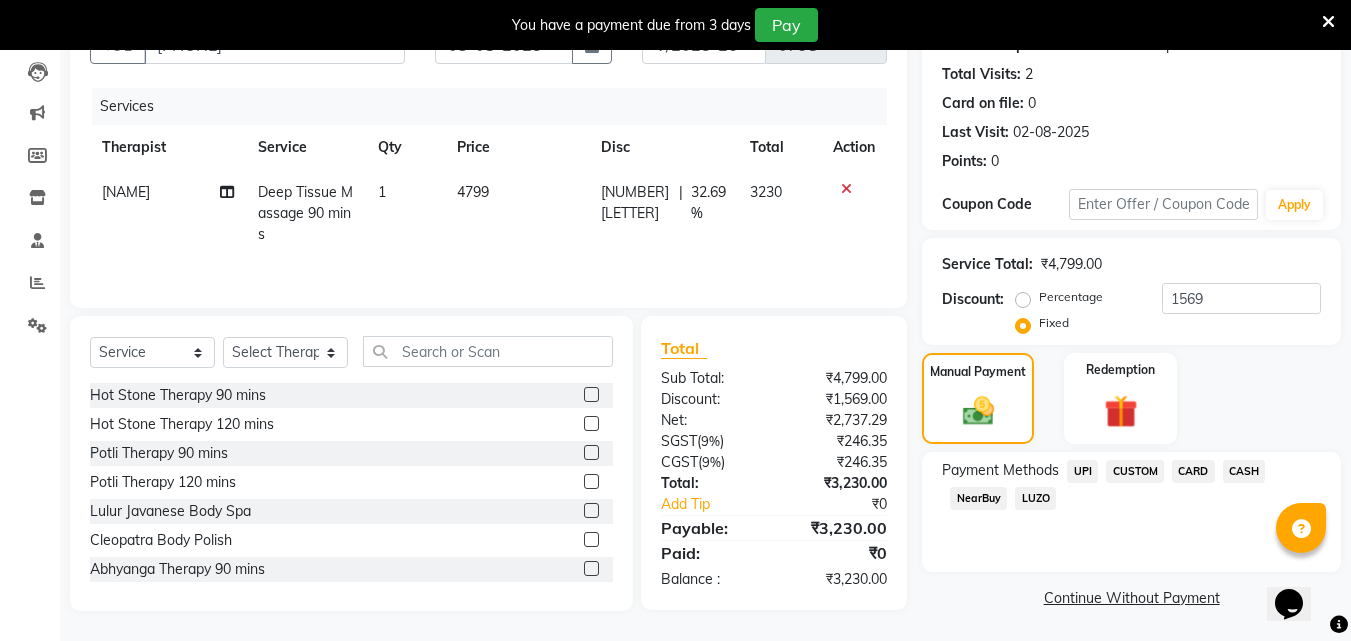 click on "CARD" 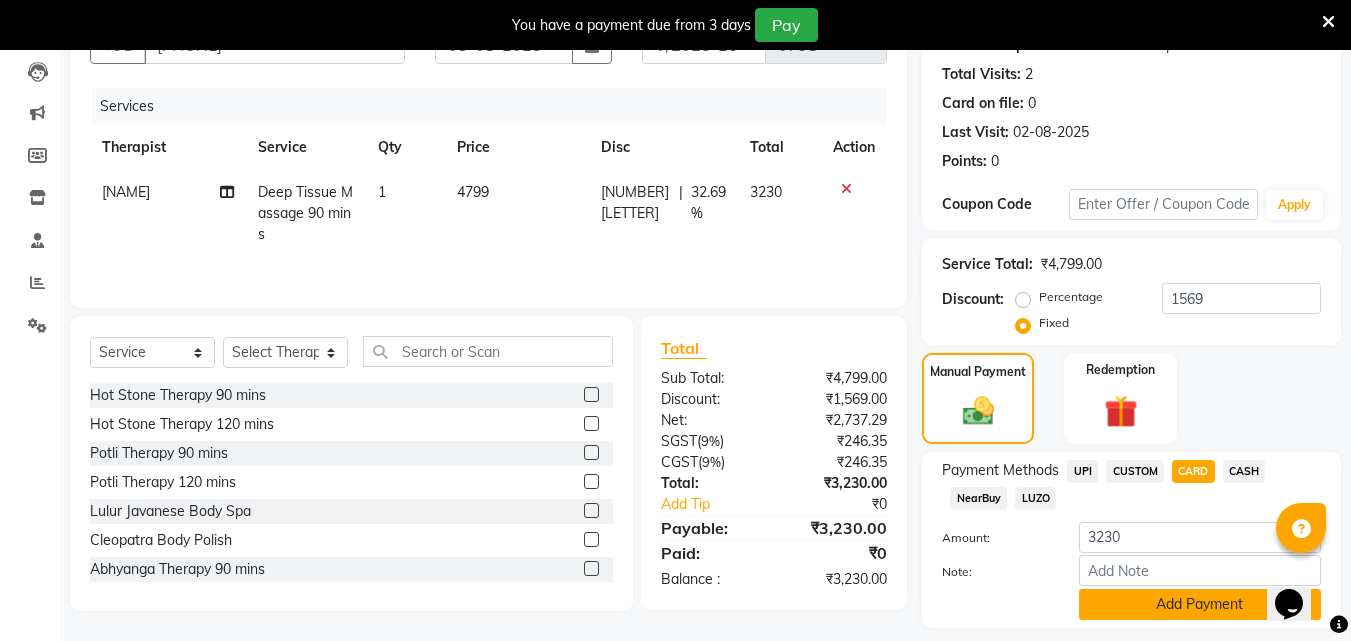 click on "Add Payment" 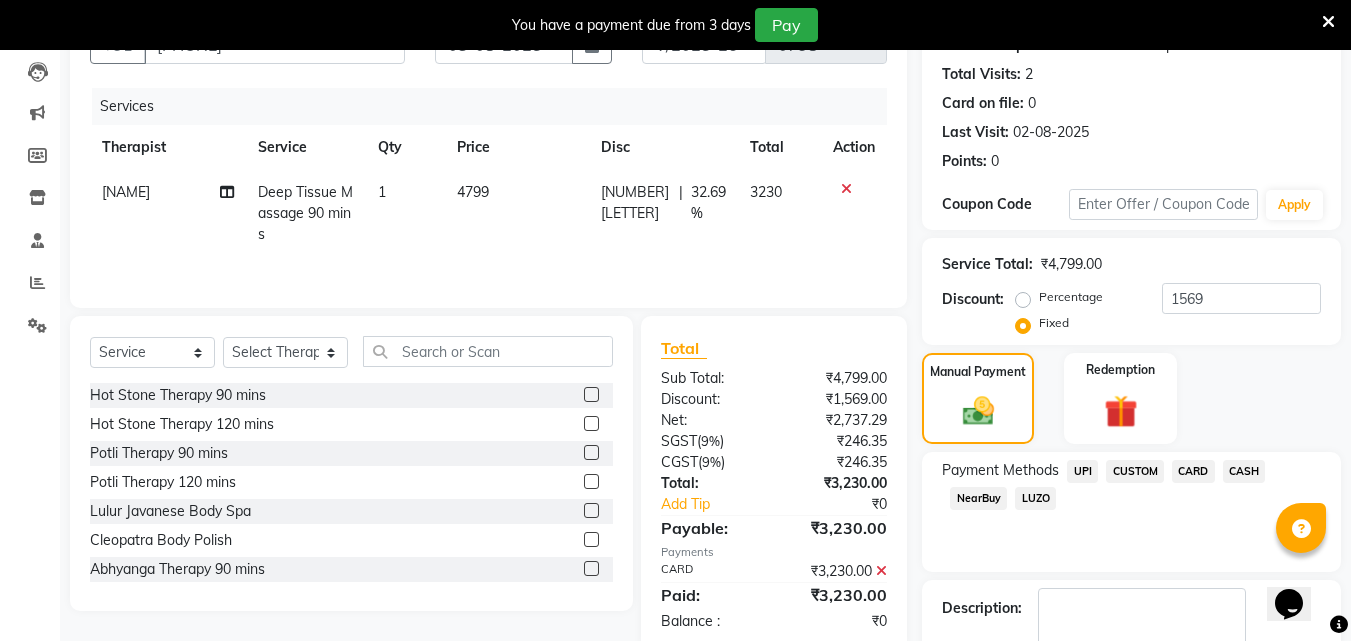 scroll, scrollTop: 325, scrollLeft: 0, axis: vertical 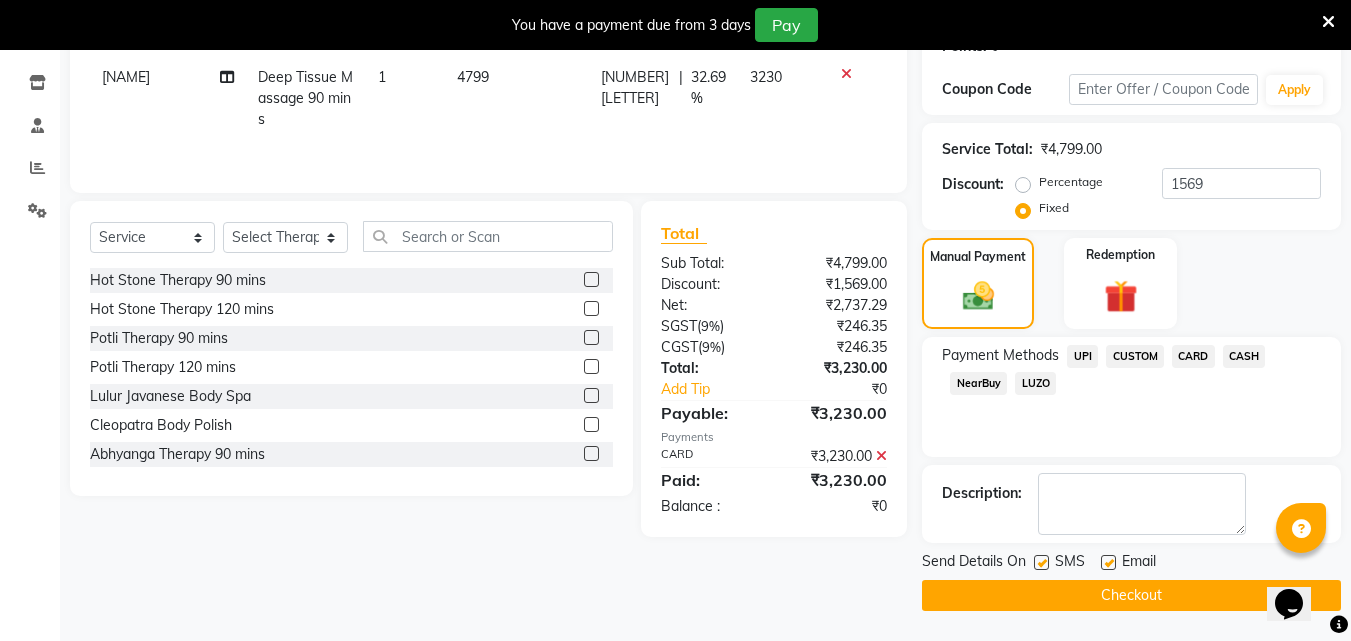 click on "Checkout" 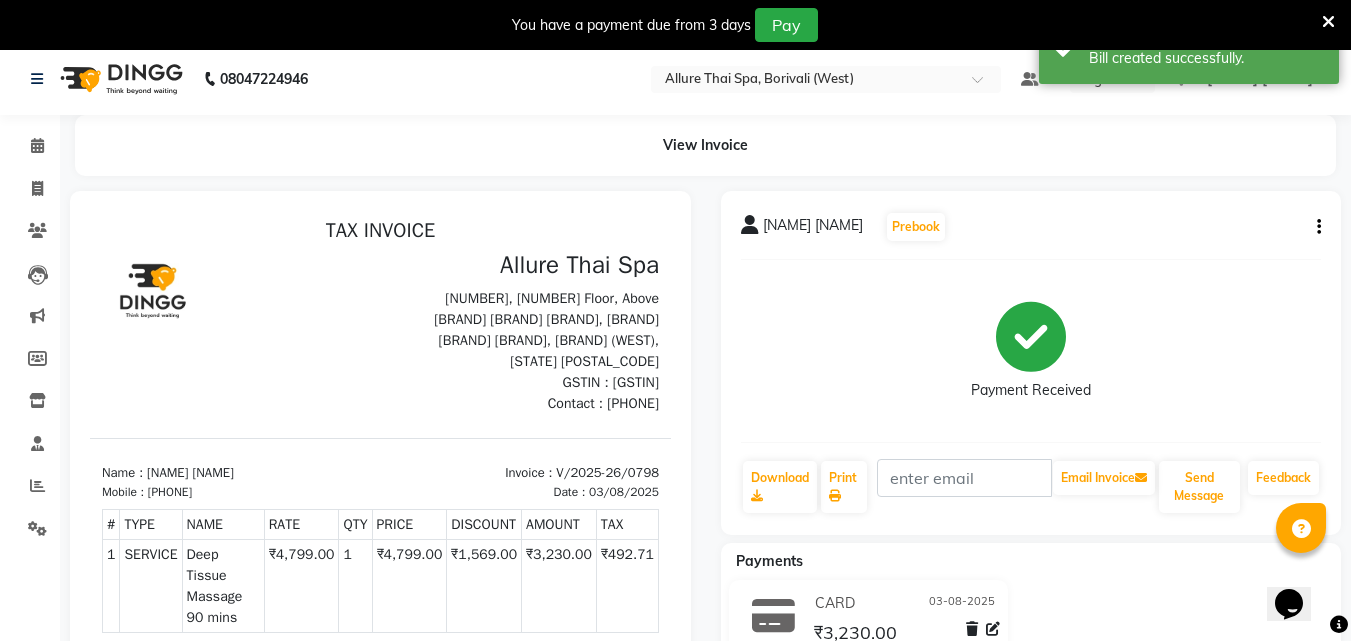 scroll, scrollTop: 0, scrollLeft: 0, axis: both 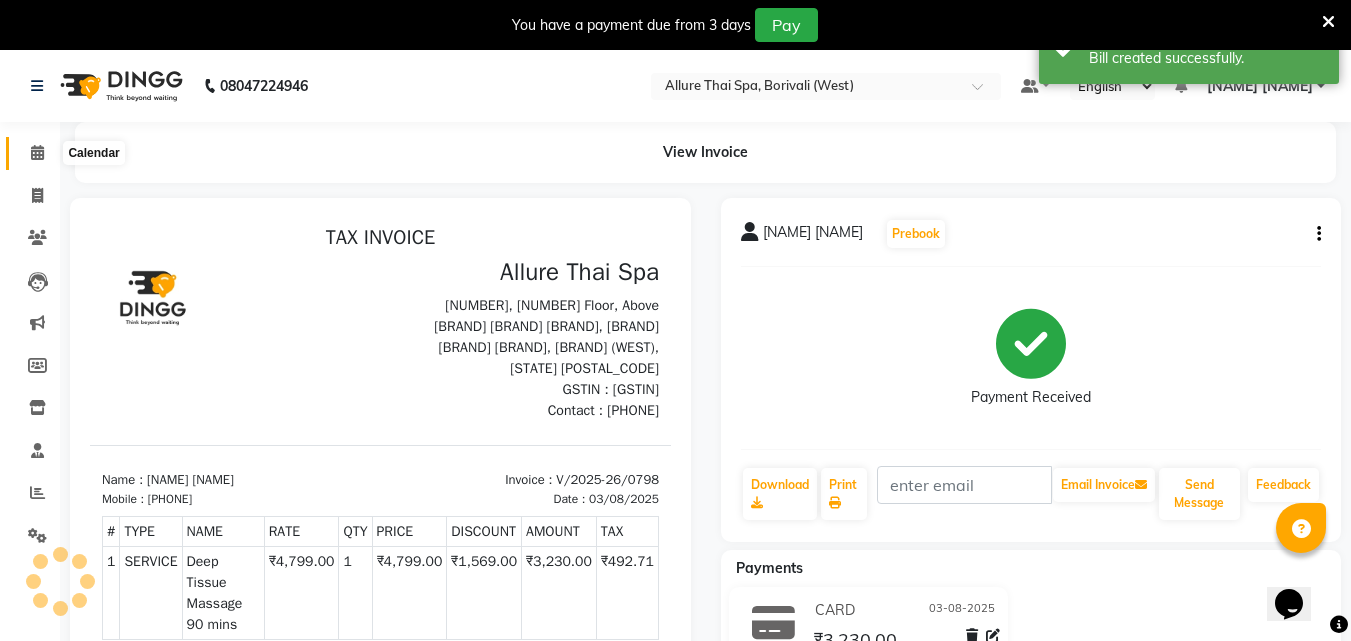 click 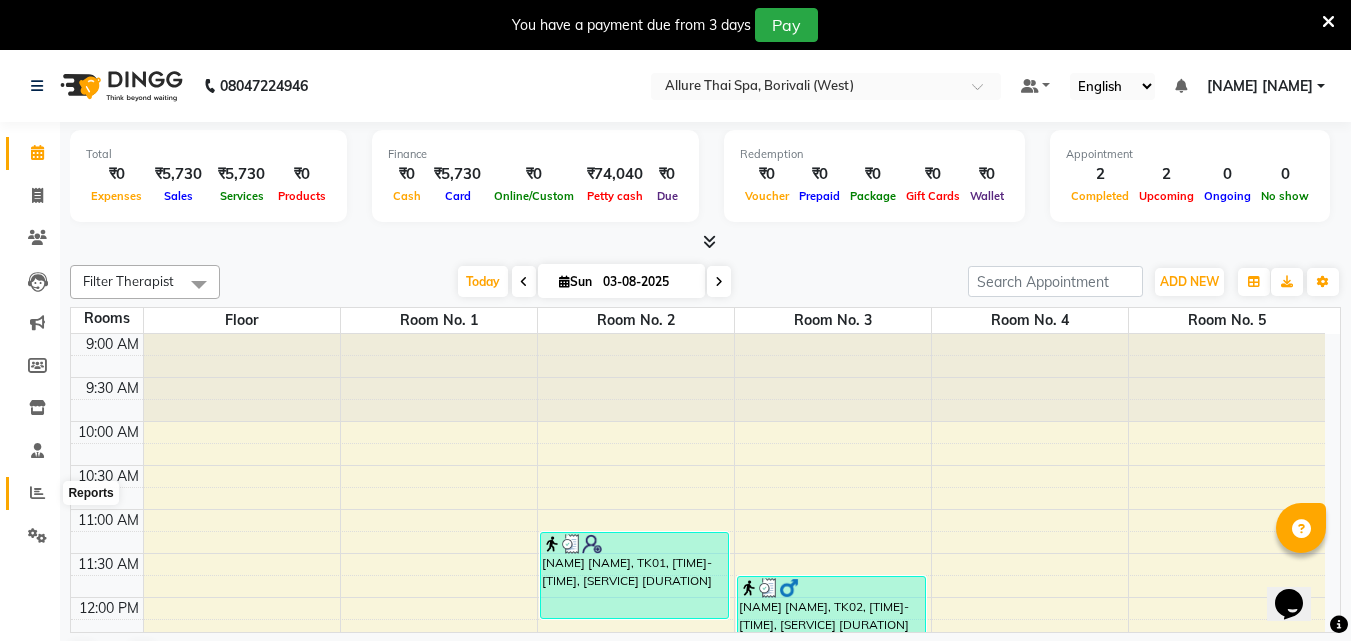 click 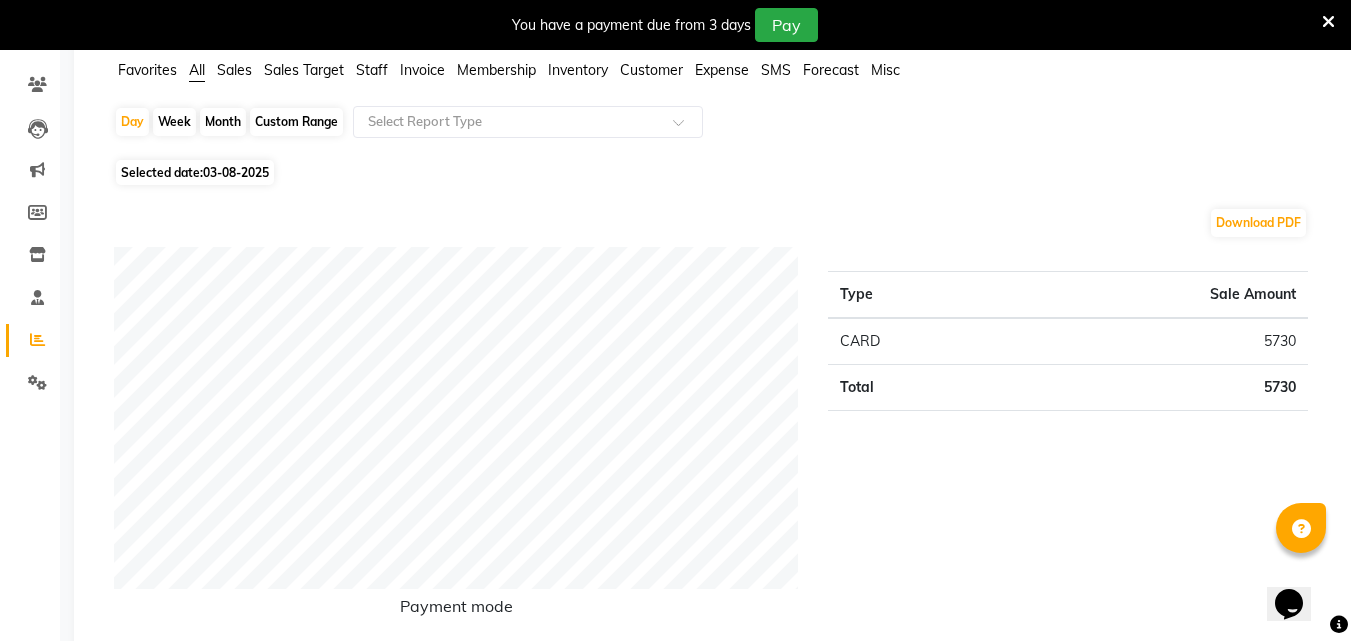 scroll, scrollTop: 0, scrollLeft: 0, axis: both 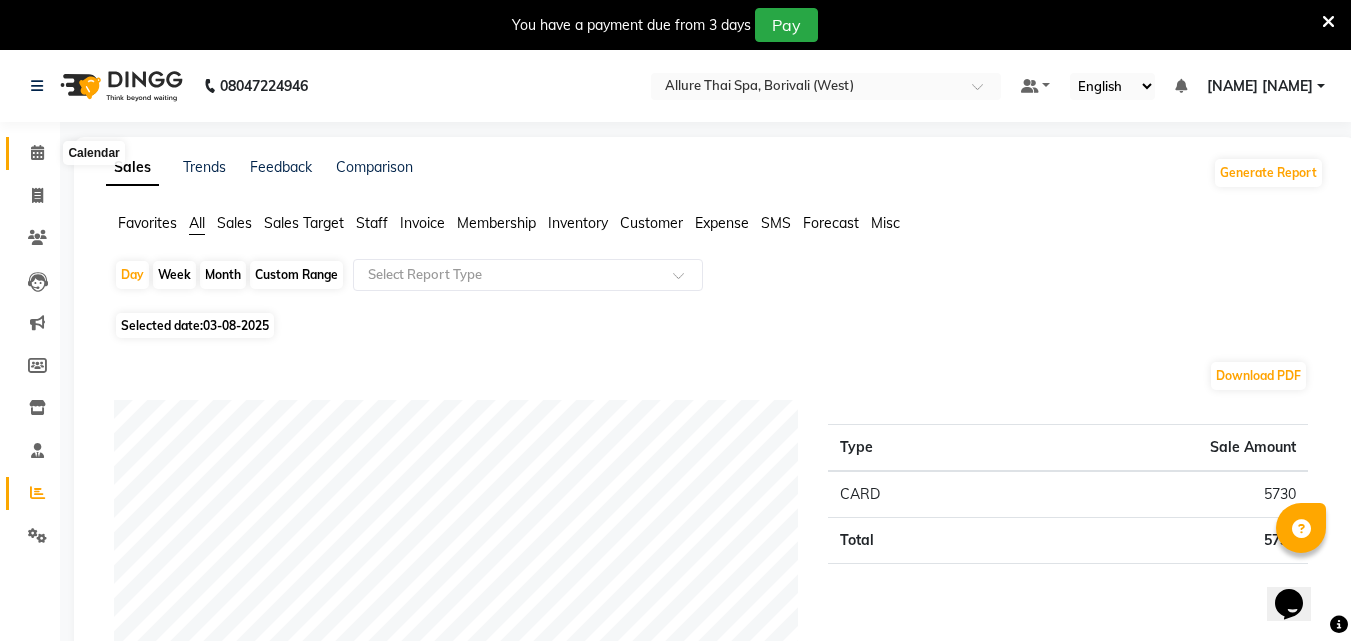 click 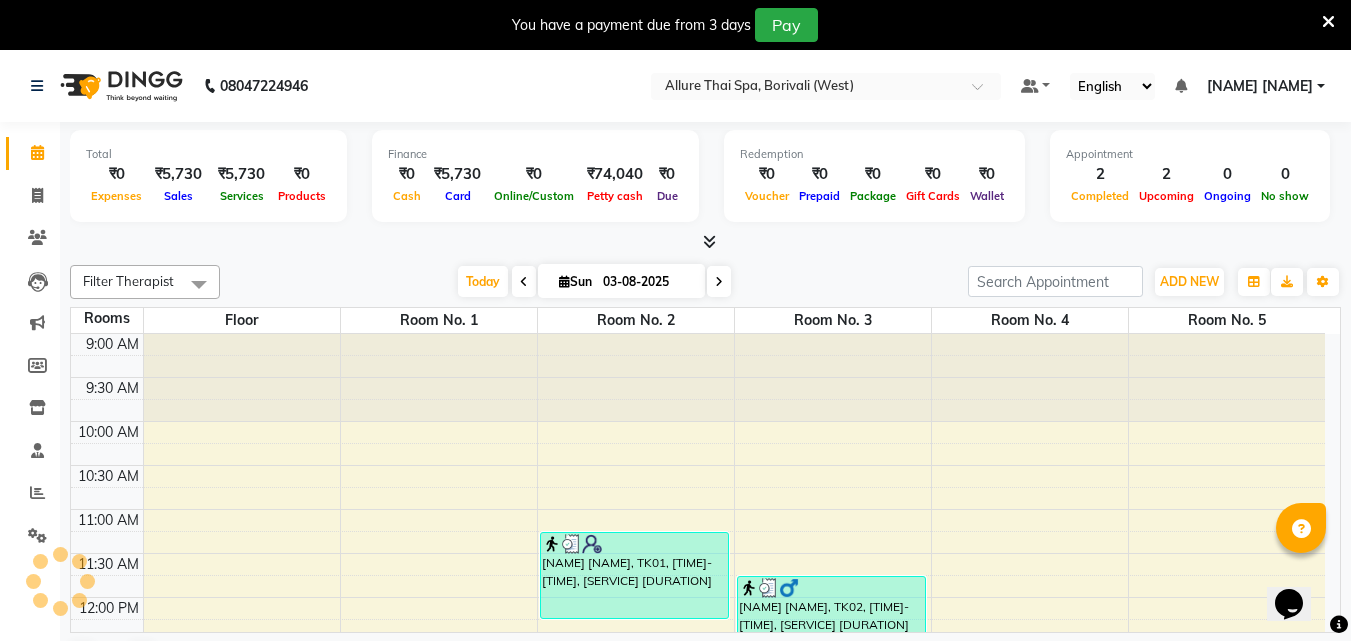 scroll, scrollTop: 353, scrollLeft: 0, axis: vertical 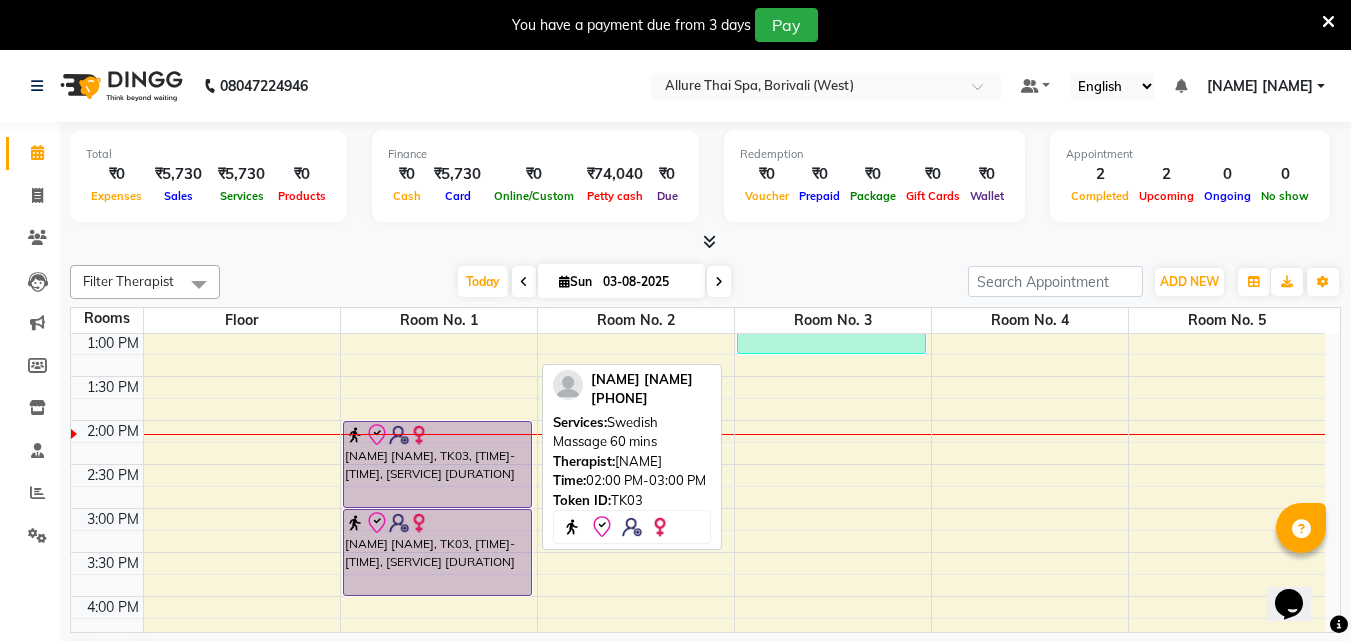 click on "Shweta Marathe, TK03, 02:00 PM-03:00 PM, Swedish Massage 60 mins" at bounding box center (437, 464) 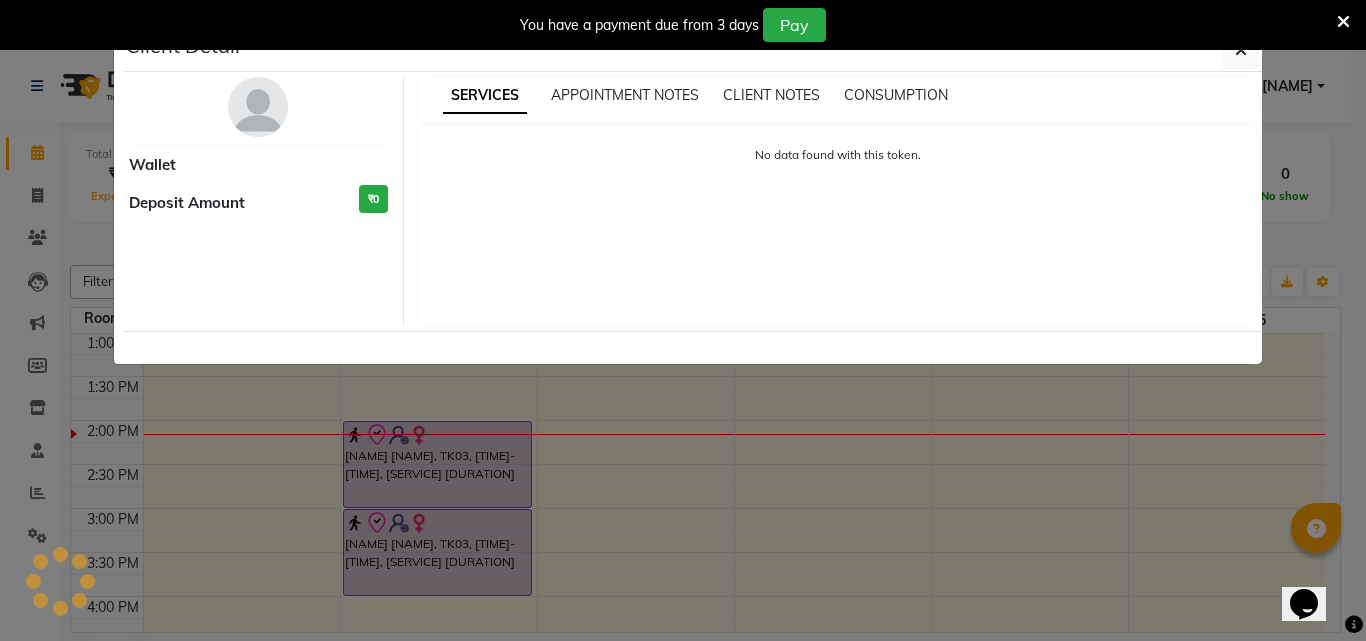 select on "8" 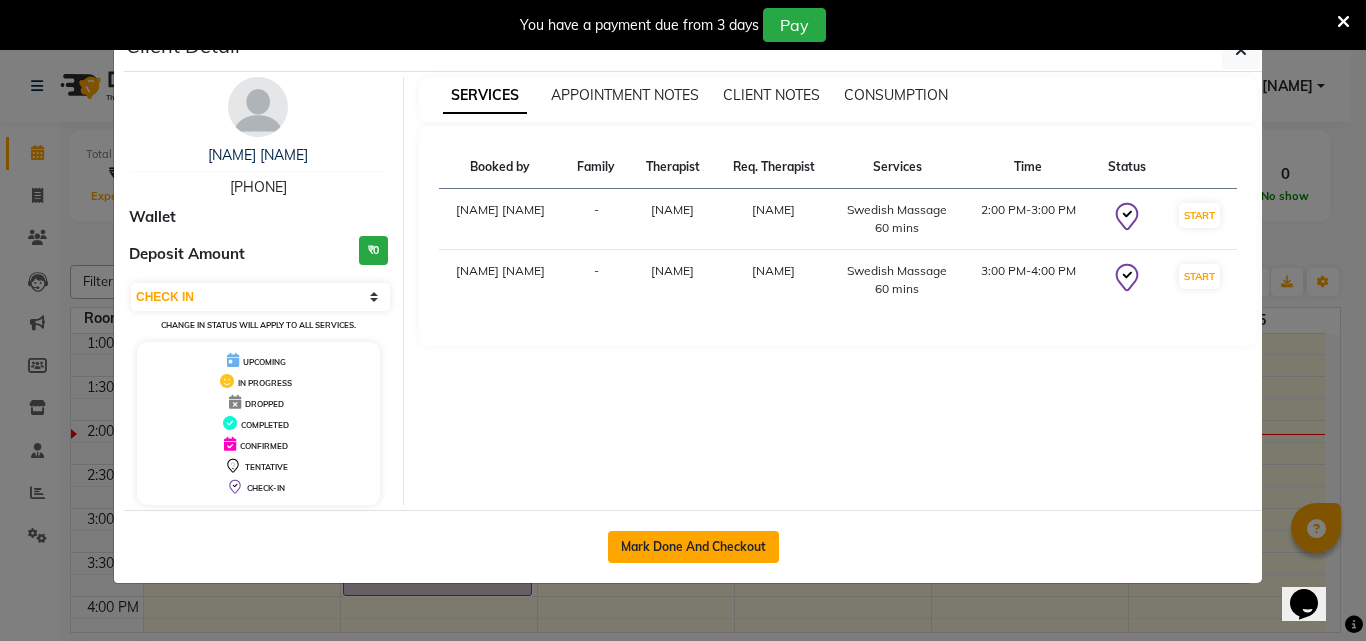 click on "Mark Done And Checkout" 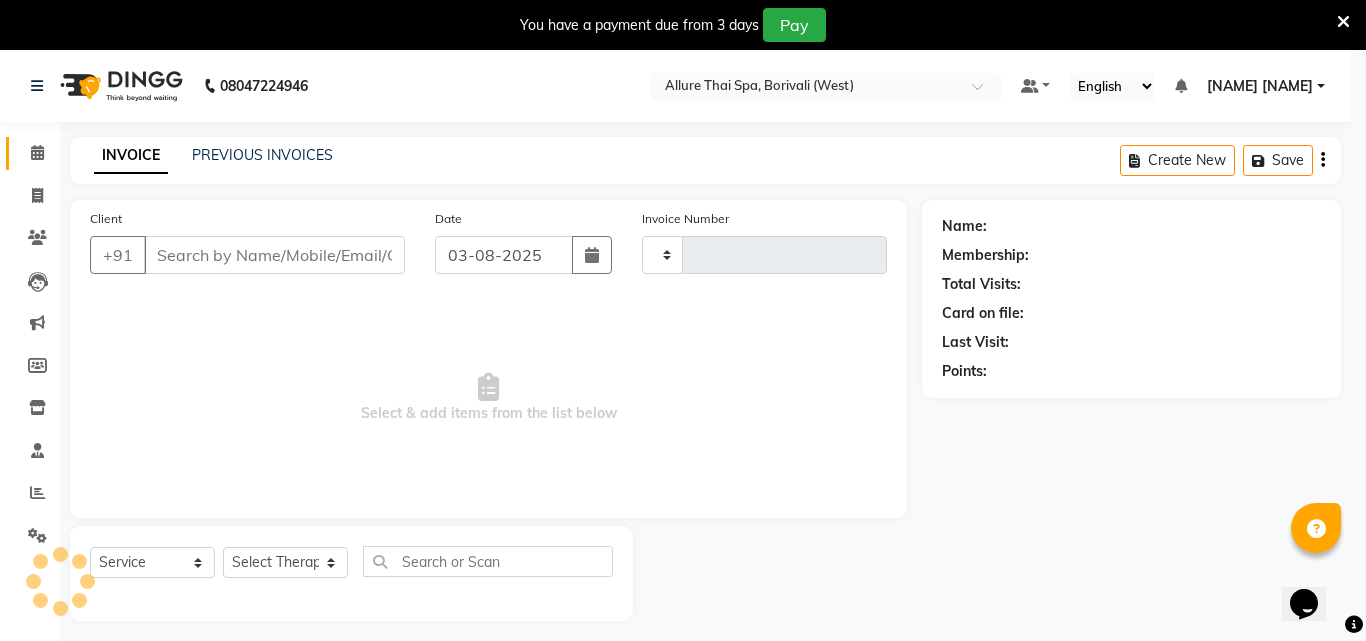 type on "0799" 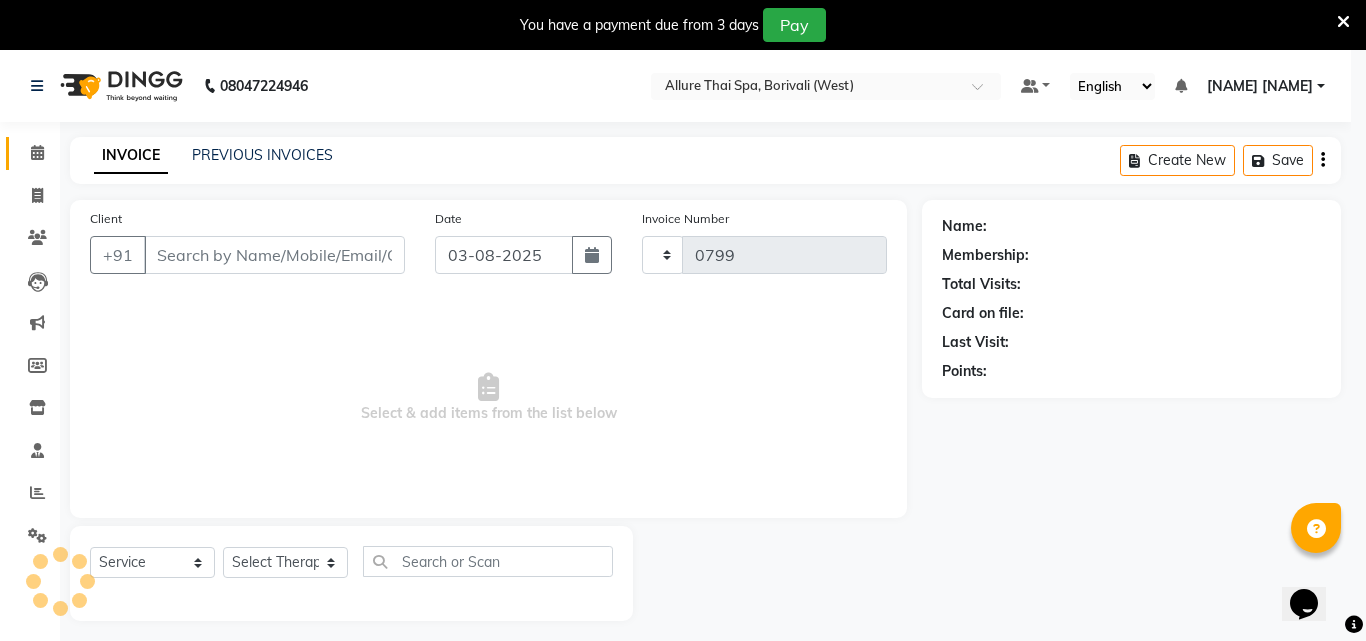 select on "6772" 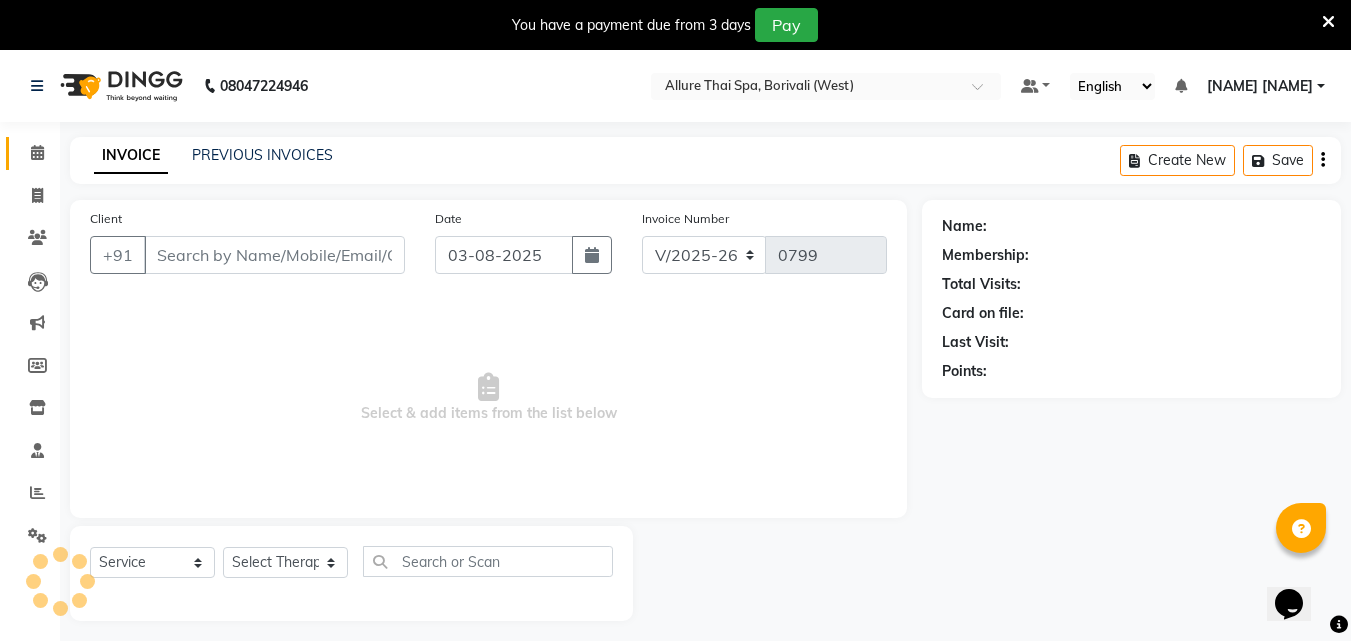 type on "9619067109" 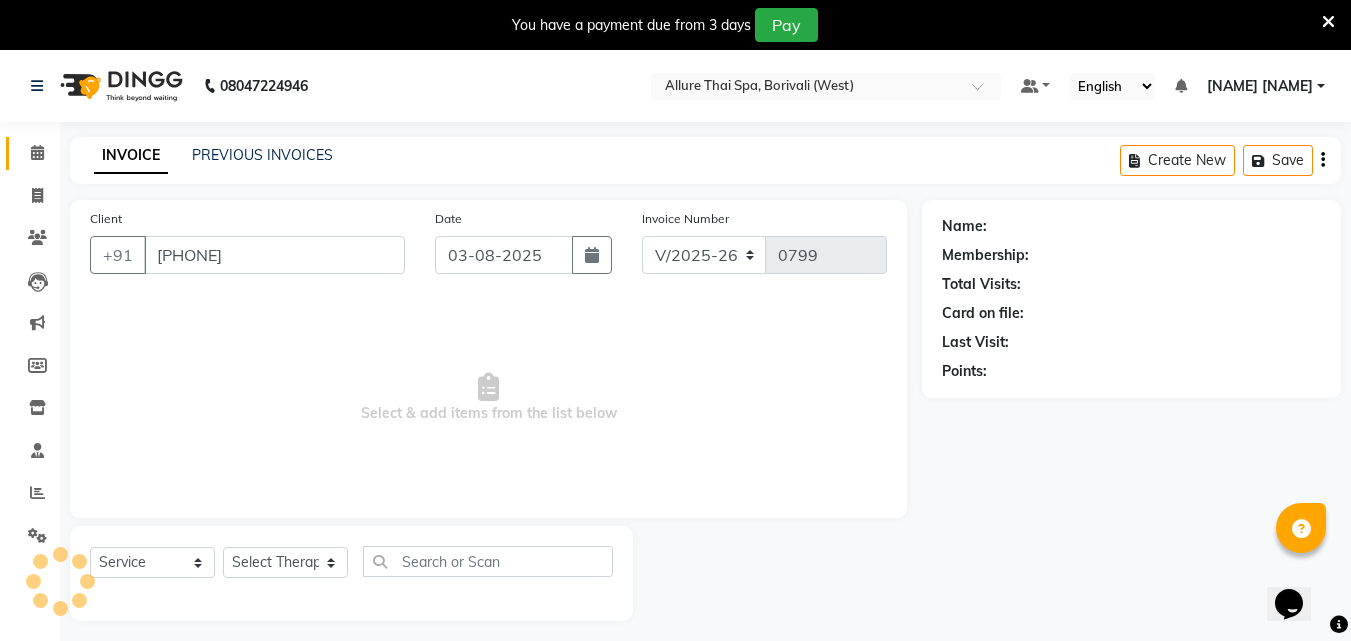 select on "84054" 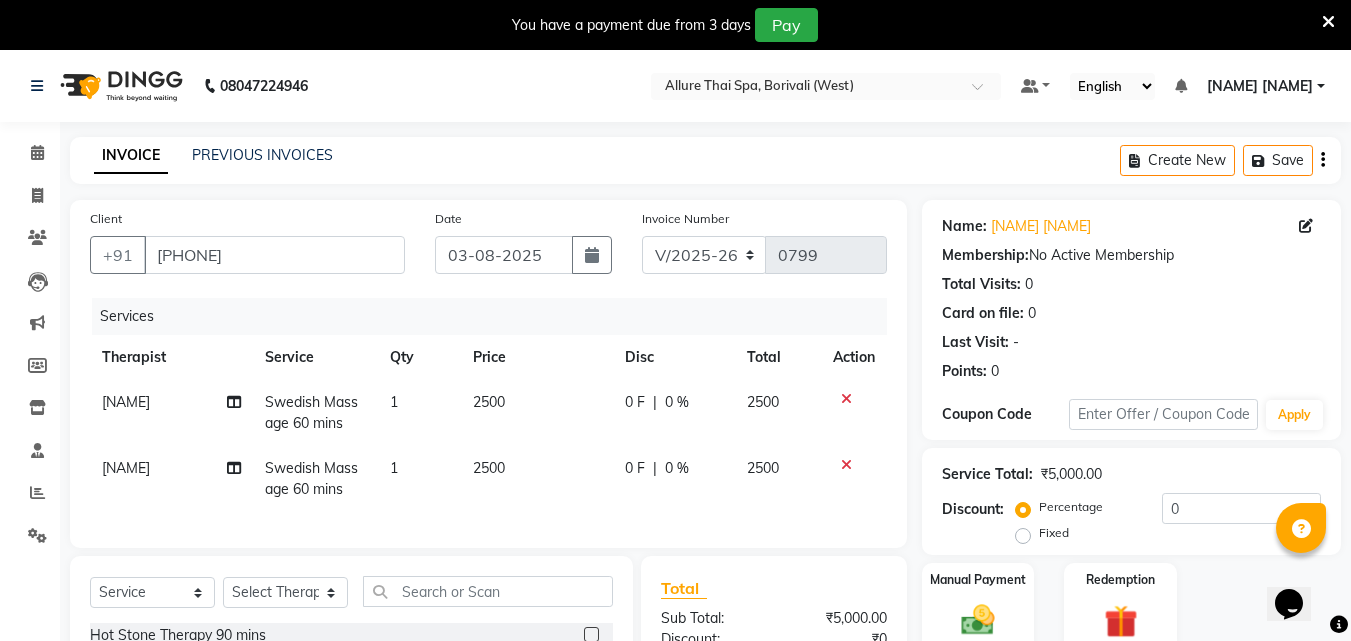 click on "Fixed" 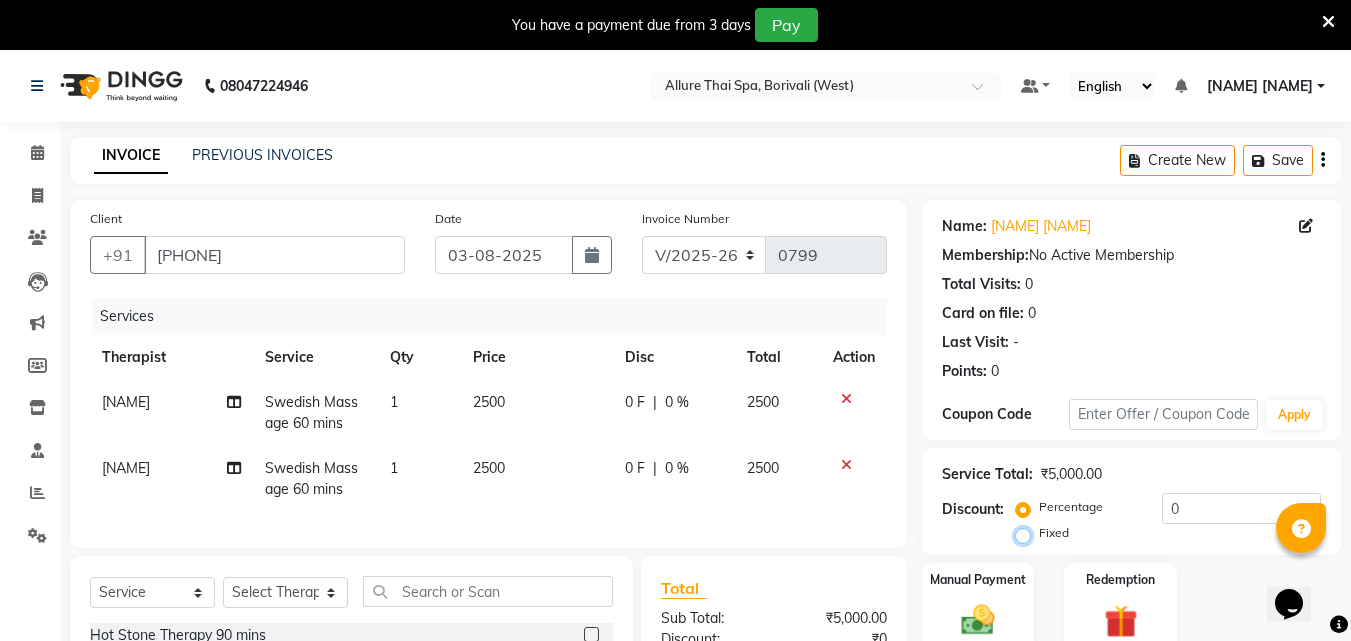 click on "Fixed" at bounding box center (1027, 533) 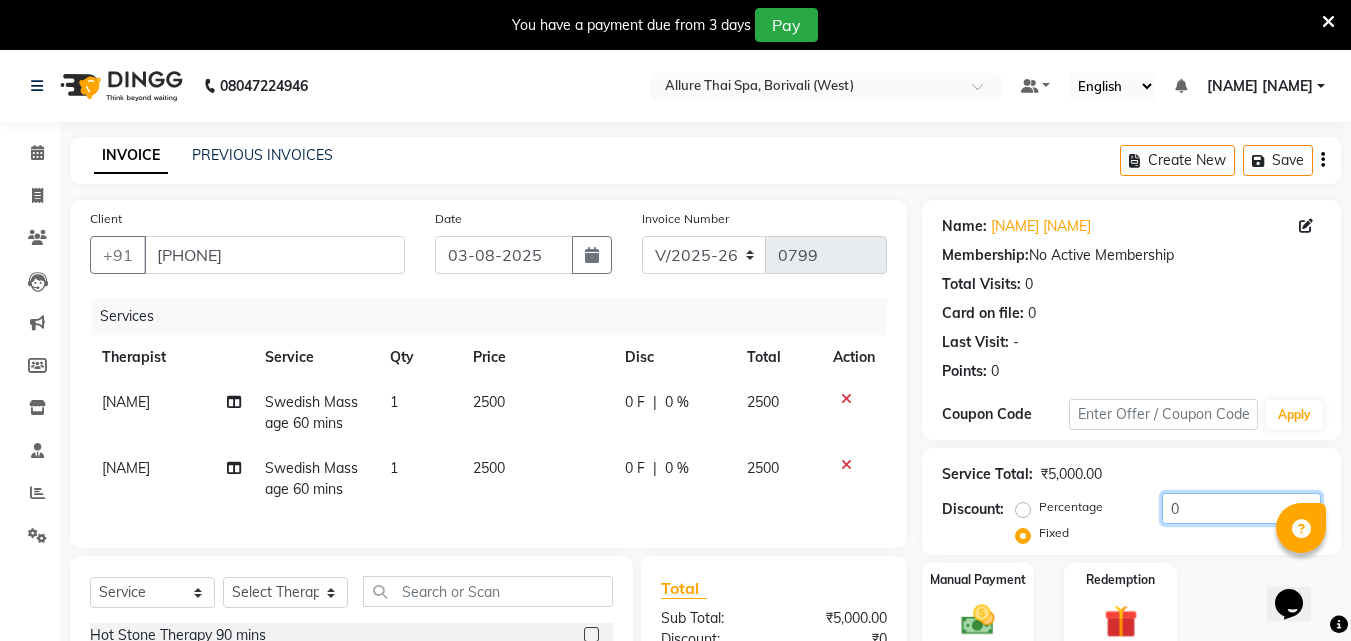 click on "0" 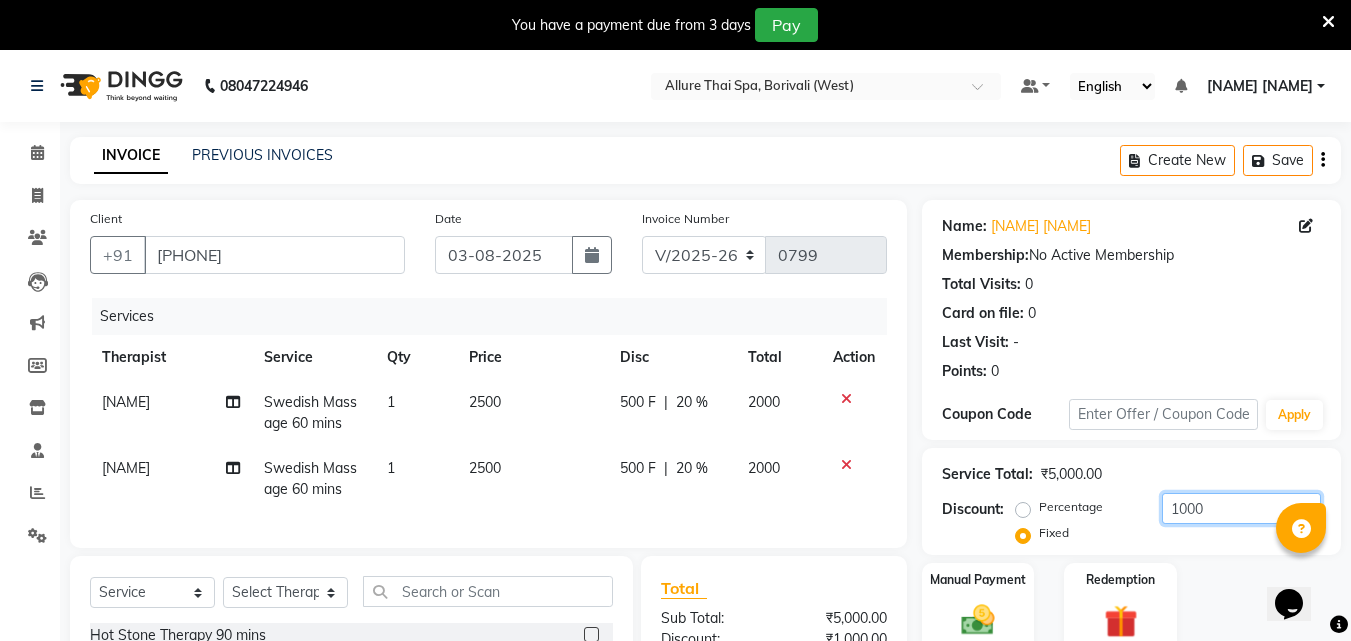 scroll, scrollTop: 255, scrollLeft: 0, axis: vertical 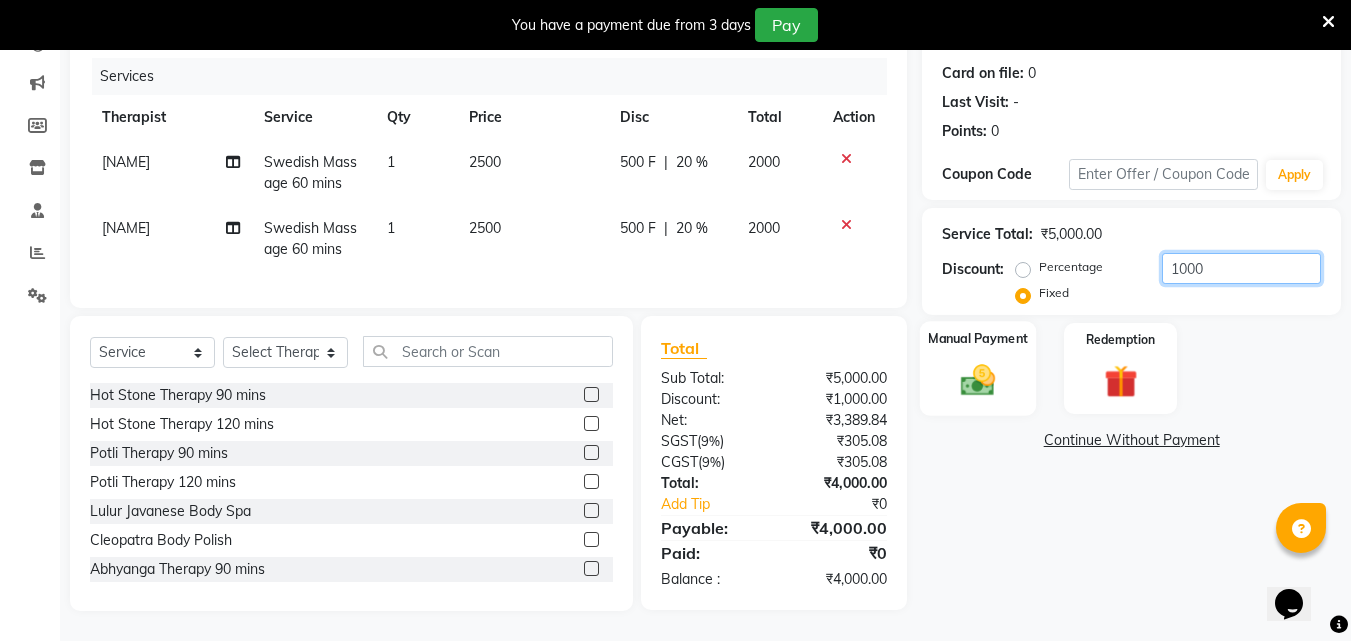 type on "1000" 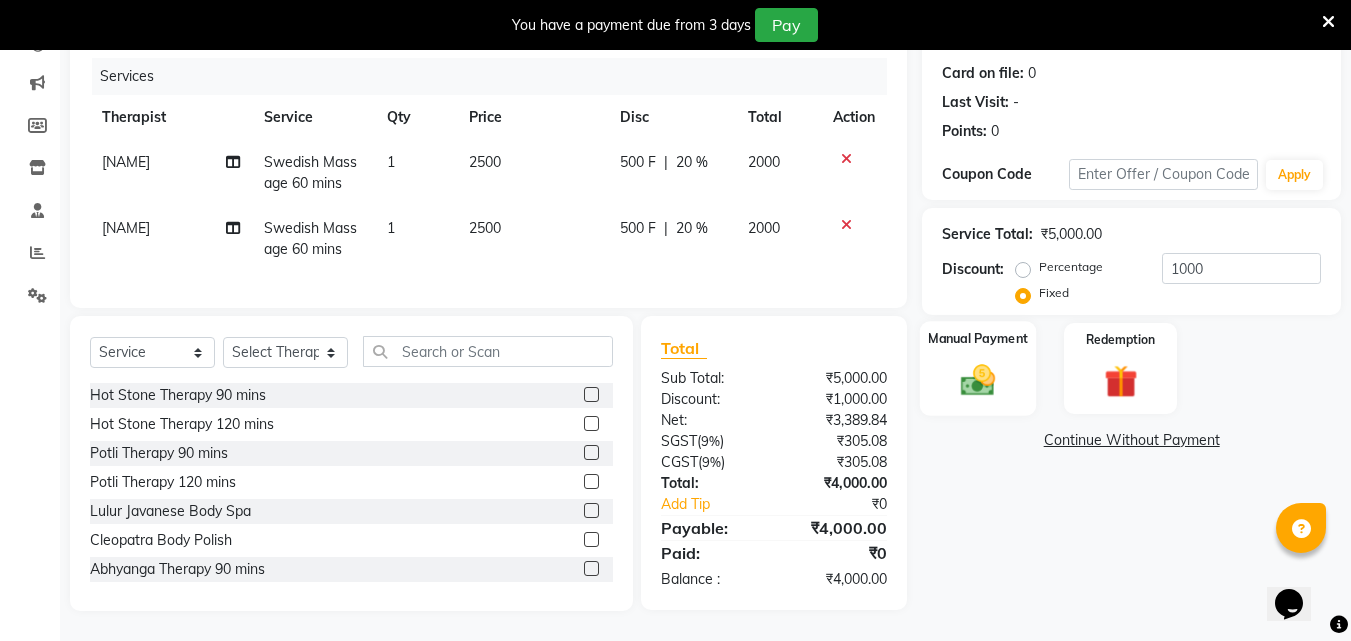 click 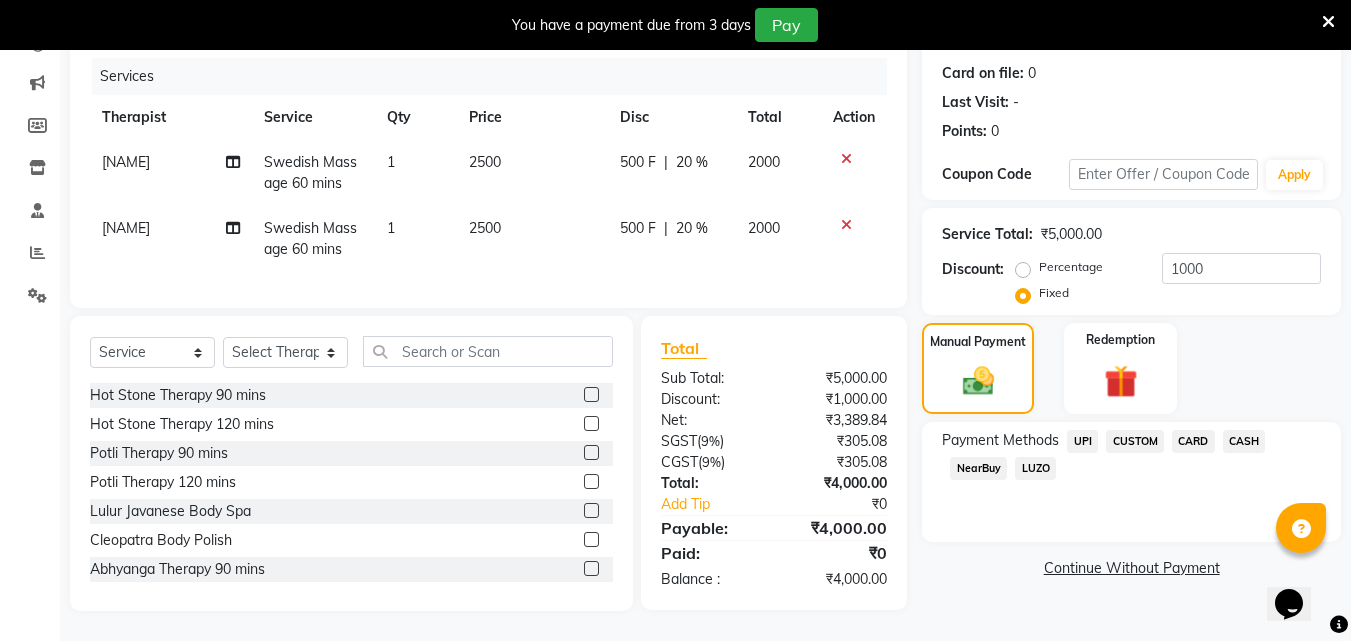 click on "UPI" 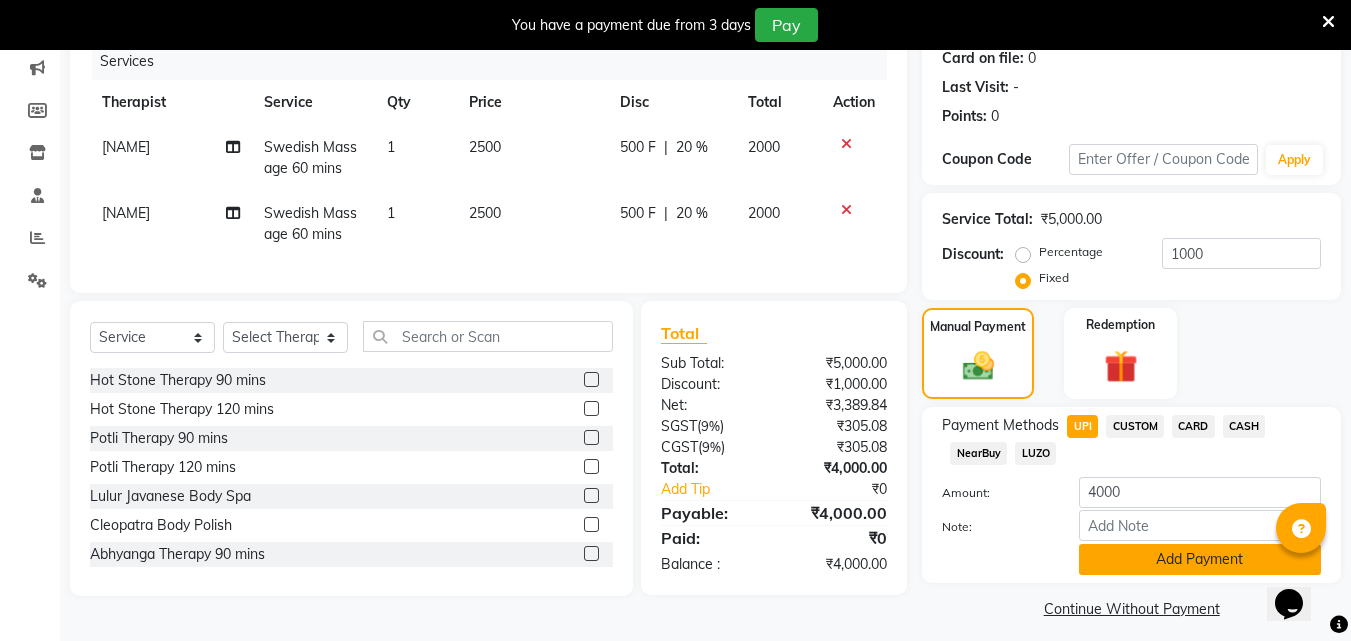 click on "Add Payment" 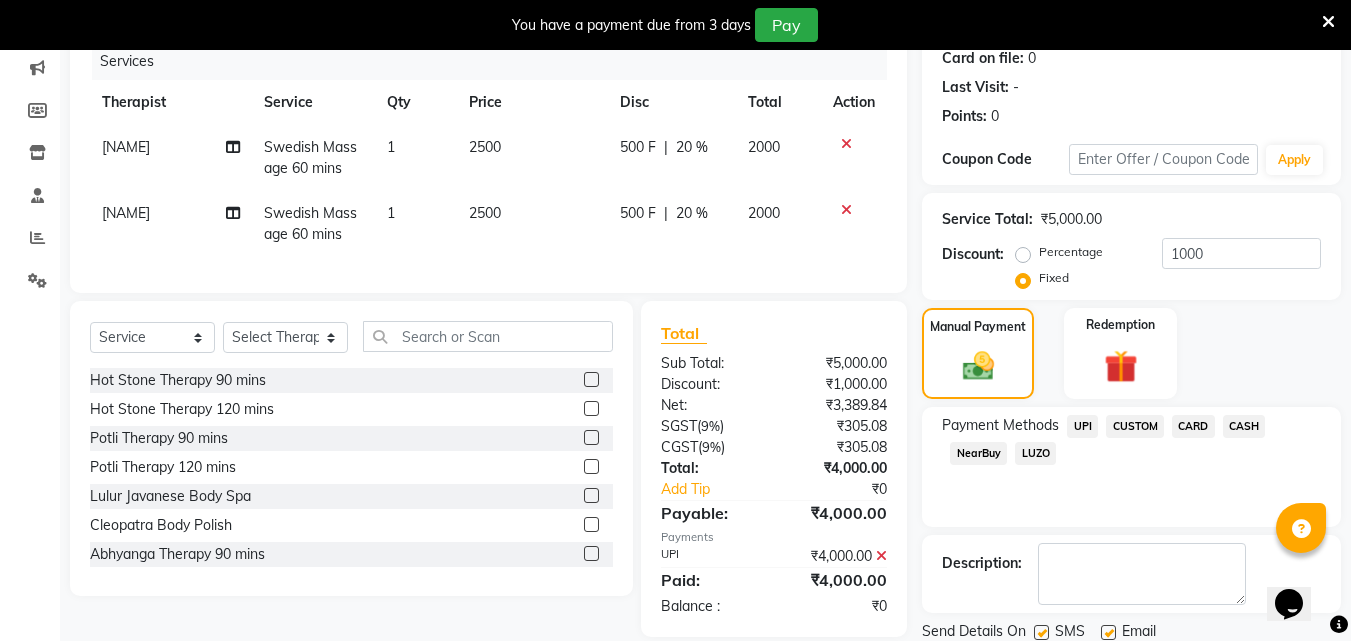 scroll, scrollTop: 325, scrollLeft: 0, axis: vertical 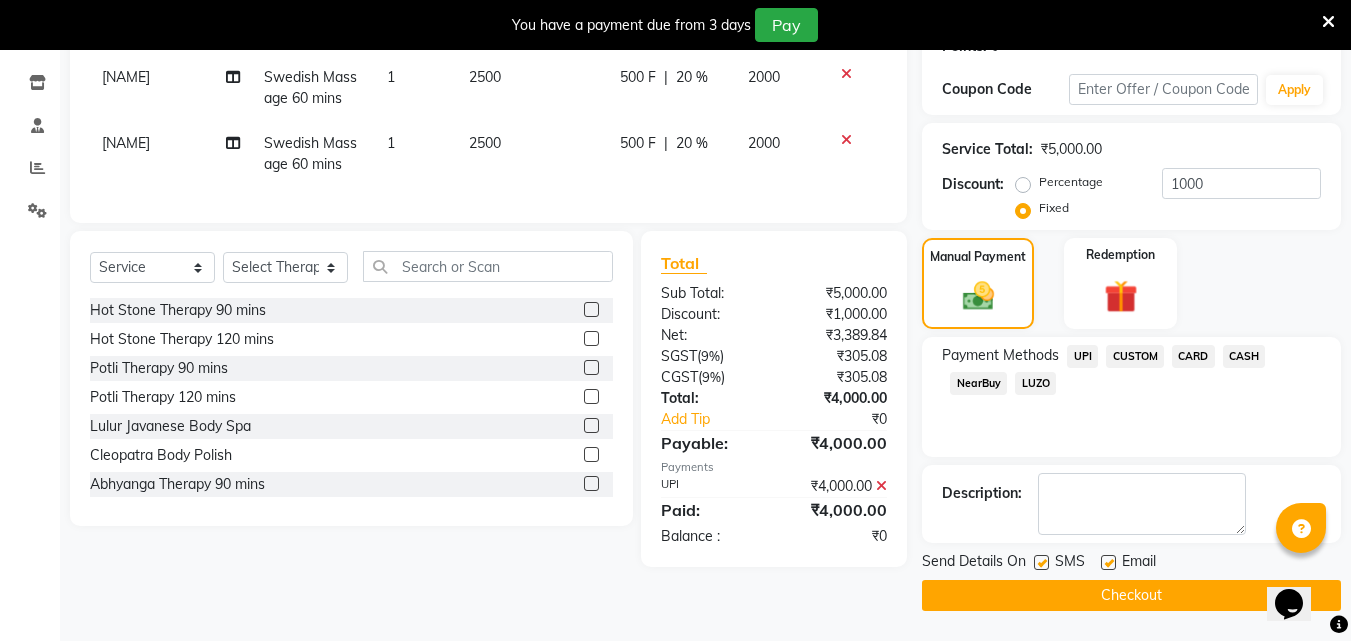 click on "Checkout" 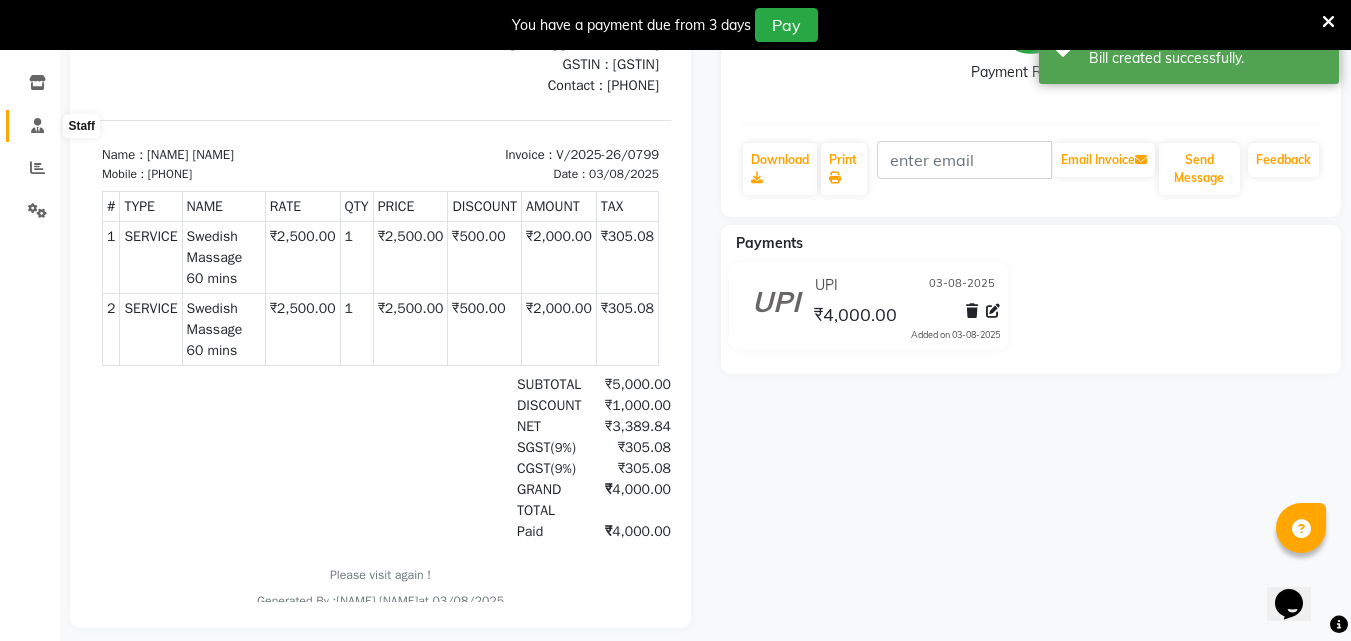 scroll, scrollTop: 0, scrollLeft: 0, axis: both 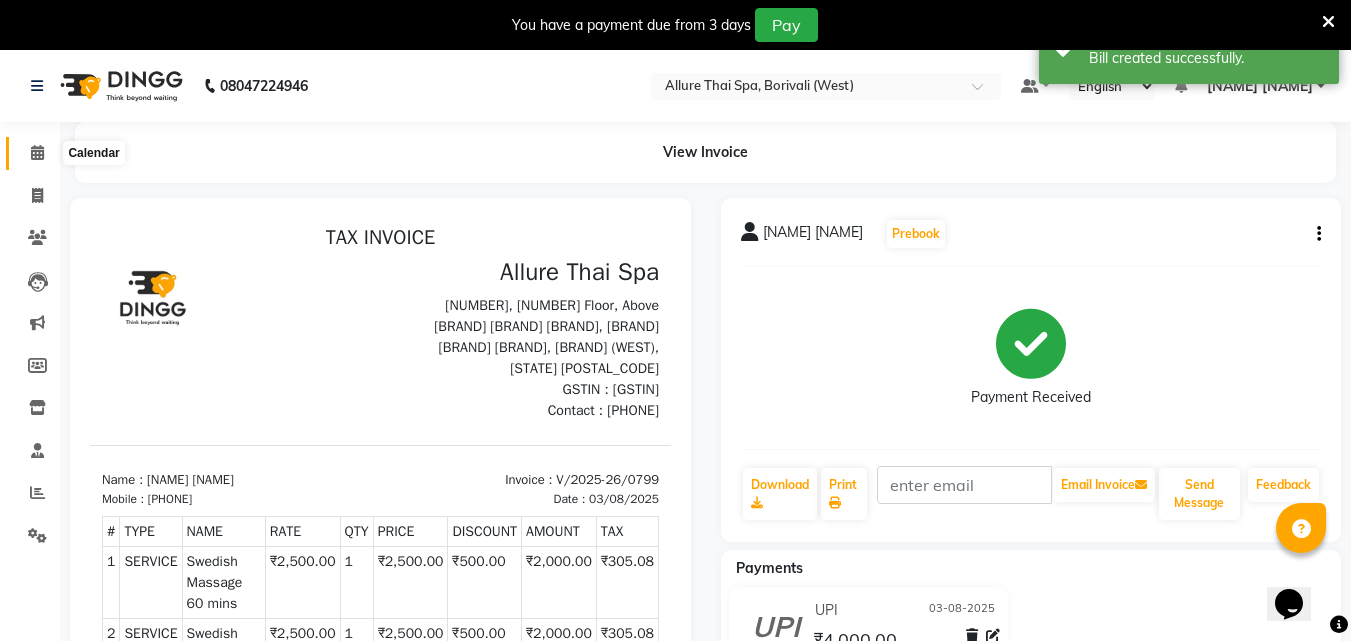 click 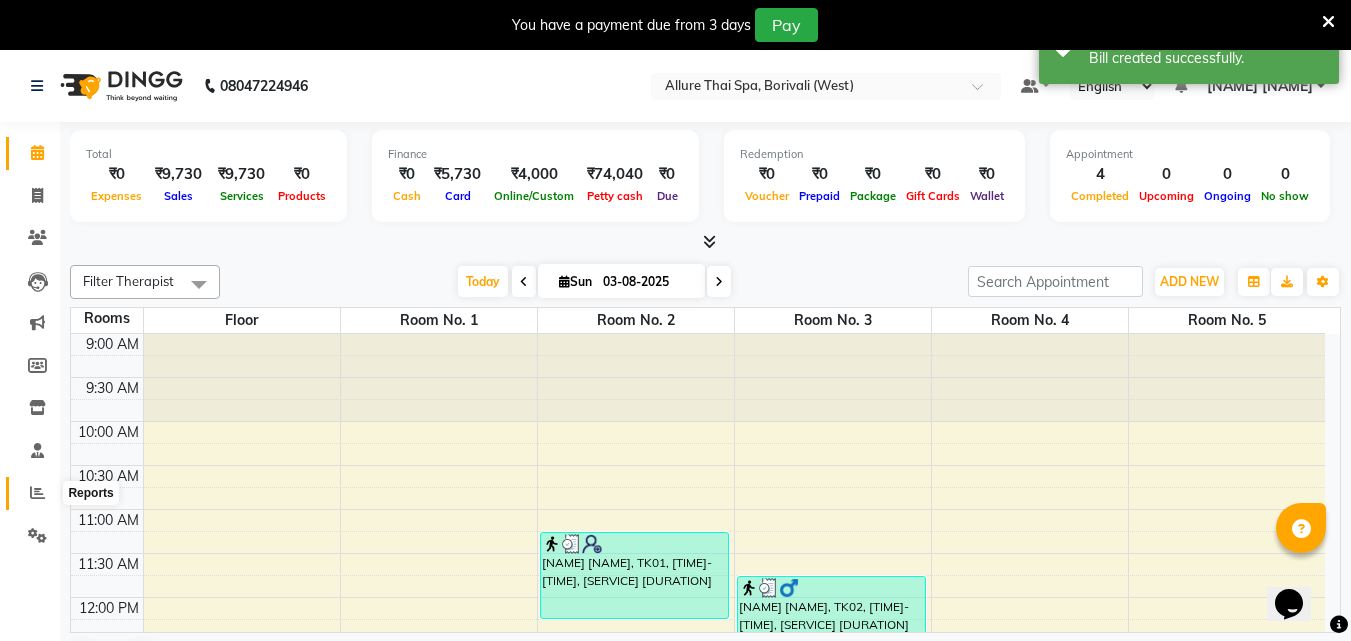 click 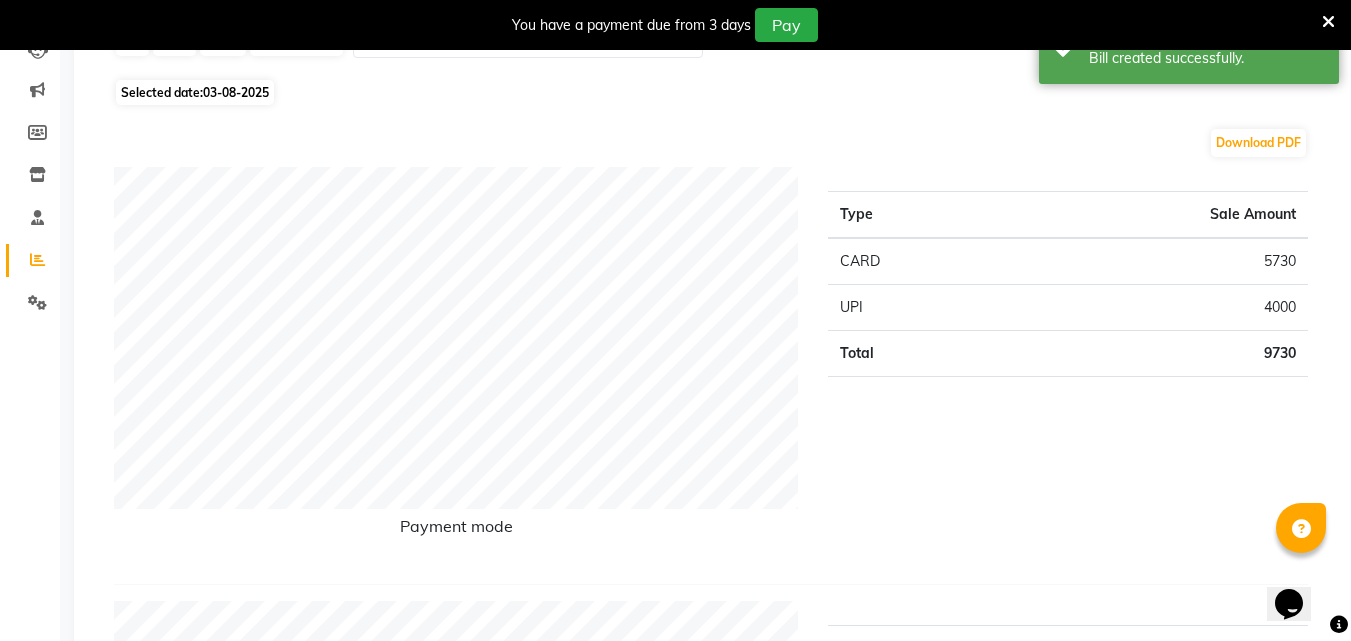 scroll, scrollTop: 0, scrollLeft: 0, axis: both 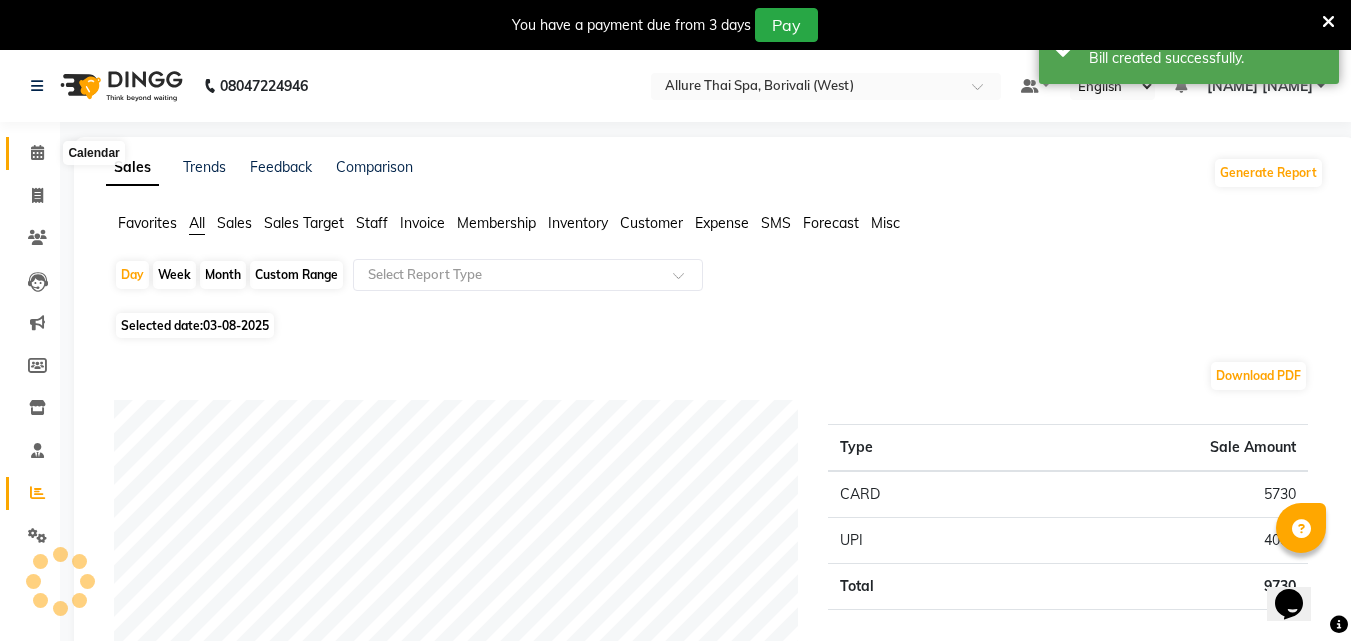 click 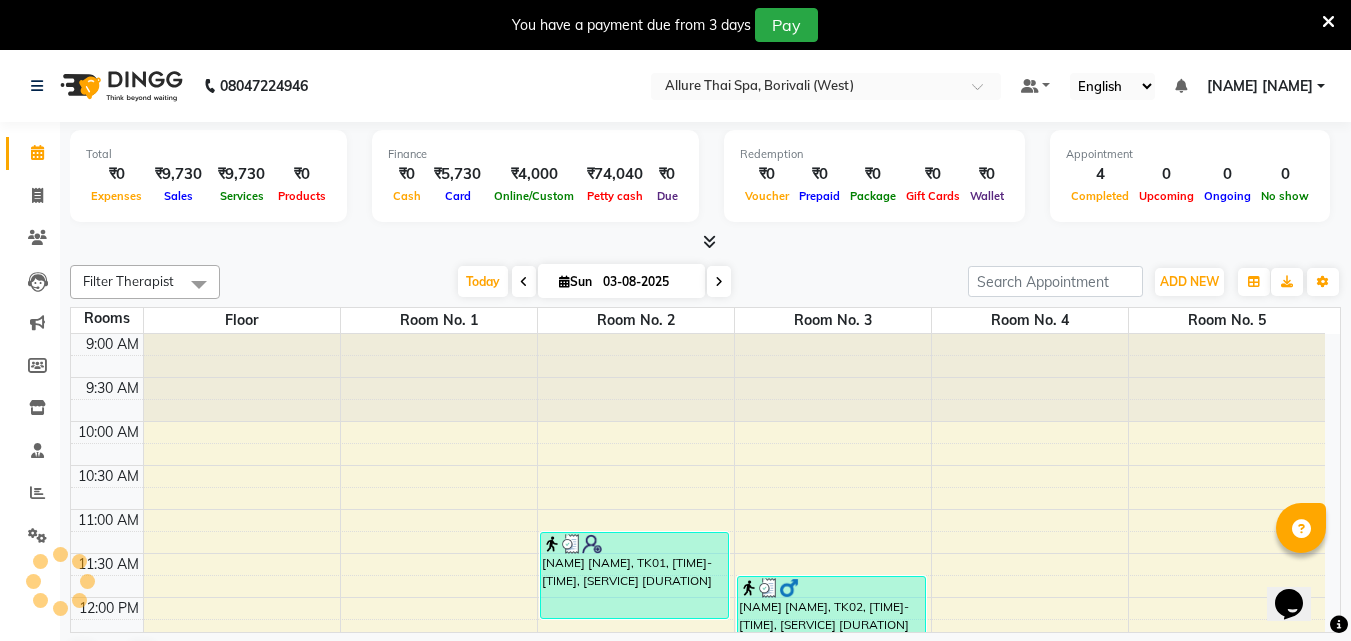 scroll, scrollTop: 0, scrollLeft: 0, axis: both 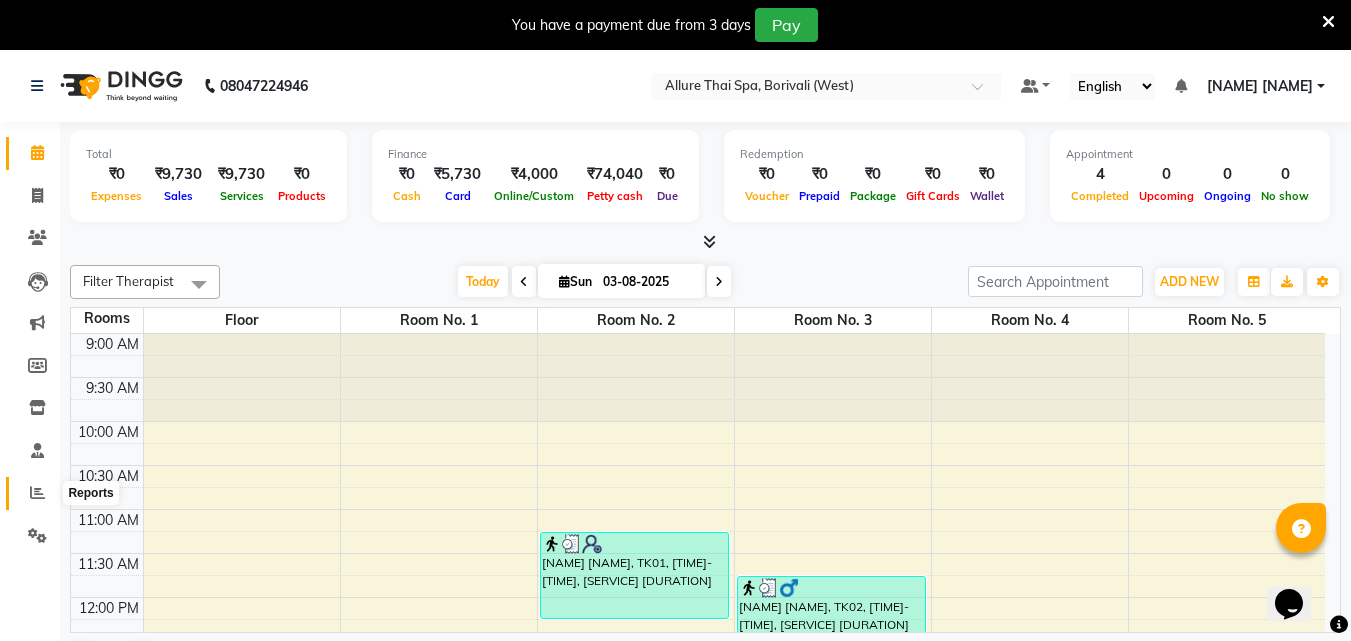 click 